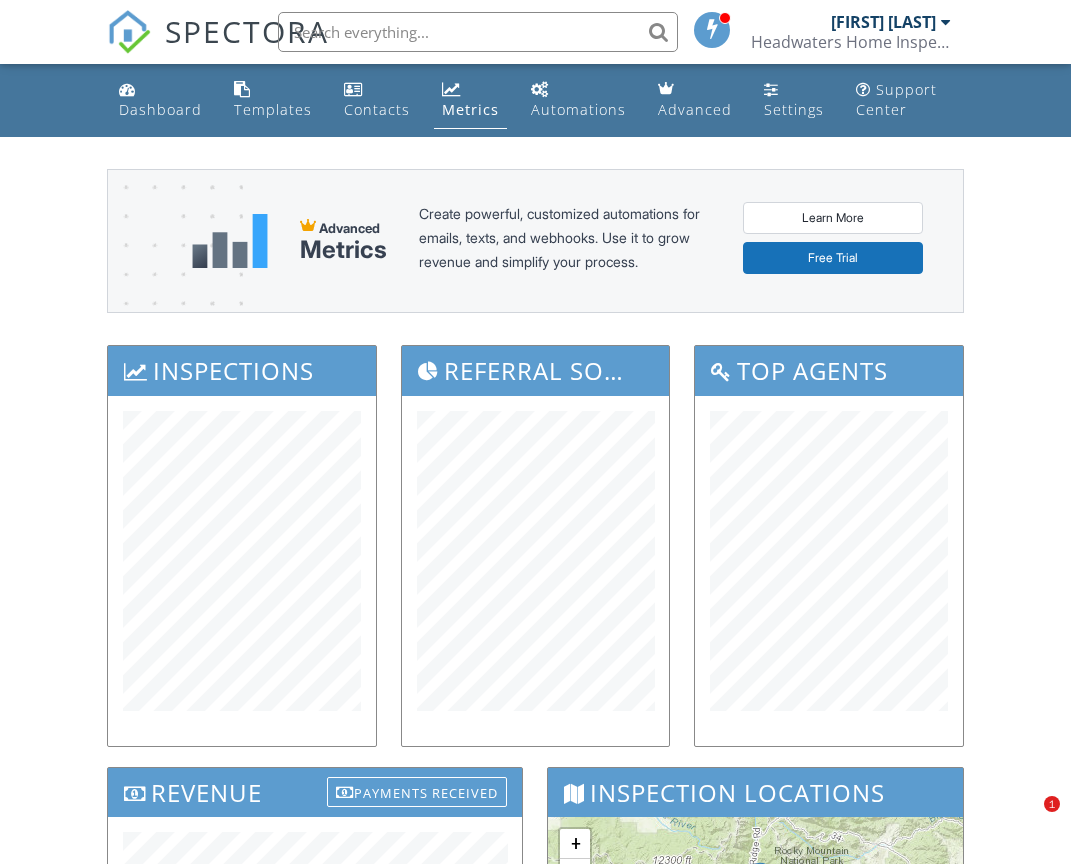 scroll, scrollTop: 234, scrollLeft: 0, axis: vertical 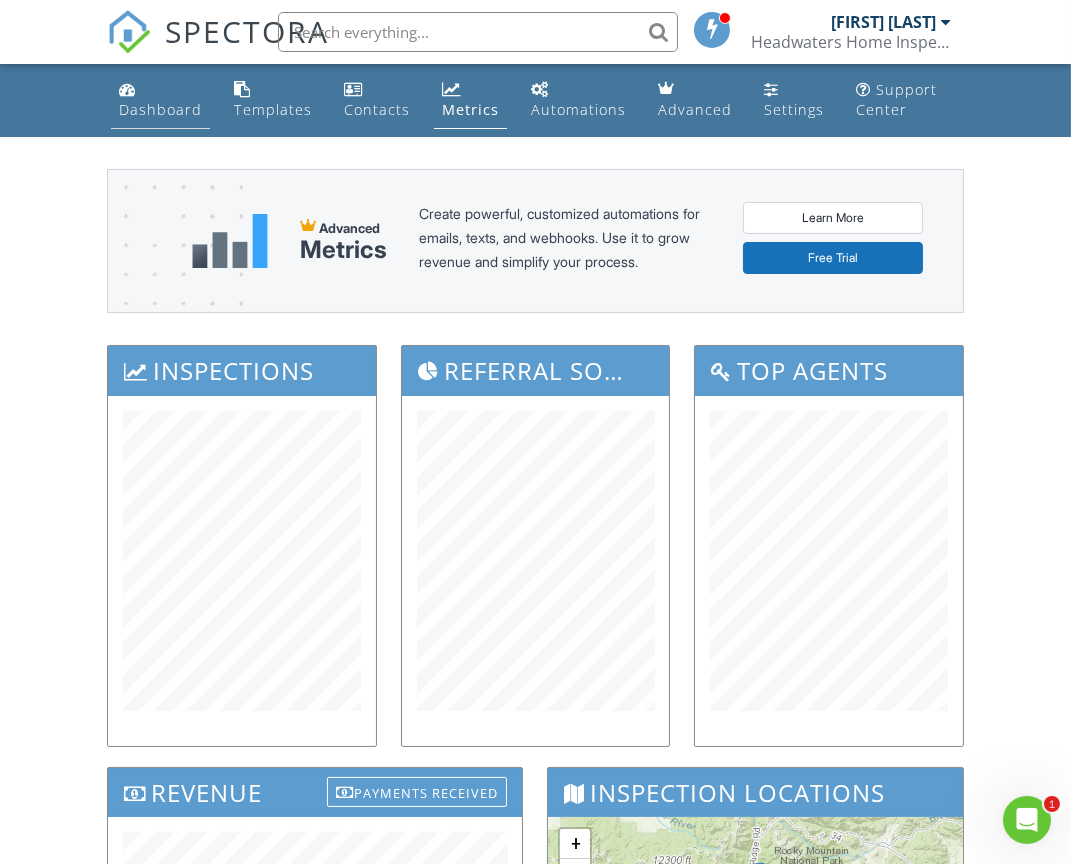 click on "Dashboard" at bounding box center [160, 109] 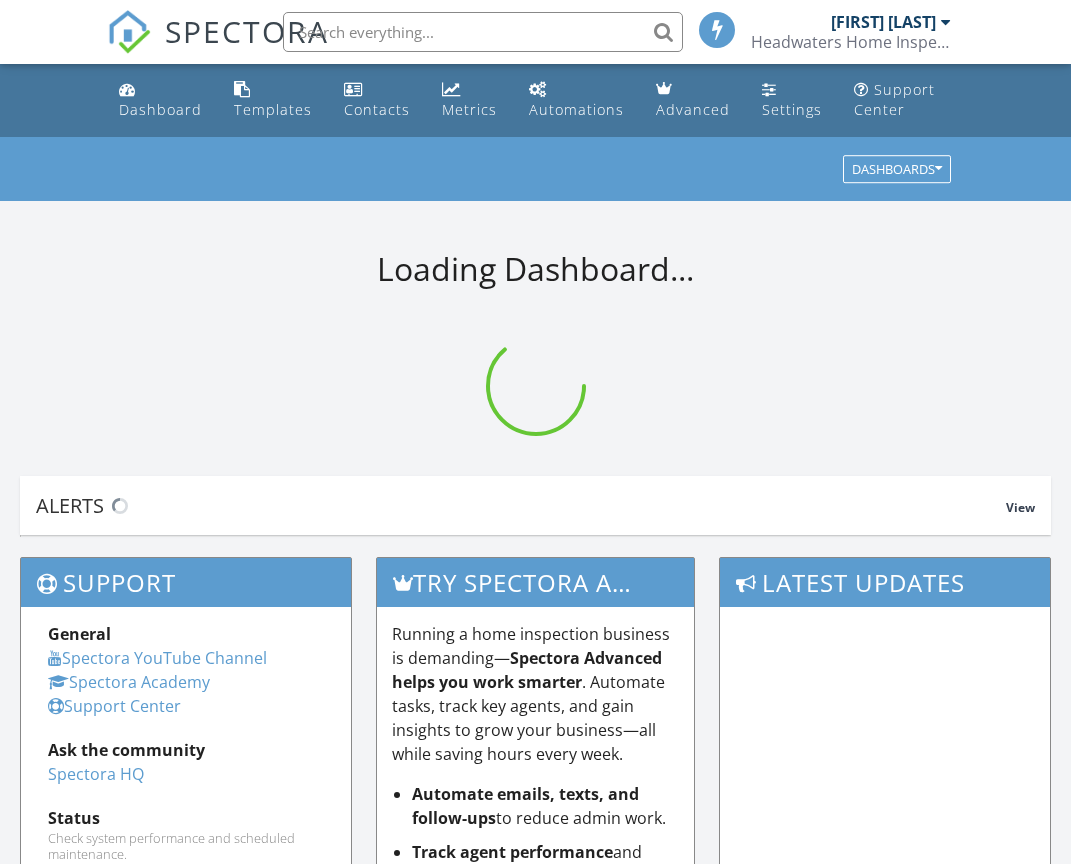scroll, scrollTop: 0, scrollLeft: 0, axis: both 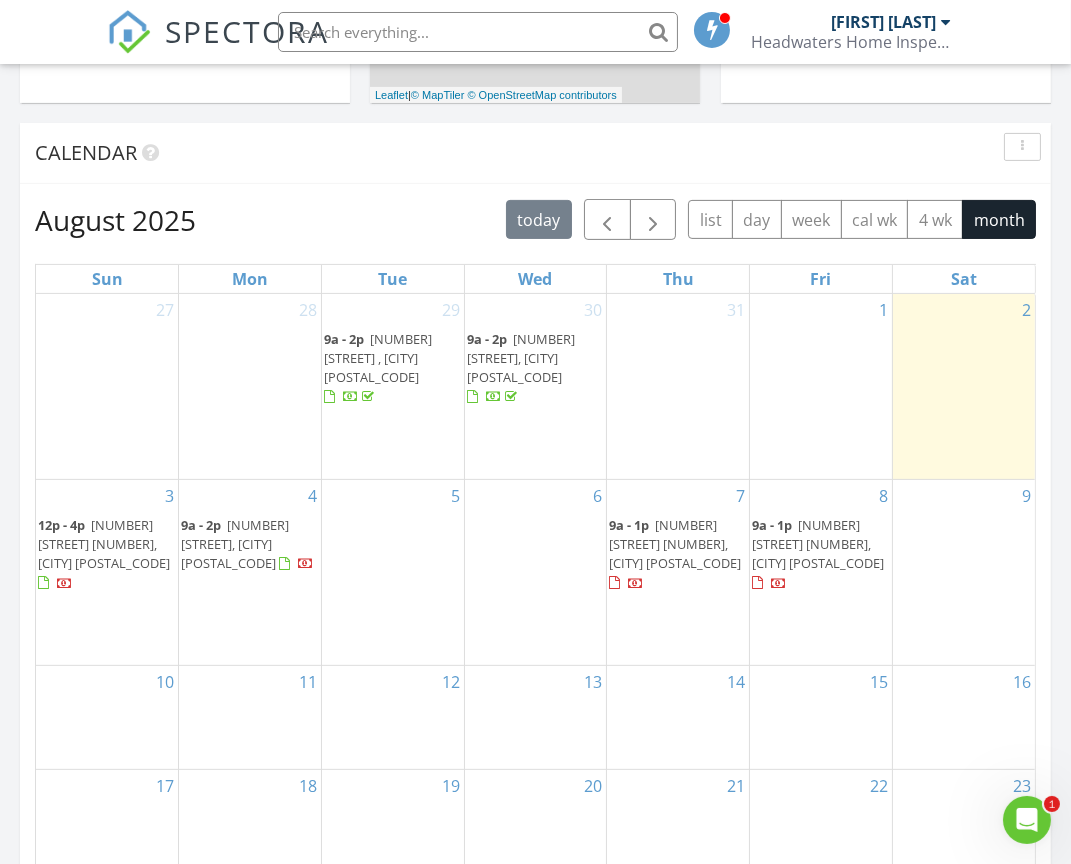 click on "79114 US Hwy 40 E201, Winter Park 80482" at bounding box center [675, 544] 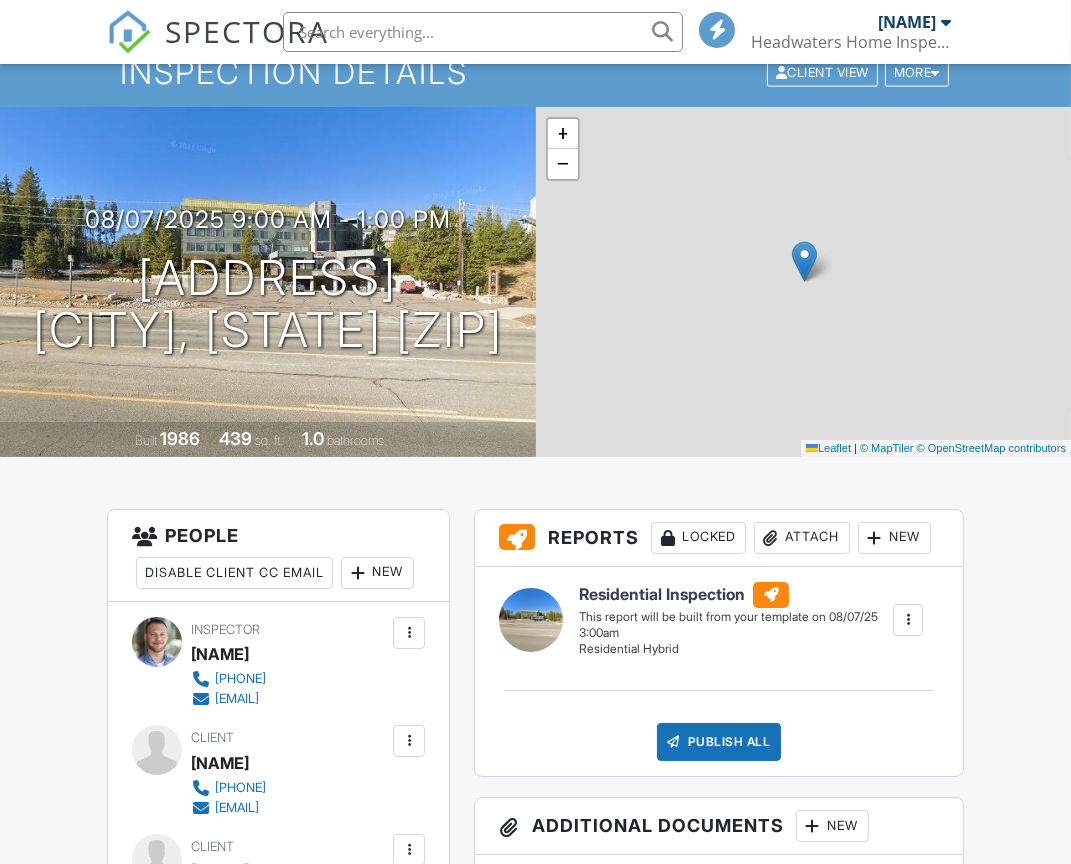 scroll, scrollTop: 0, scrollLeft: 0, axis: both 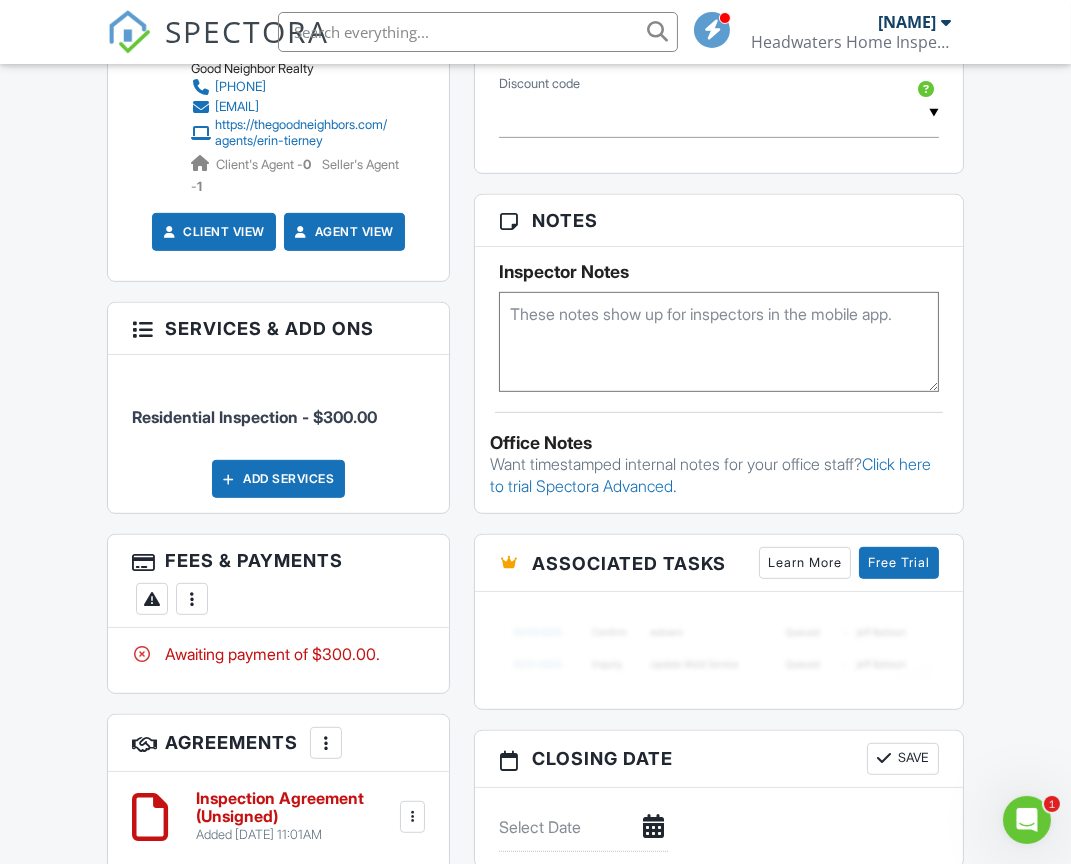 click at bounding box center (142, 327) 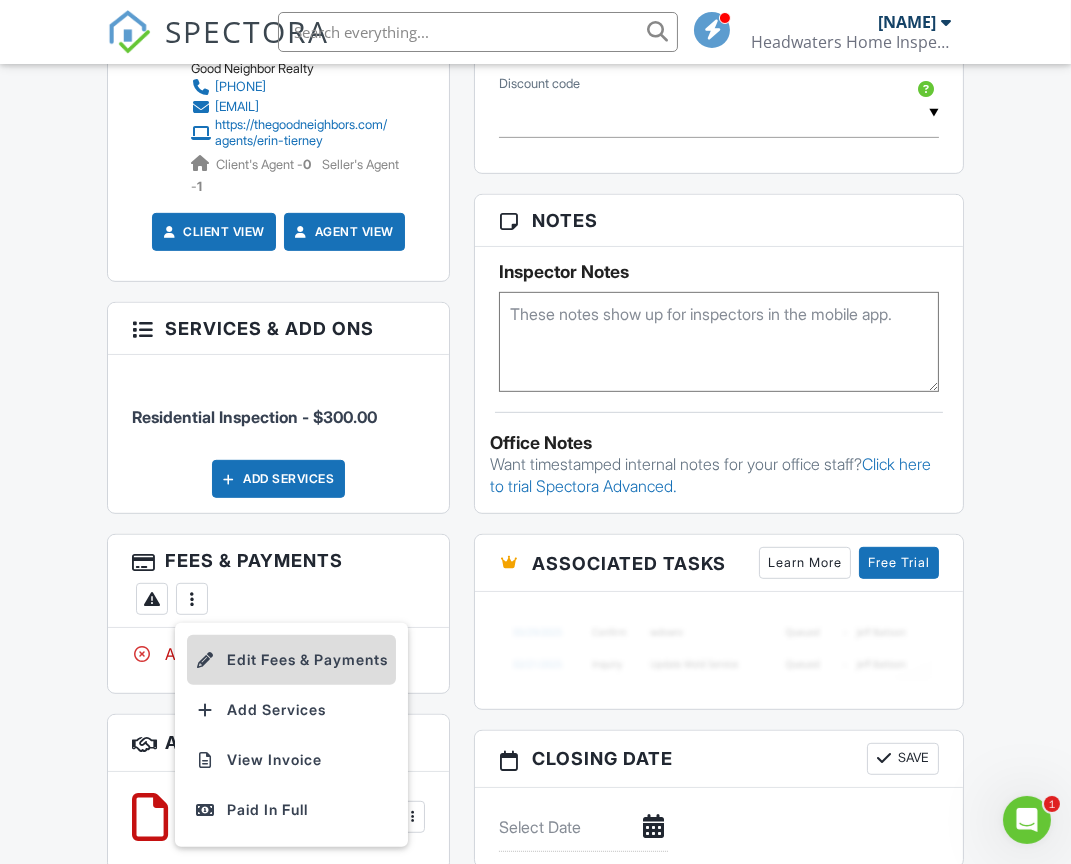 click on "Edit Fees & Payments" at bounding box center [291, 660] 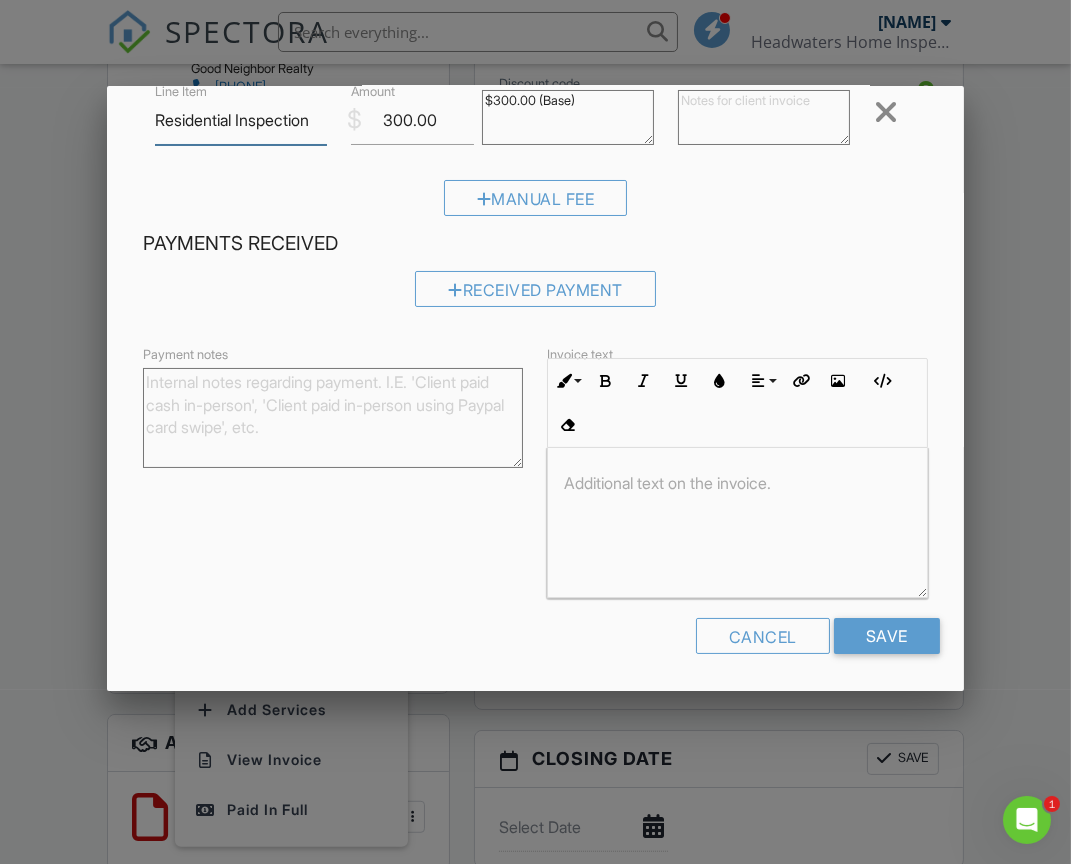 scroll, scrollTop: 0, scrollLeft: 0, axis: both 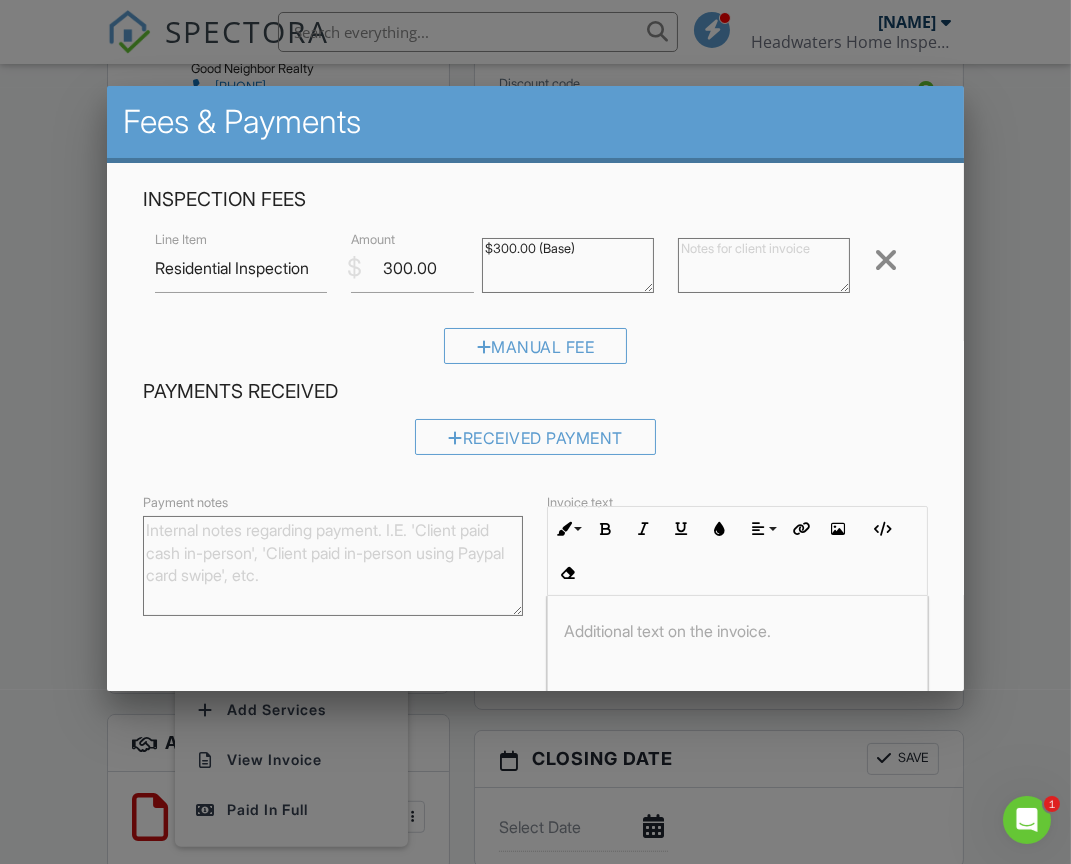 click on "$300.00 (Base)" at bounding box center [568, 265] 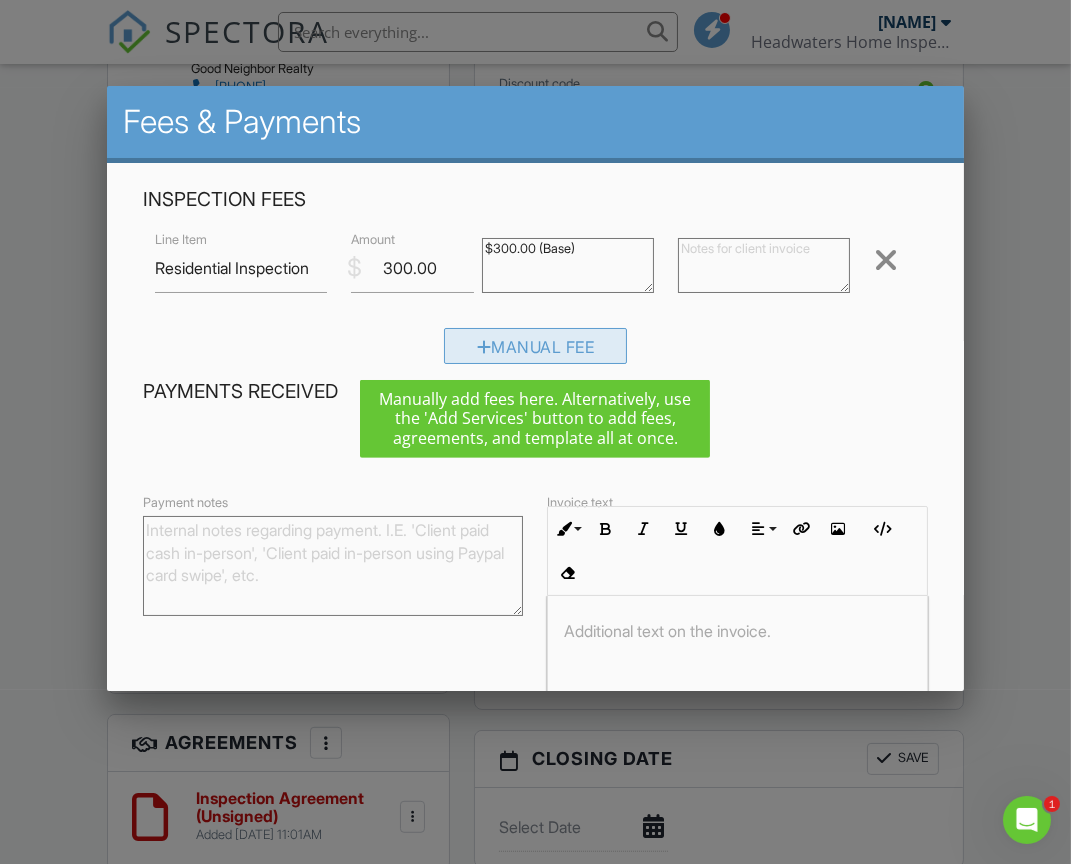 click on "Manual Fee" at bounding box center [536, 346] 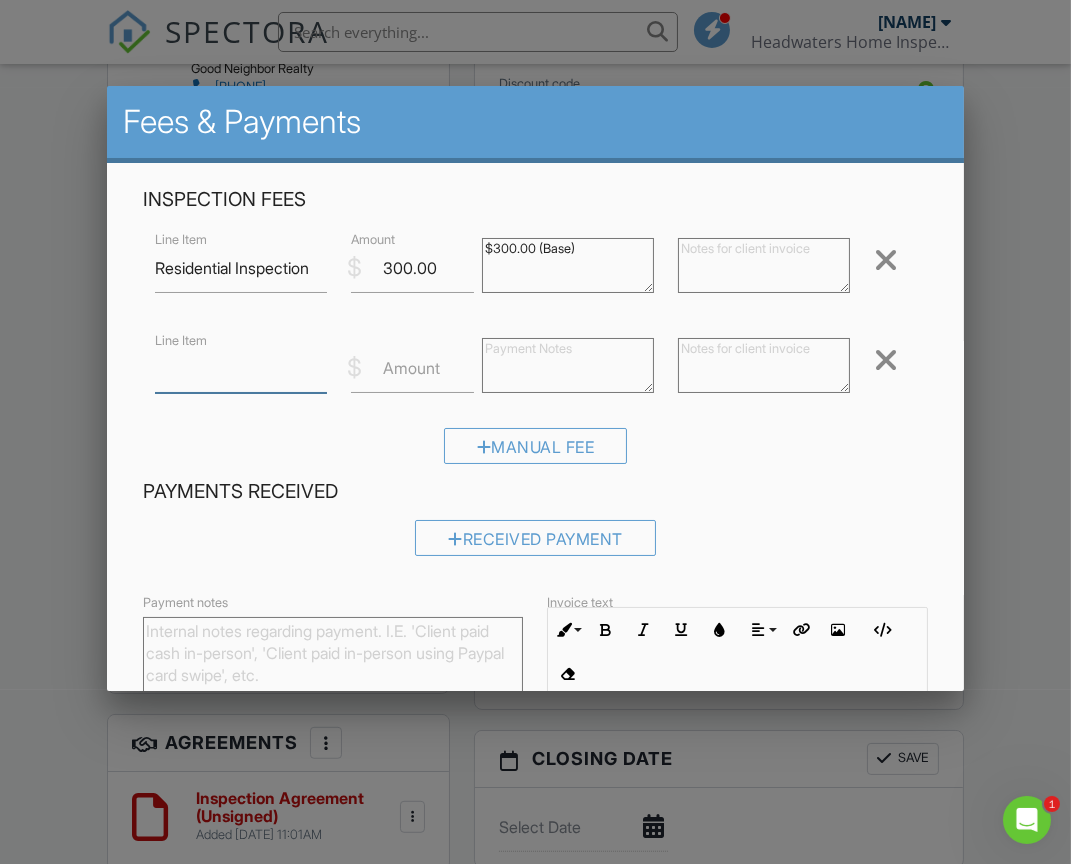 click on "Line Item" at bounding box center (241, 368) 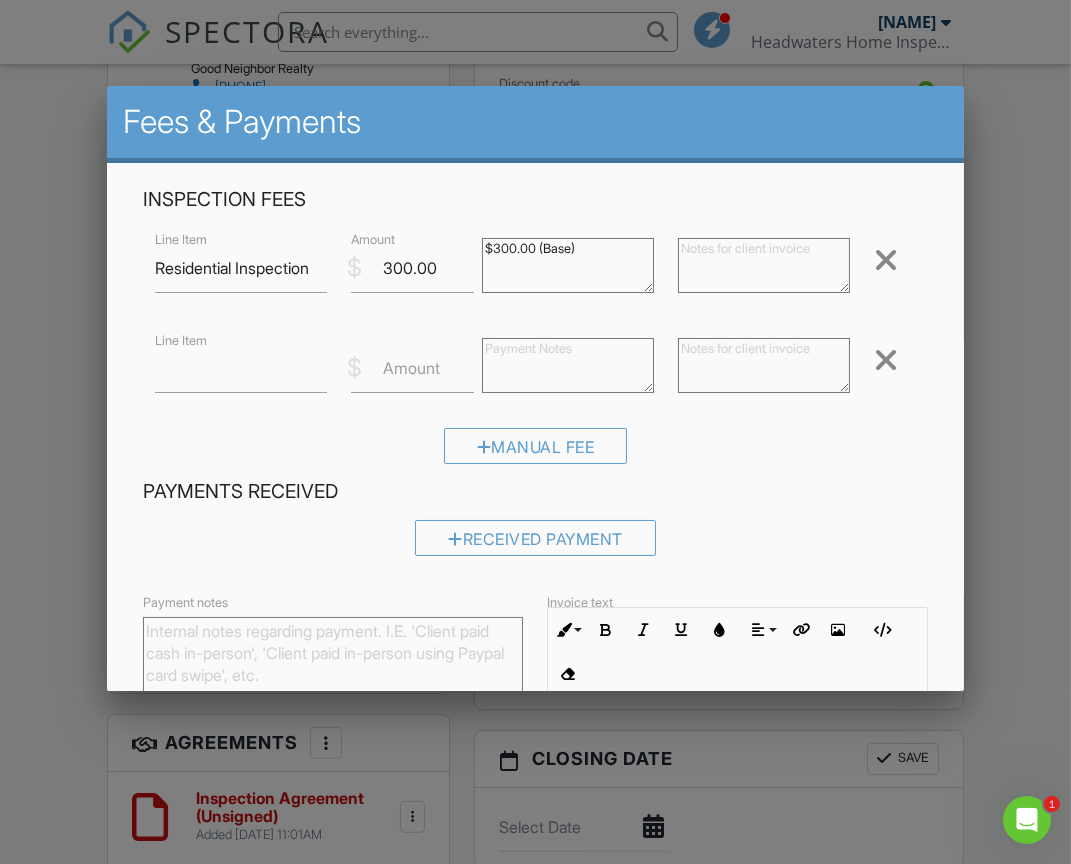 click at bounding box center (886, 360) 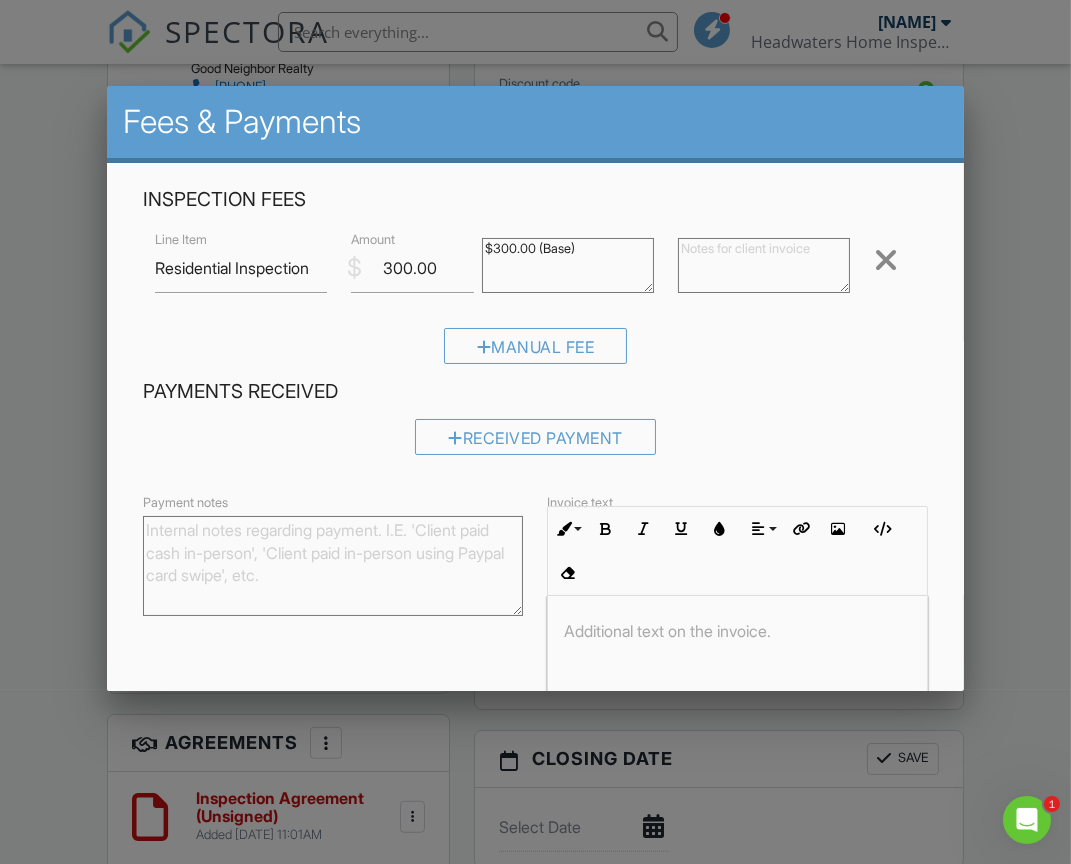 scroll, scrollTop: 148, scrollLeft: 0, axis: vertical 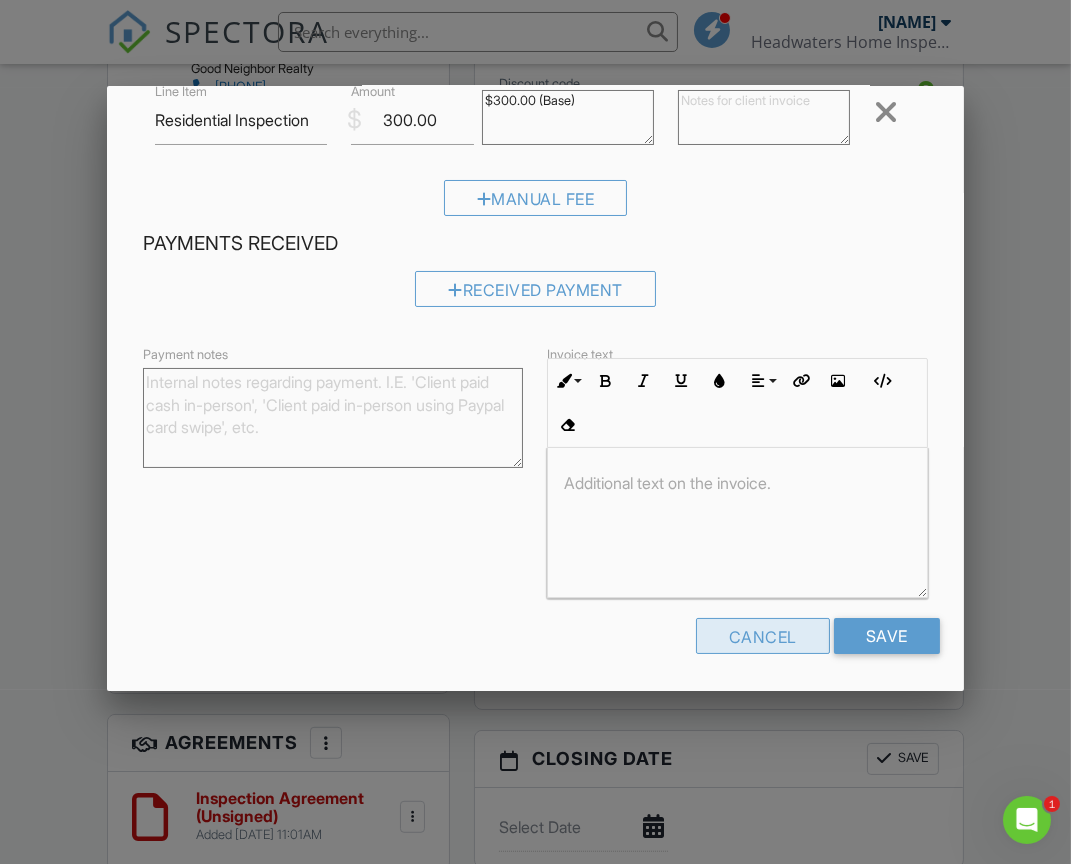 click on "Cancel" at bounding box center [763, 636] 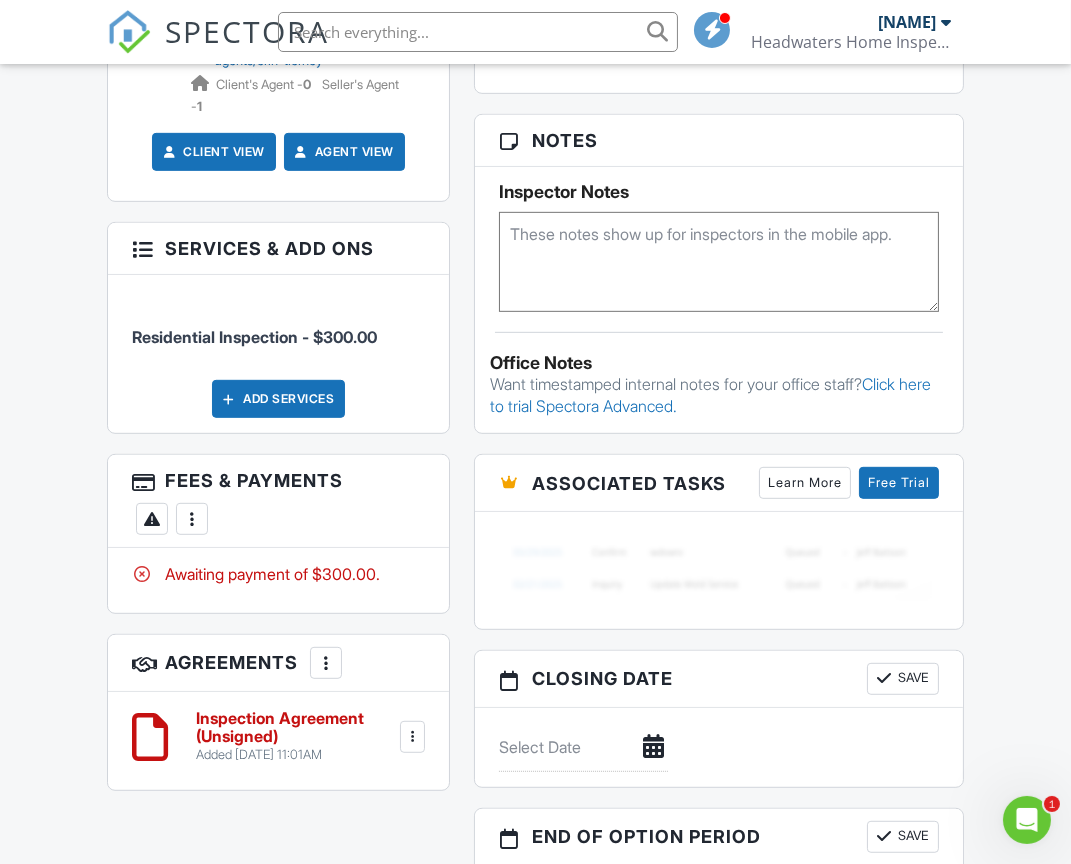 scroll, scrollTop: 1302, scrollLeft: 0, axis: vertical 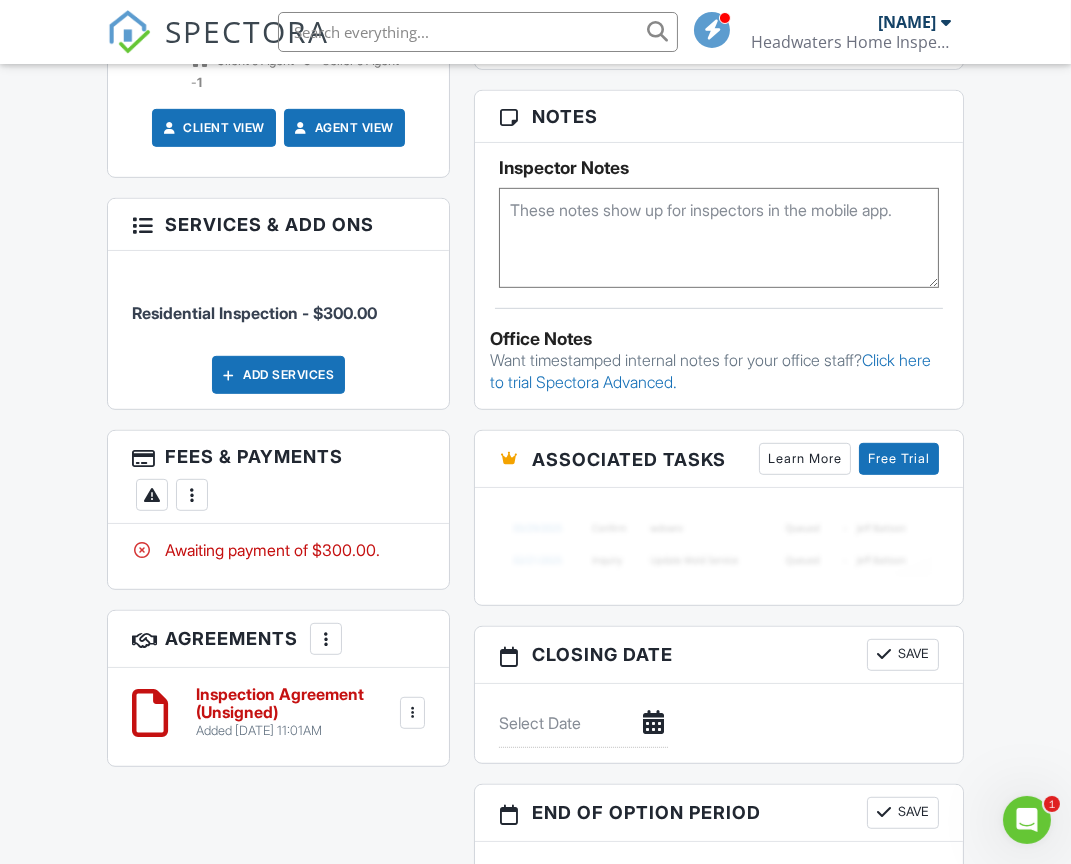 click at bounding box center [142, 223] 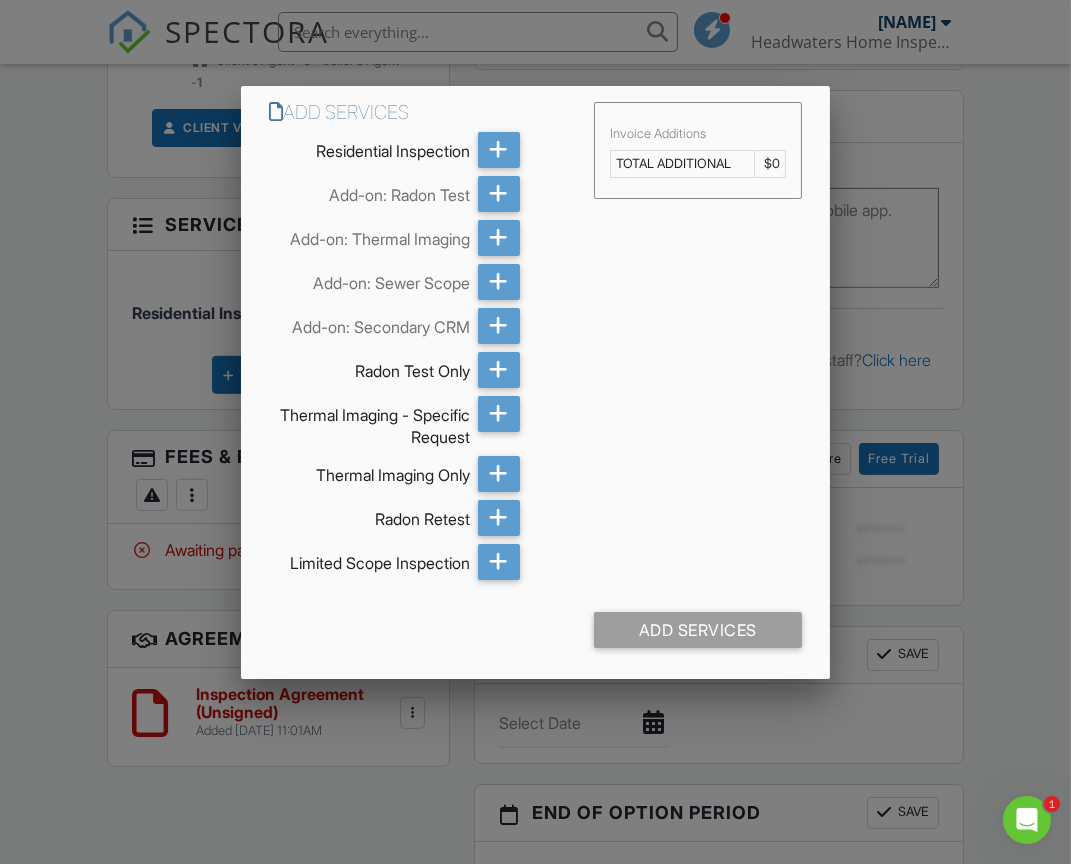 drag, startPoint x: 670, startPoint y: 160, endPoint x: 539, endPoint y: 158, distance: 131.01526 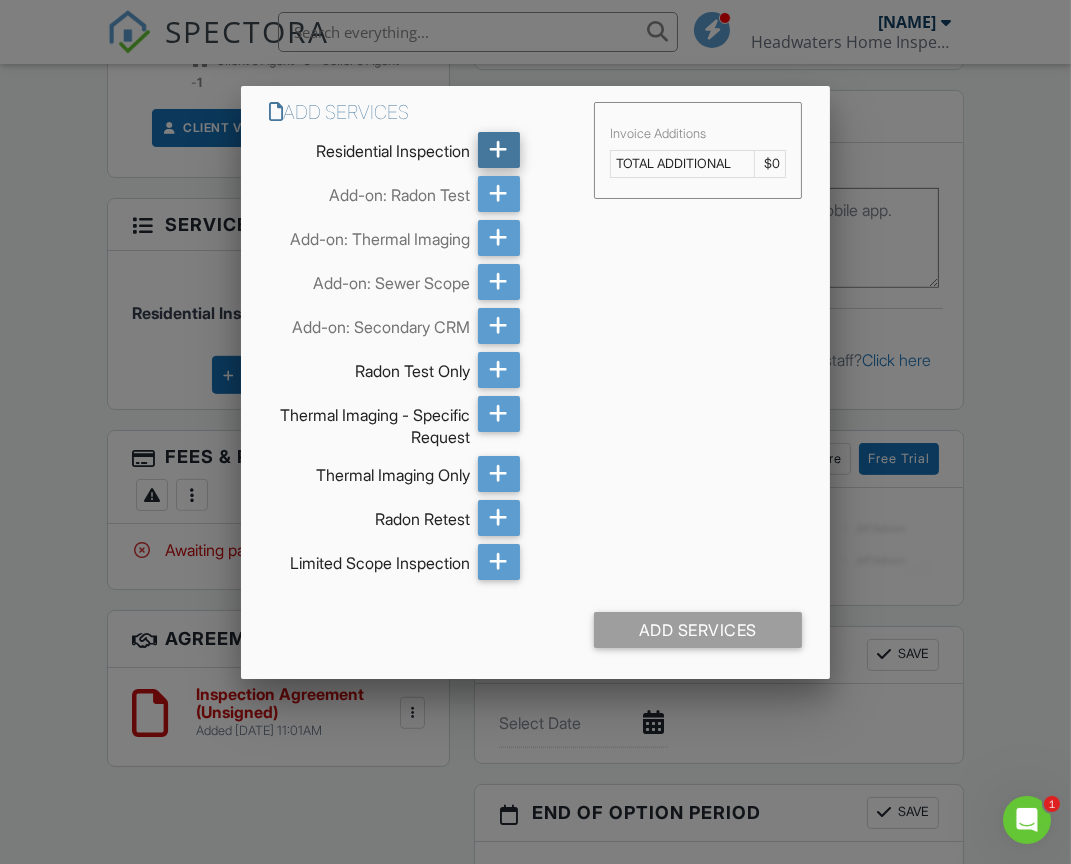 click at bounding box center [498, 150] 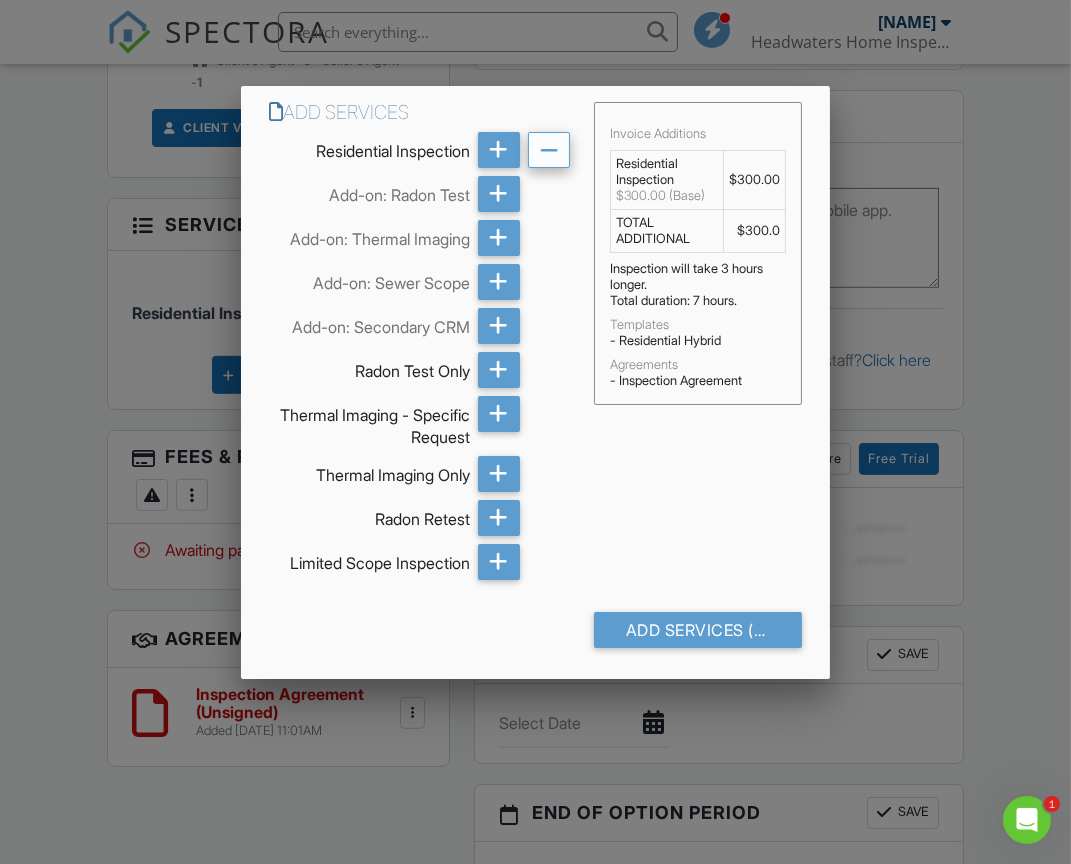 click at bounding box center (549, 151) 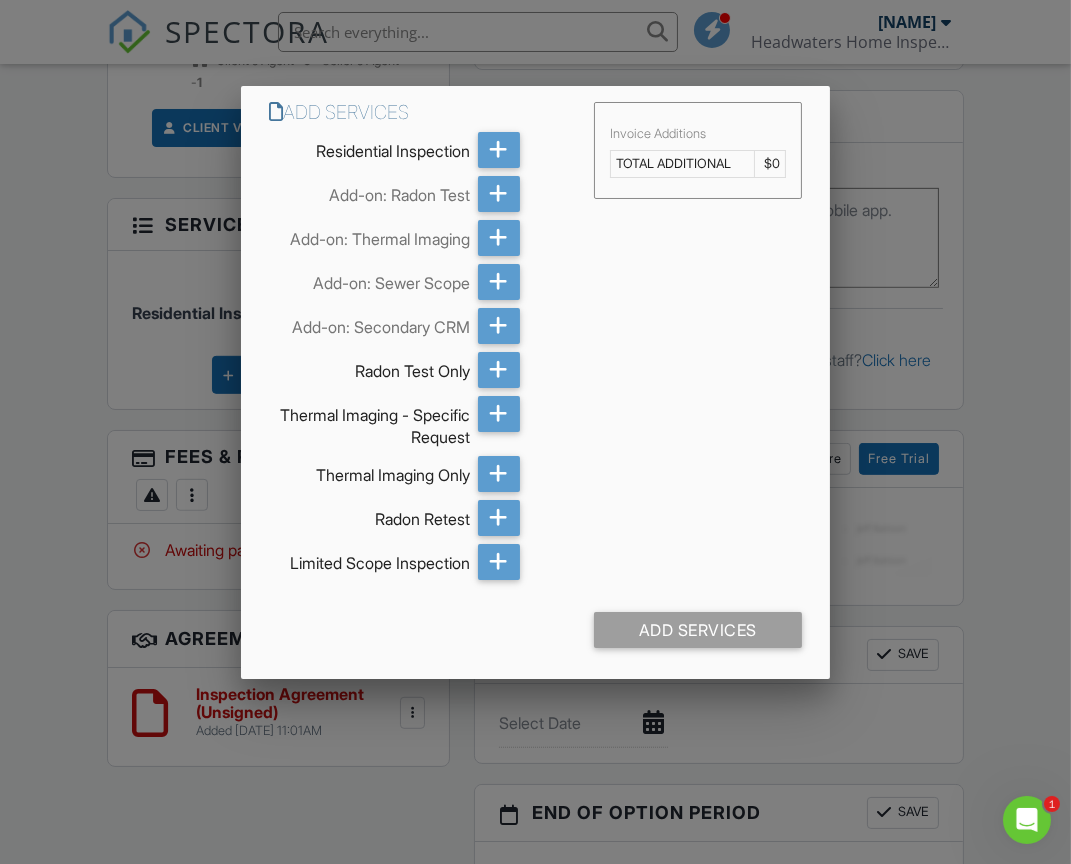 click at bounding box center [535, 440] 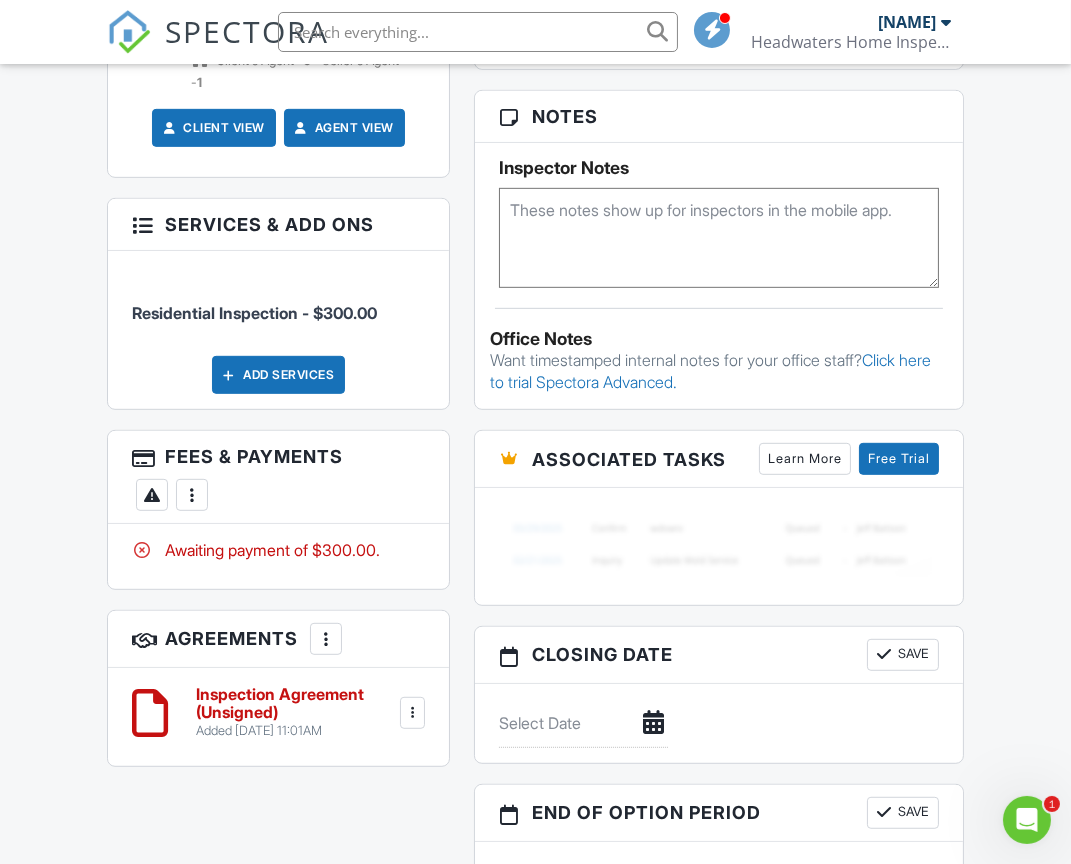 click at bounding box center (192, 495) 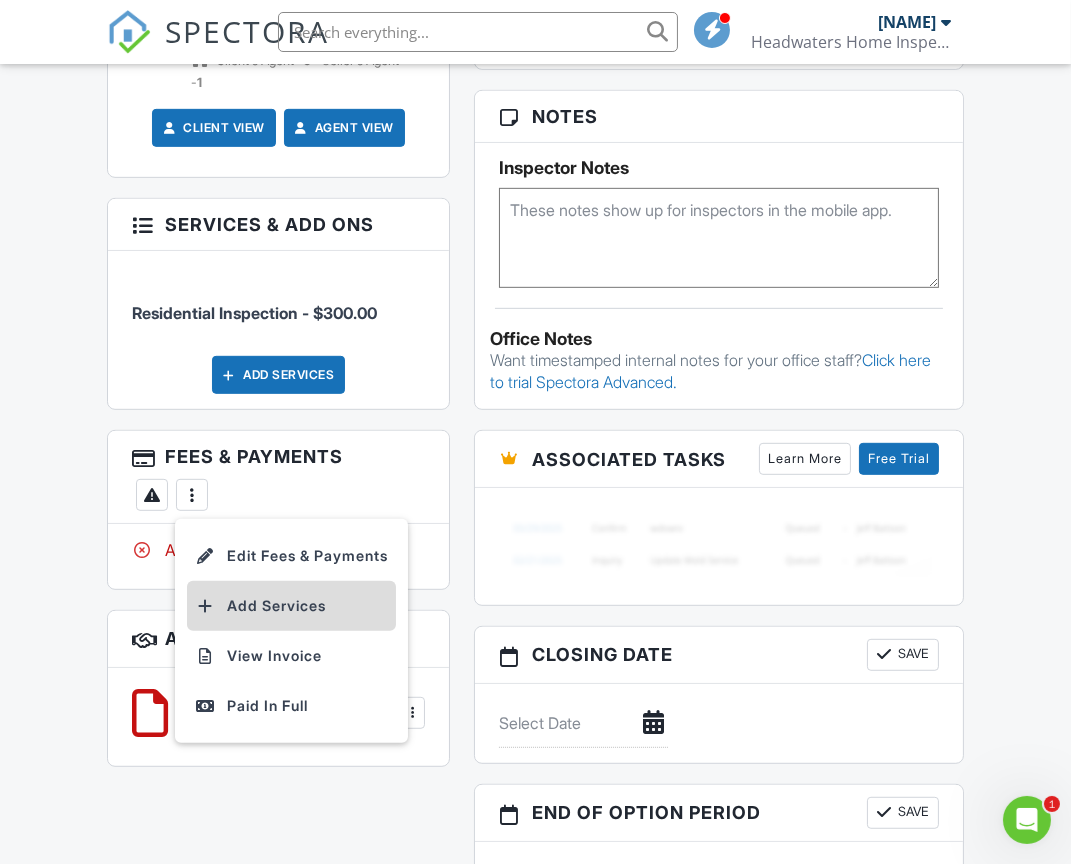 click on "Add Services" at bounding box center (291, 606) 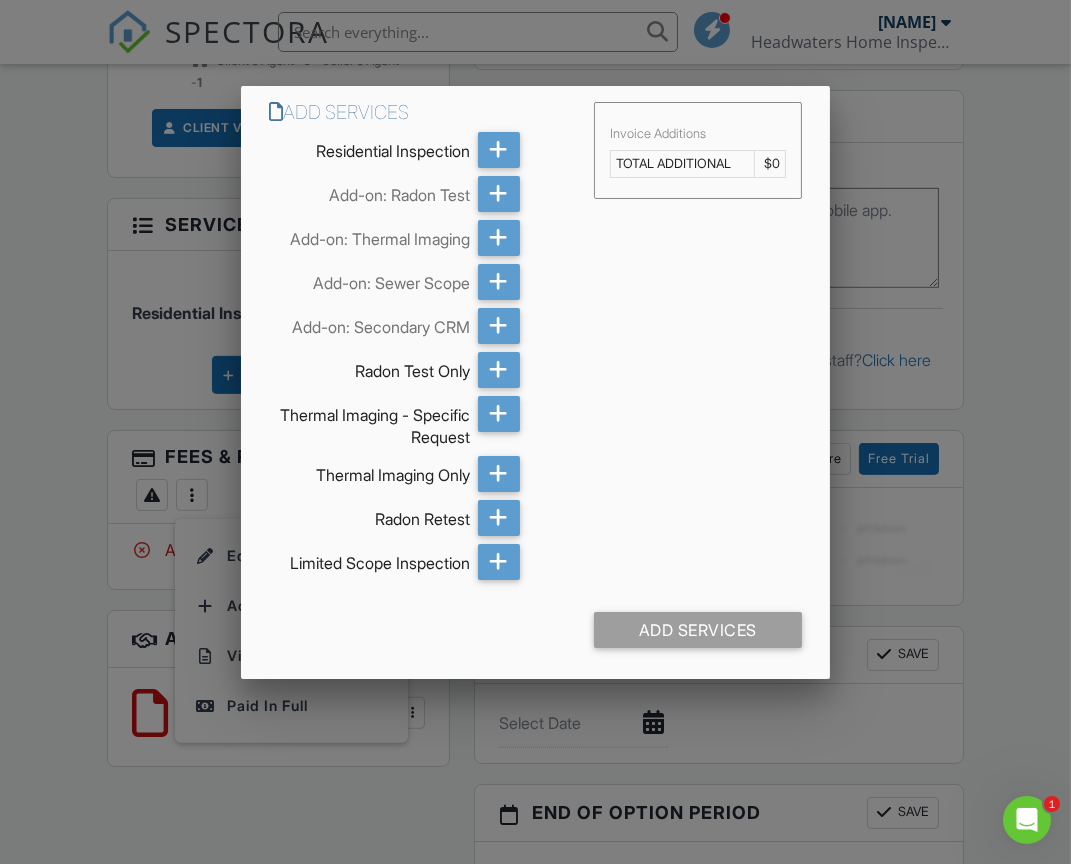 click at bounding box center (535, 440) 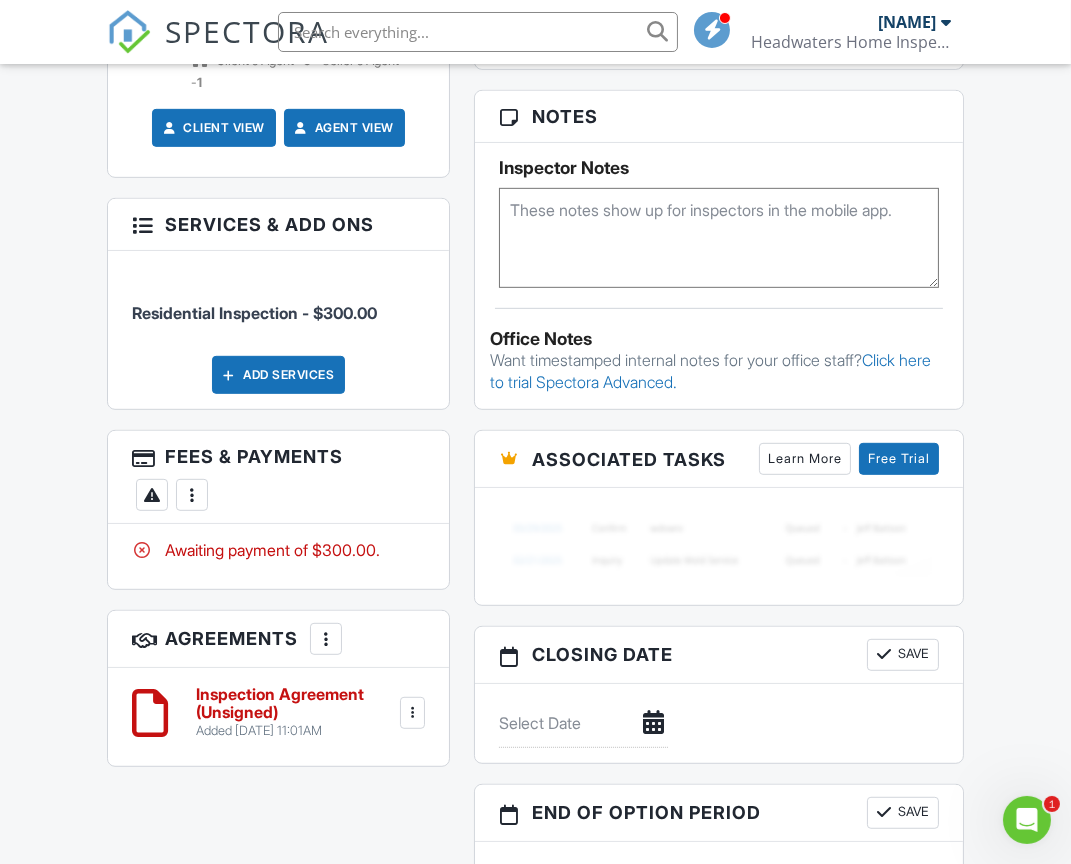 click at bounding box center (192, 495) 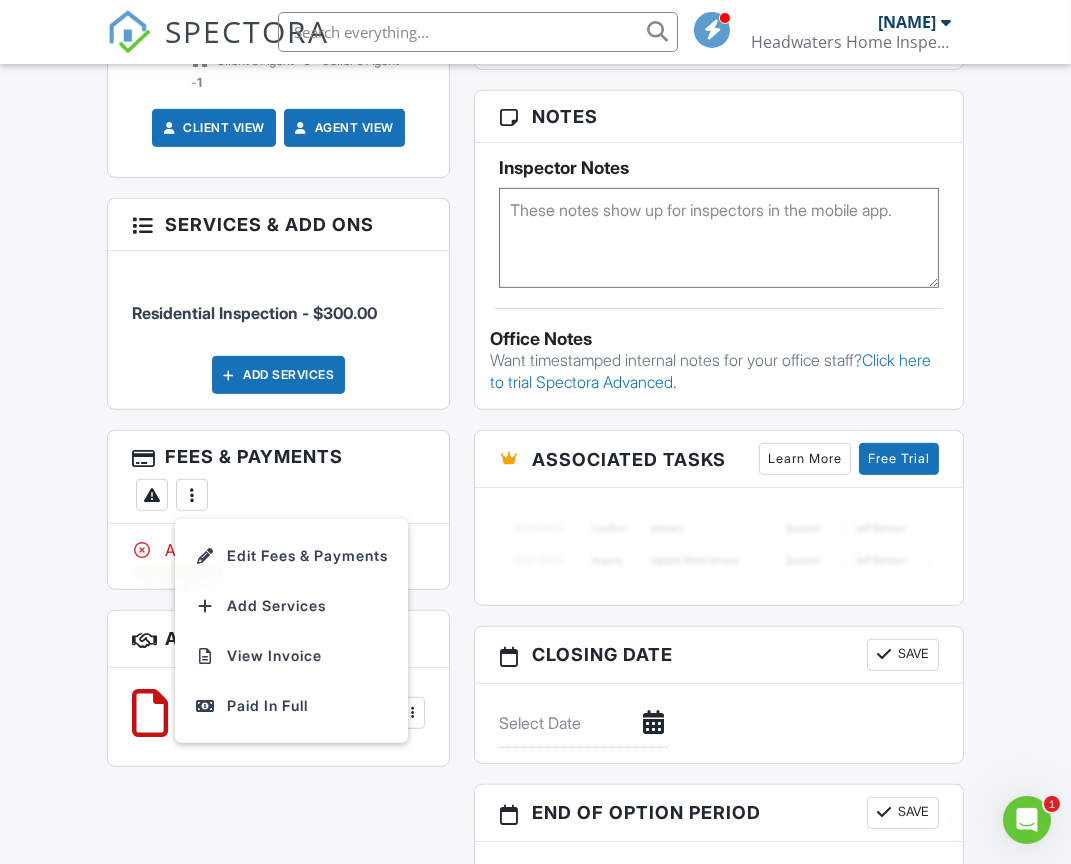 click at bounding box center (152, 495) 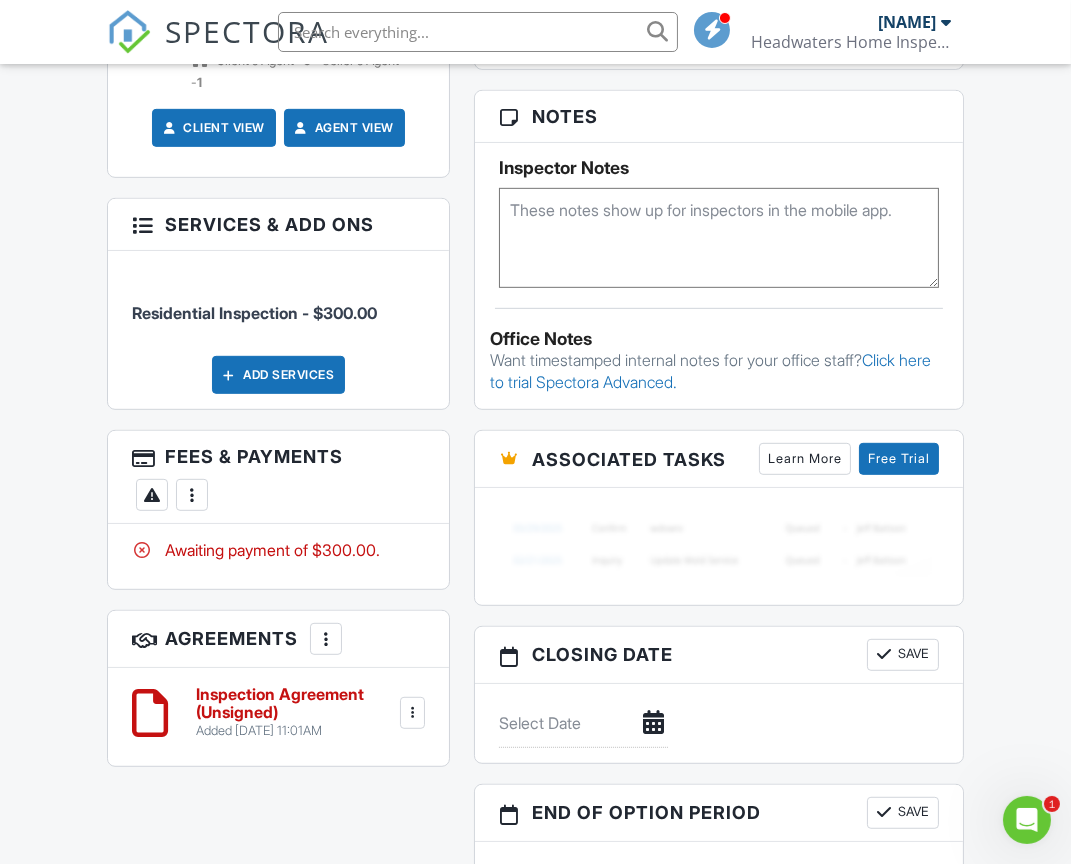 click on "Fees & Payments
More
Edit Fees & Payments
Add Services
View Invoice
Paid In Full" at bounding box center (278, 477) 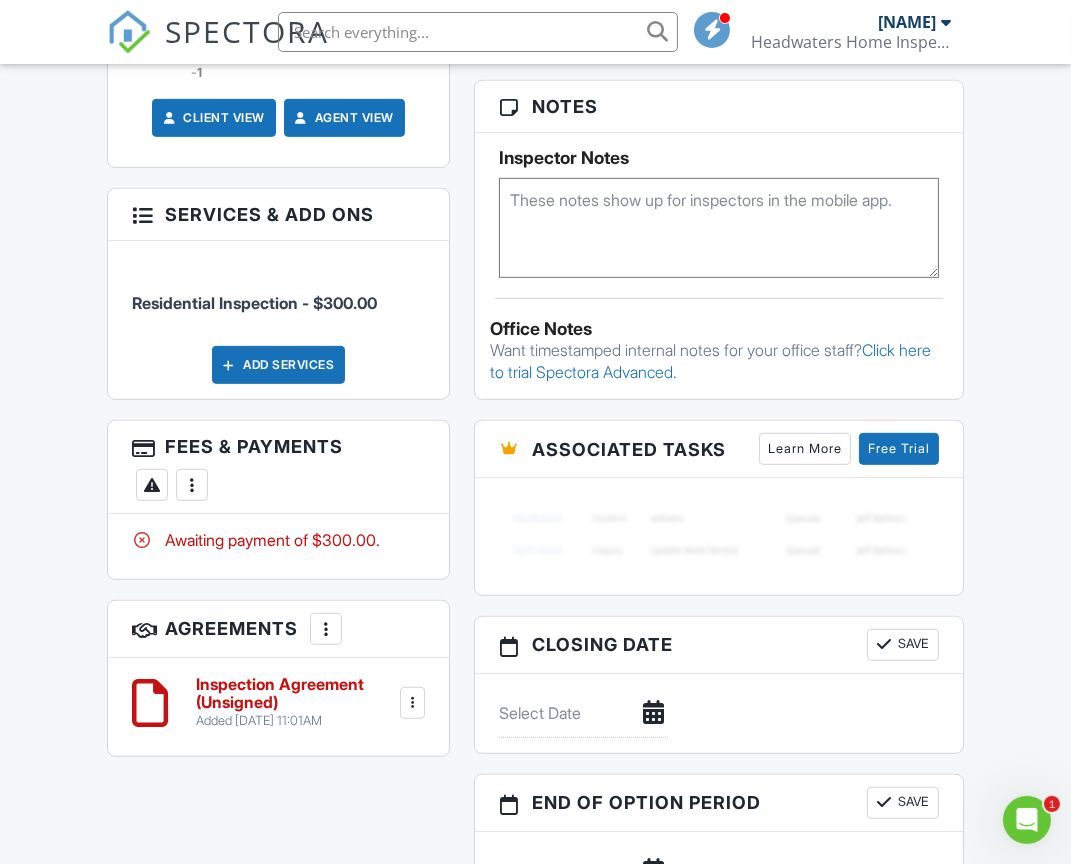 scroll, scrollTop: 1311, scrollLeft: 0, axis: vertical 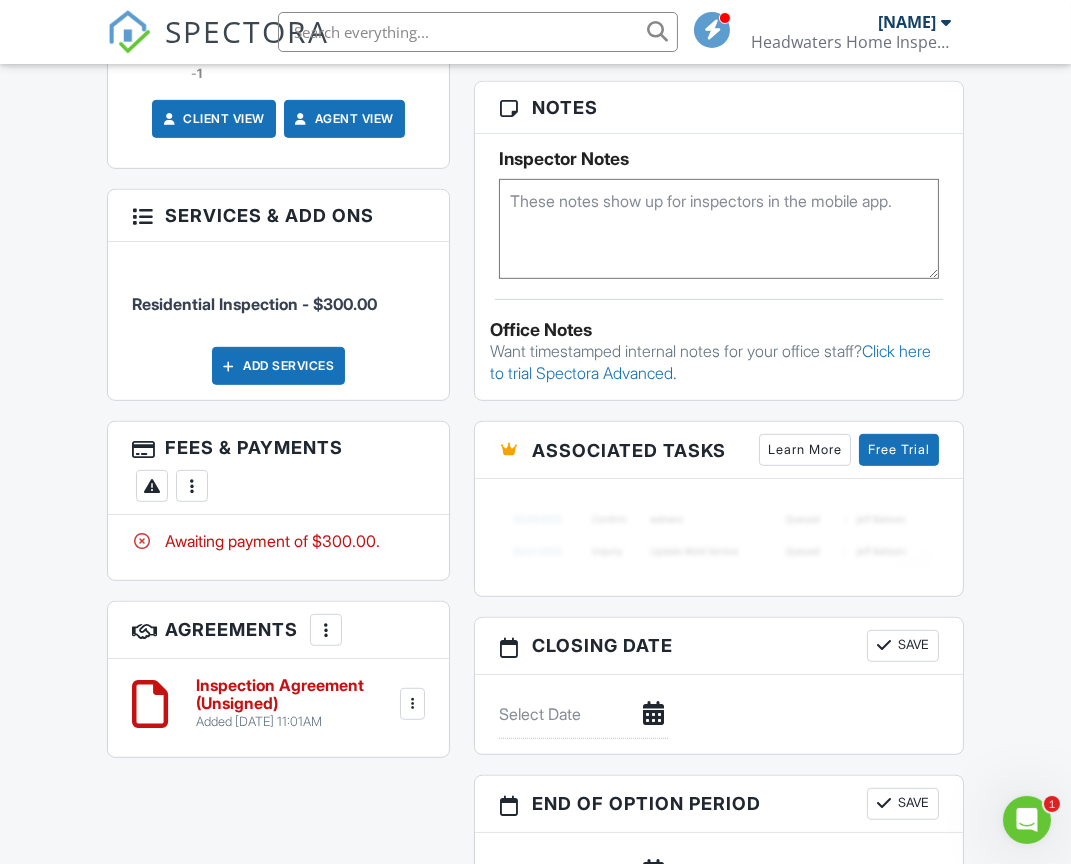 click at bounding box center (192, 486) 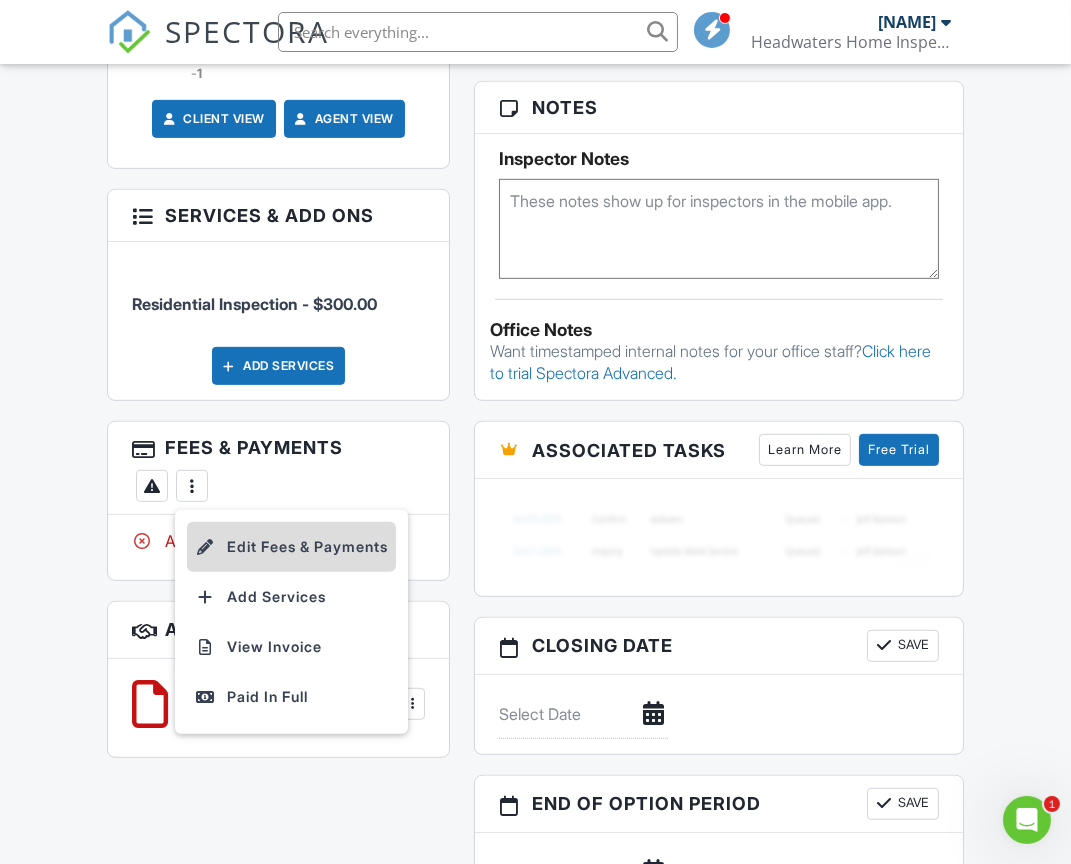click on "Edit Fees & Payments" at bounding box center [291, 547] 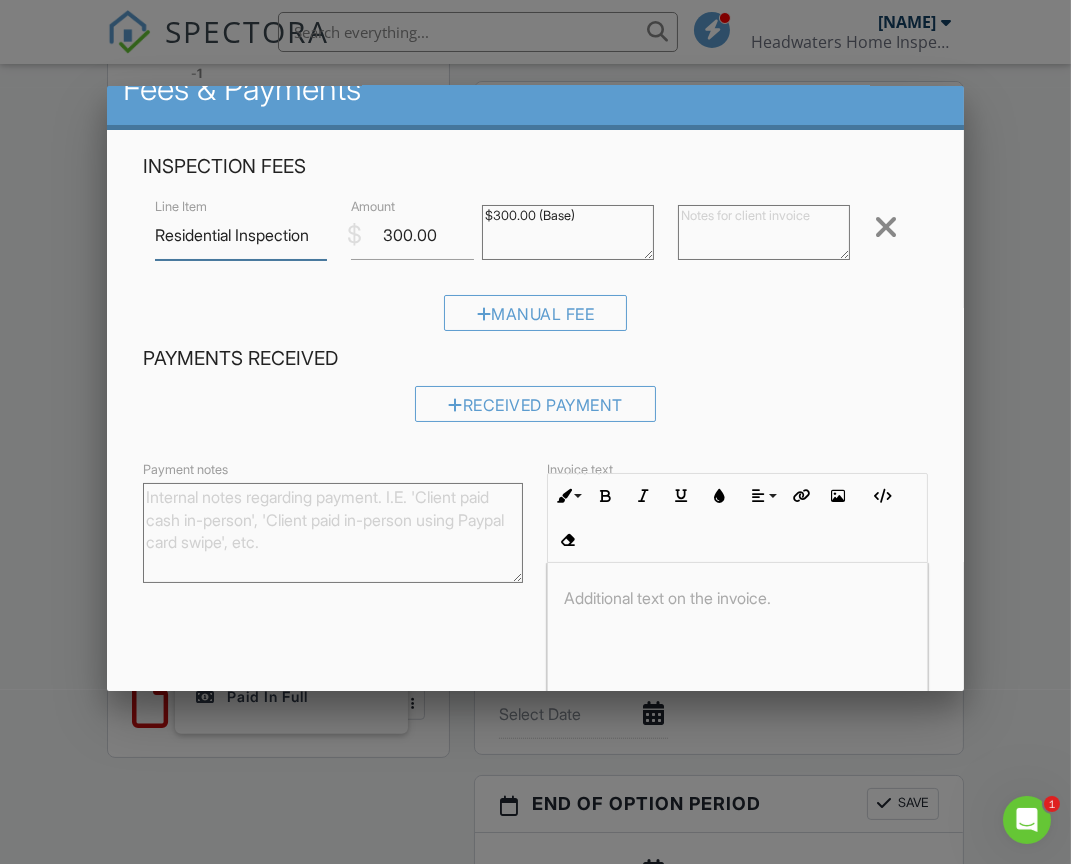 scroll, scrollTop: 0, scrollLeft: 0, axis: both 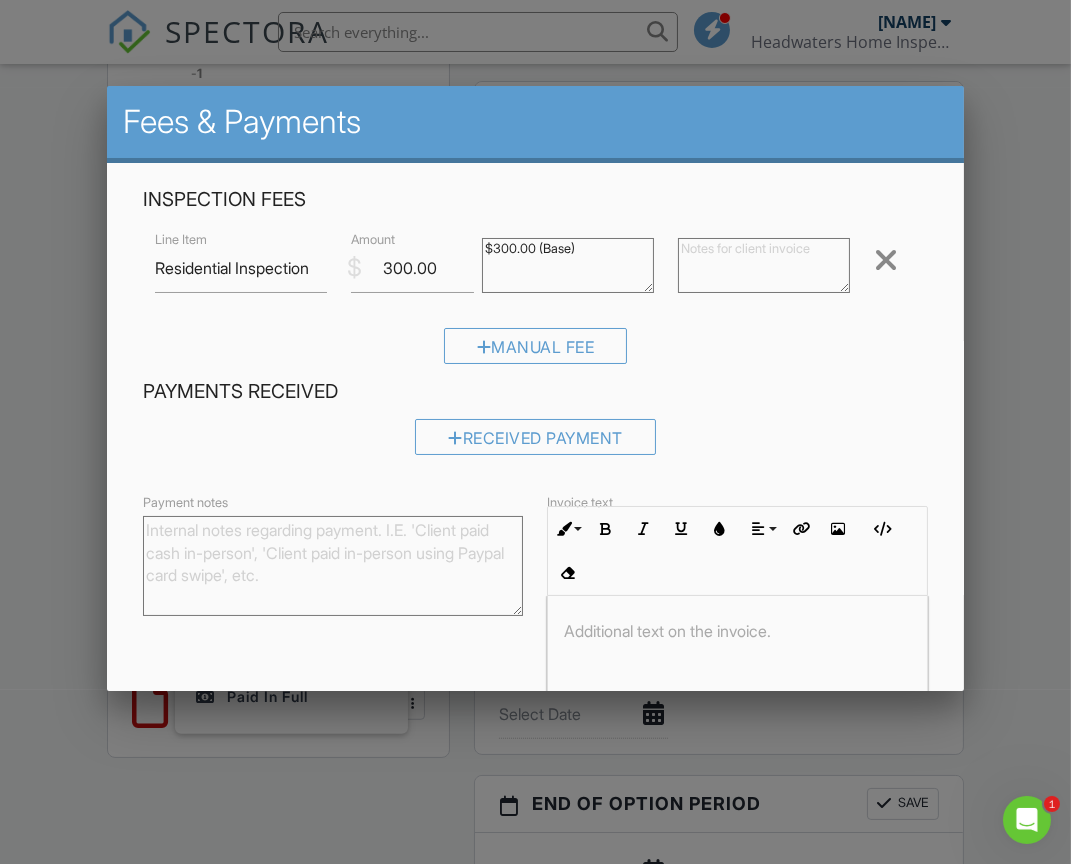 click on "$300.00 (Base)" at bounding box center [568, 265] 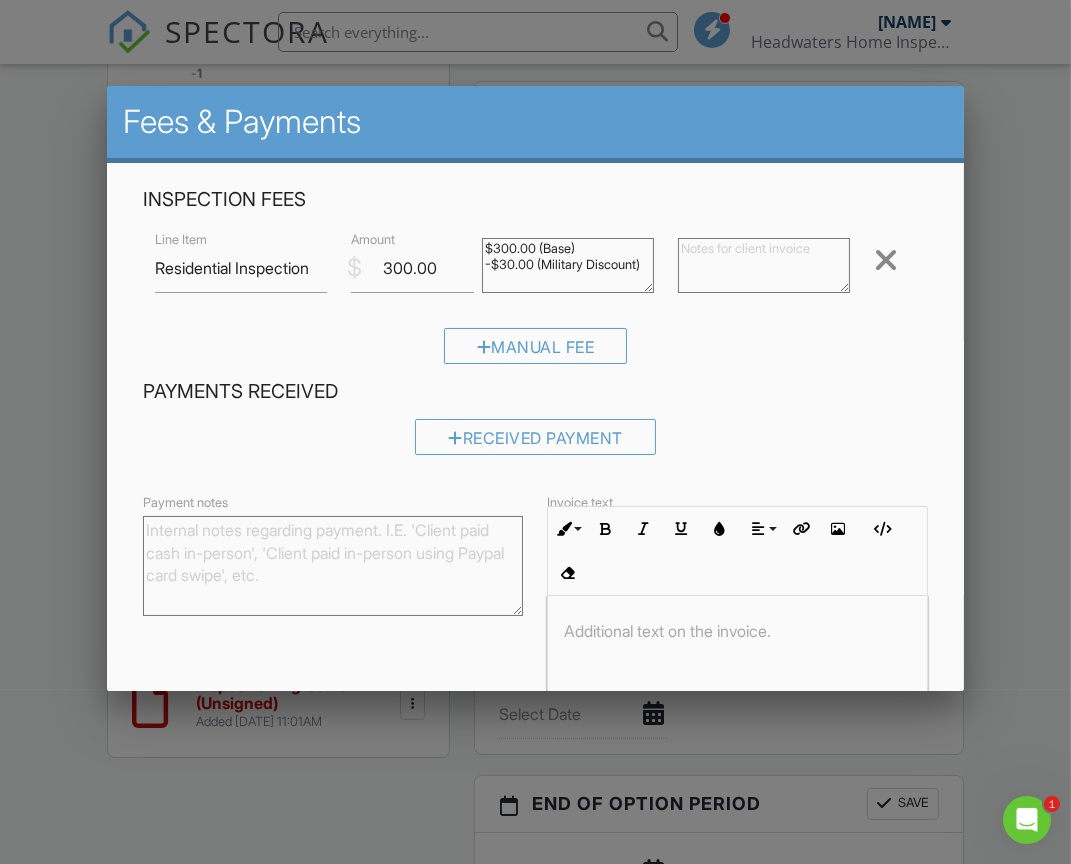 type on "$300.00 (Base)
-$30.00 (Military Discount)" 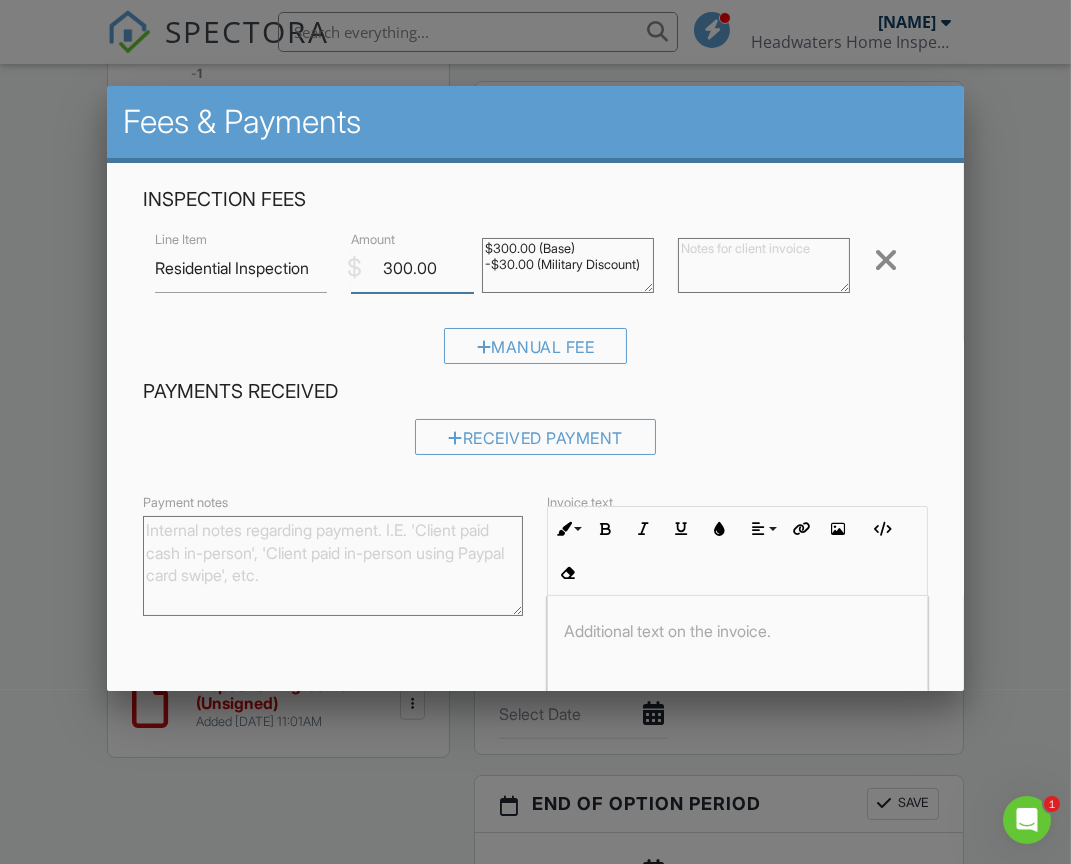 click on "300.00" at bounding box center [412, 268] 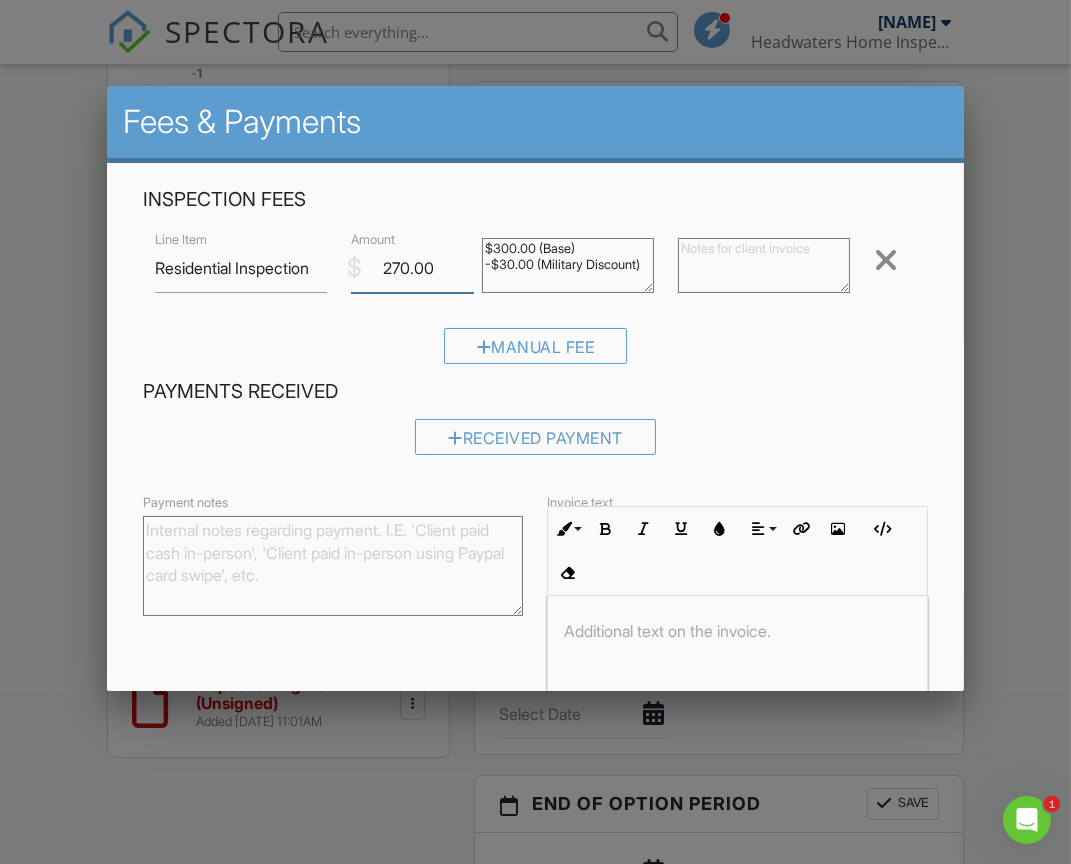 type on "270.00" 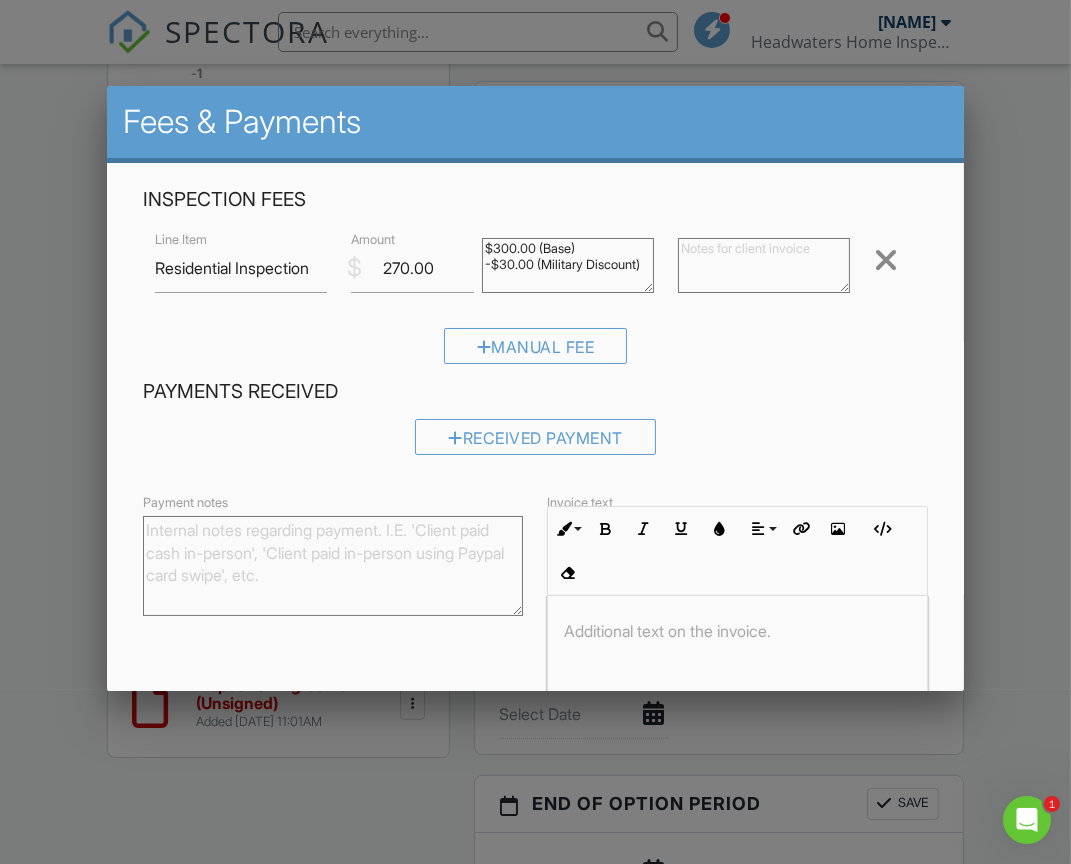 click on "Manual Fee" at bounding box center [535, 353] 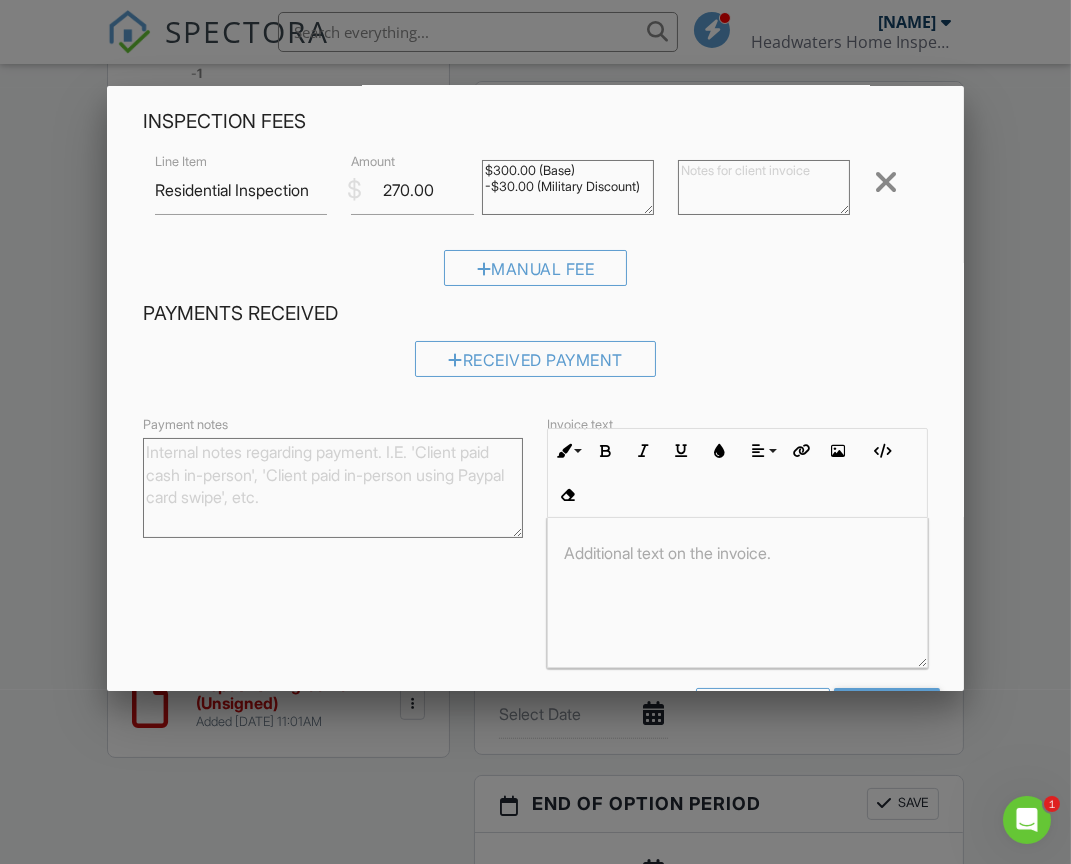 scroll, scrollTop: 148, scrollLeft: 0, axis: vertical 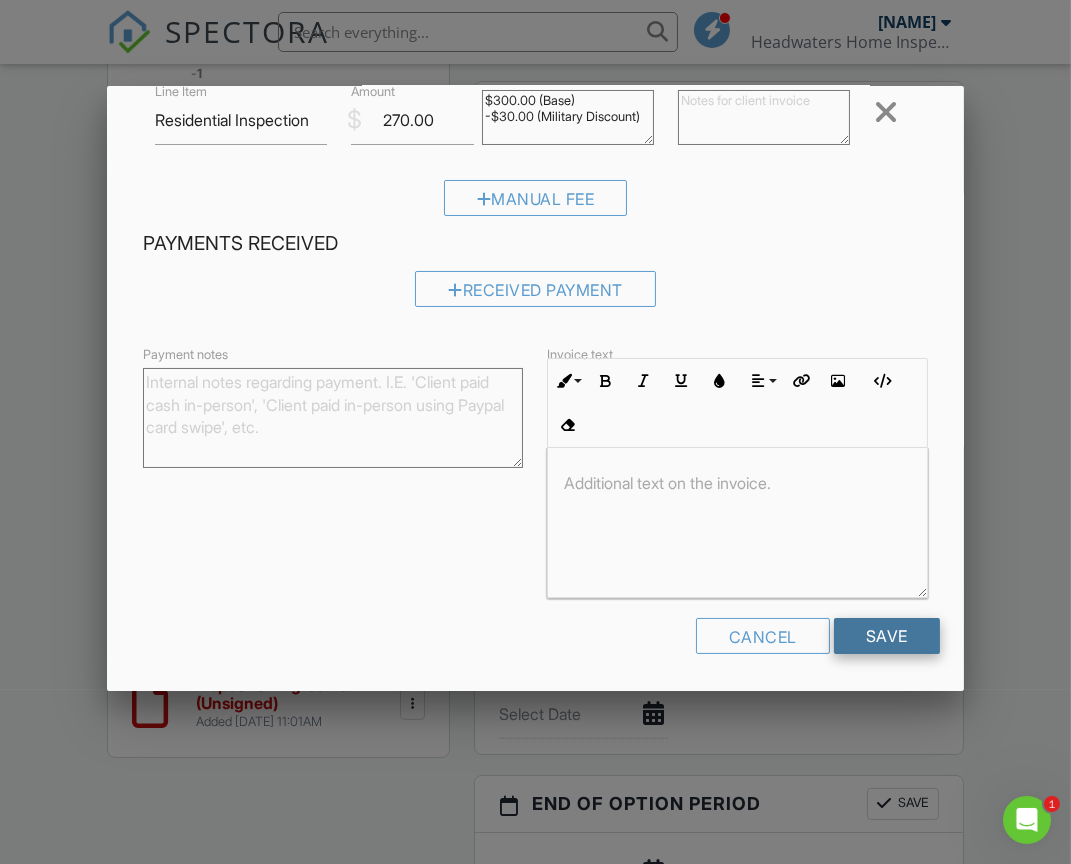 click on "Save" at bounding box center (887, 636) 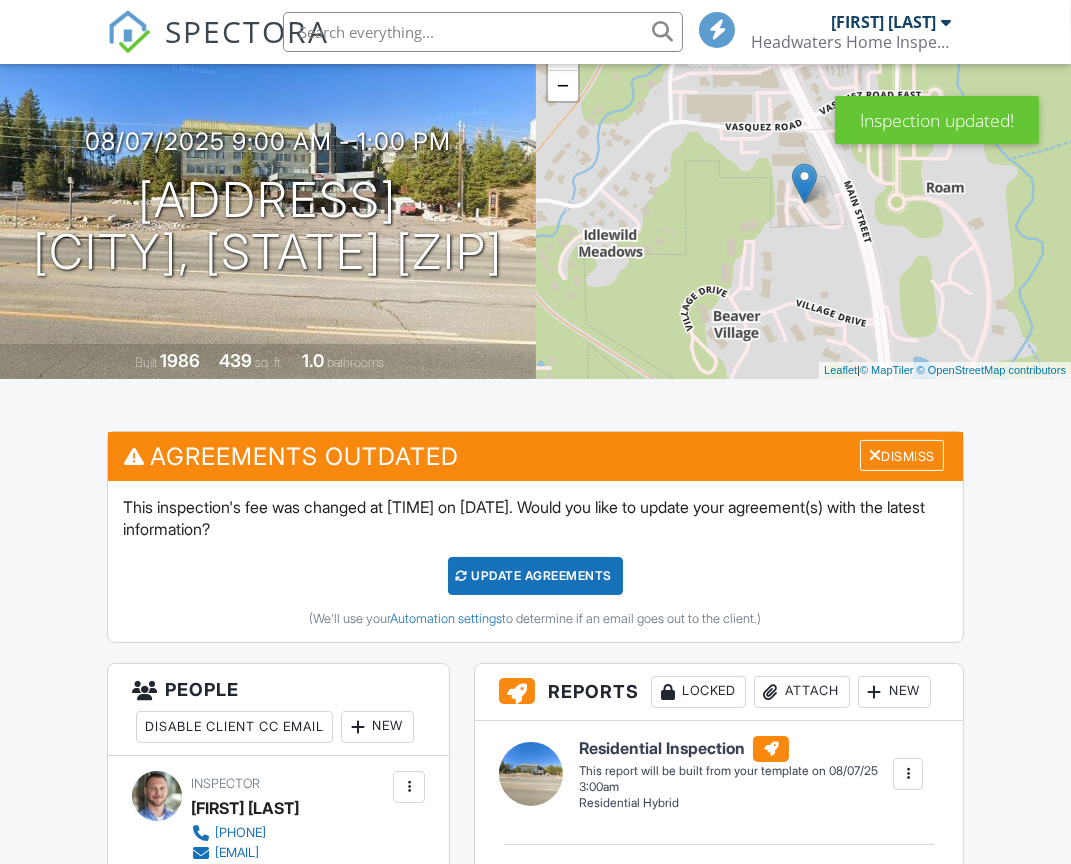 scroll, scrollTop: 176, scrollLeft: 0, axis: vertical 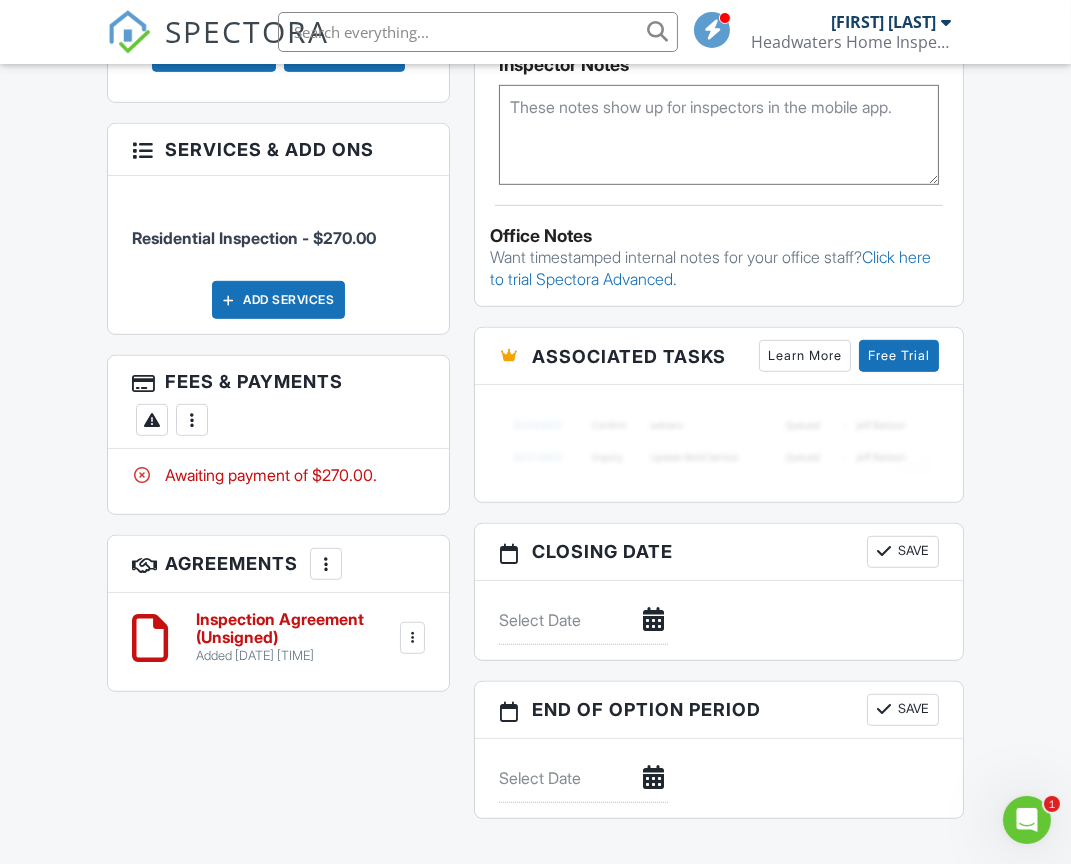 click on "Inspection Agreement
(Unsigned)" at bounding box center (295, 628) 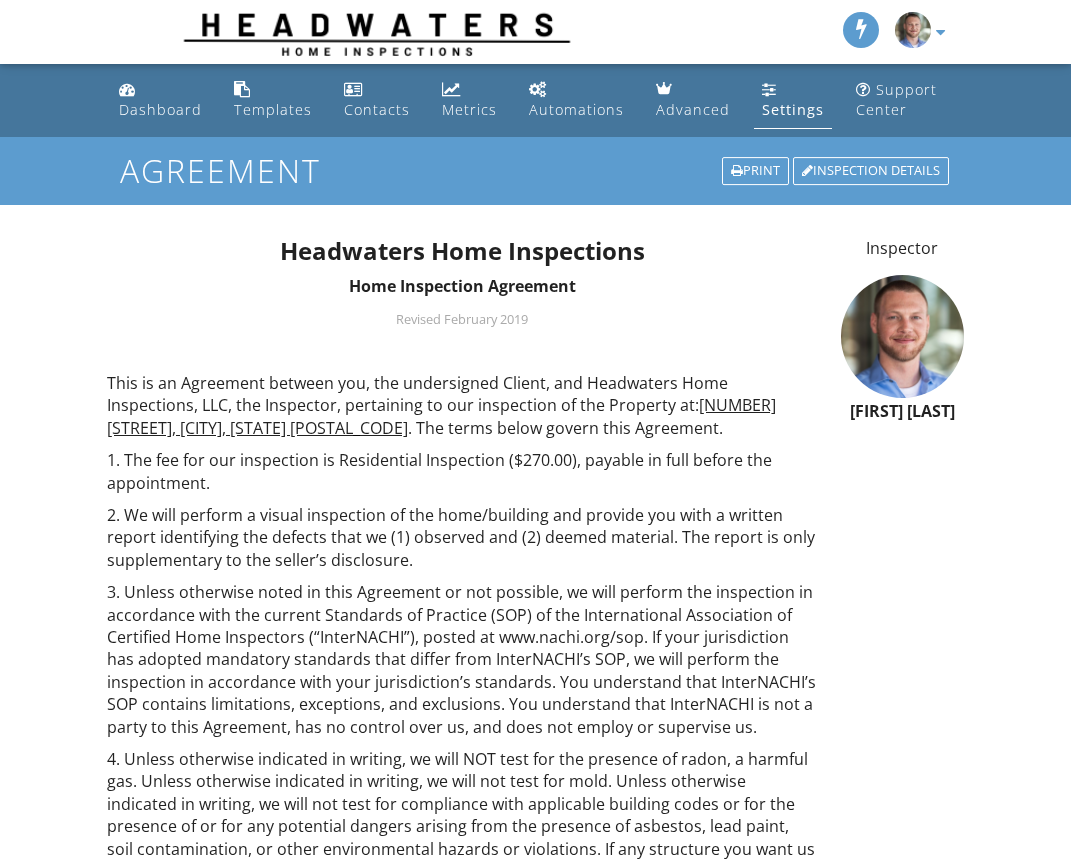 scroll, scrollTop: 0, scrollLeft: 0, axis: both 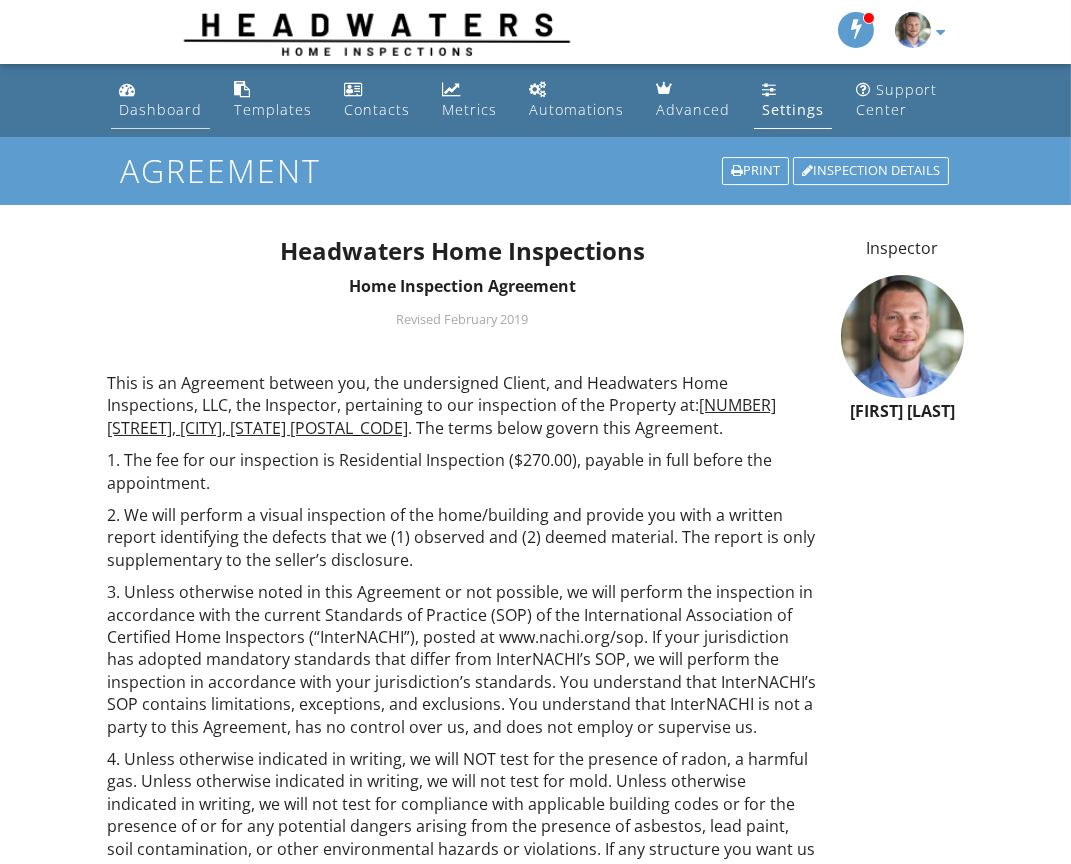 click on "Dashboard" at bounding box center [160, 109] 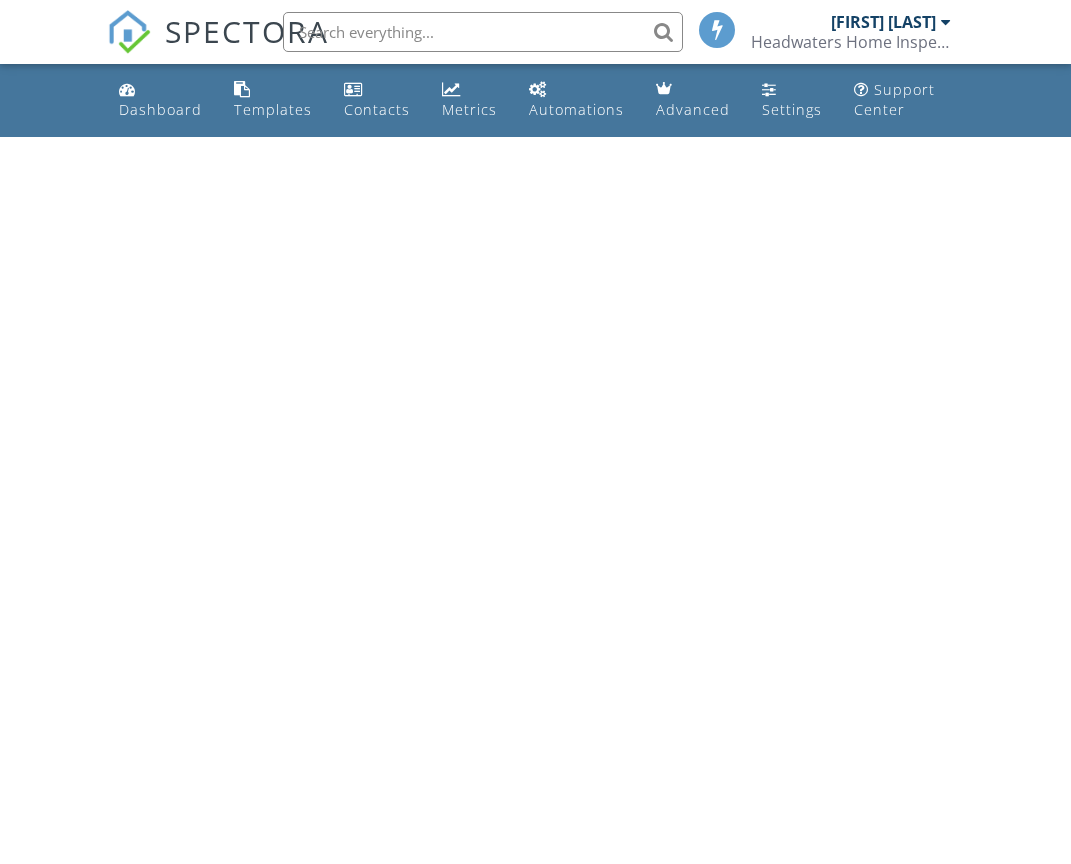 scroll, scrollTop: 0, scrollLeft: 0, axis: both 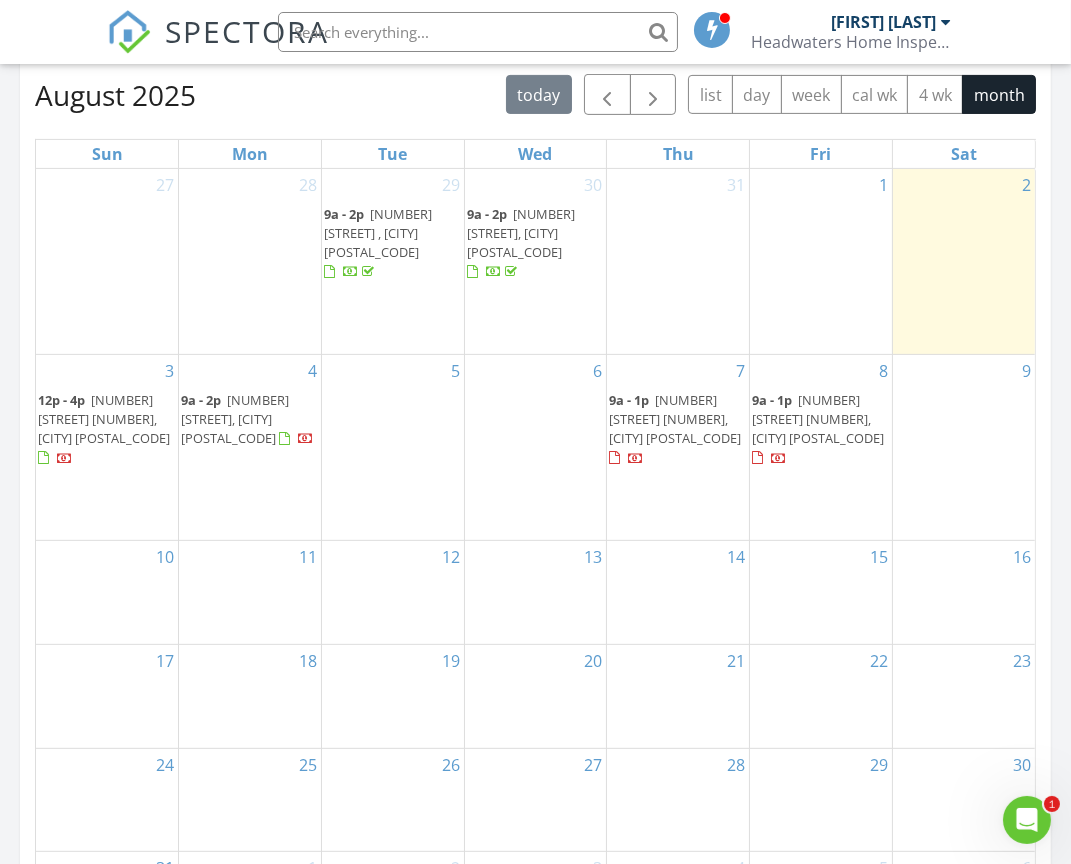 click on "9a - 1p
79114 US Hwy 40 E201, Winter Park 80482" at bounding box center (678, 430) 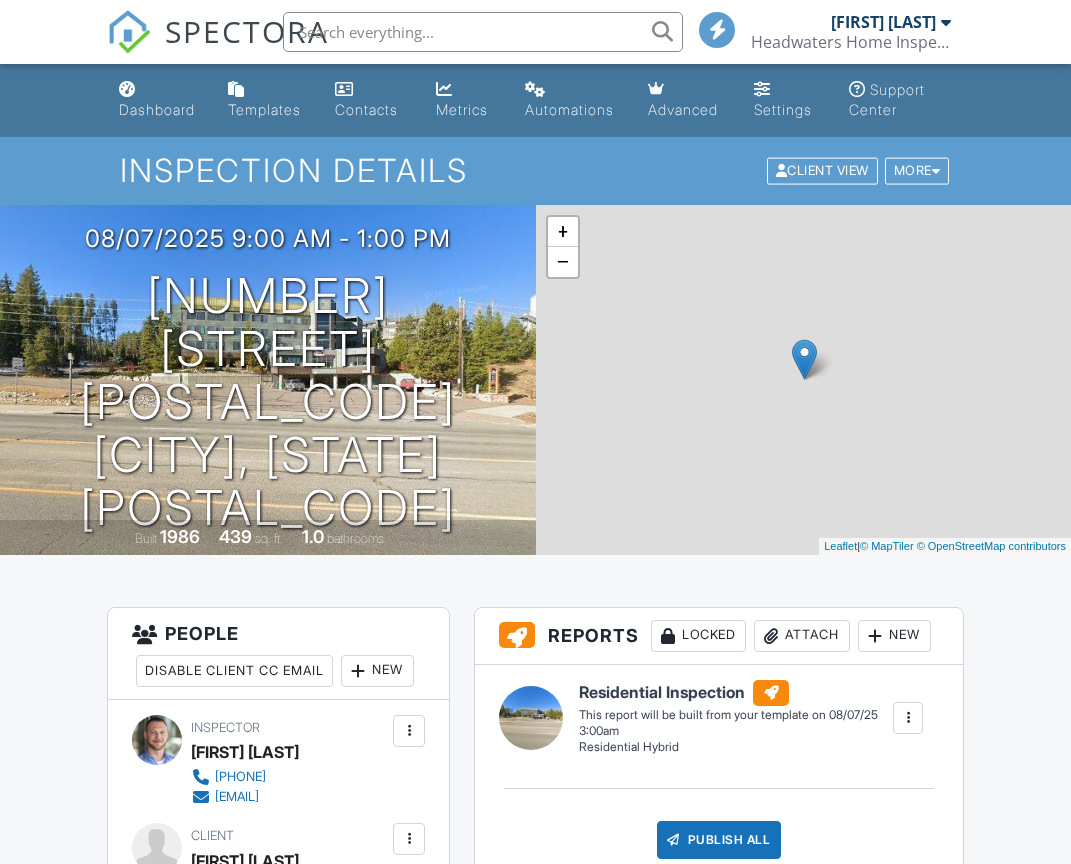 scroll, scrollTop: 614, scrollLeft: 0, axis: vertical 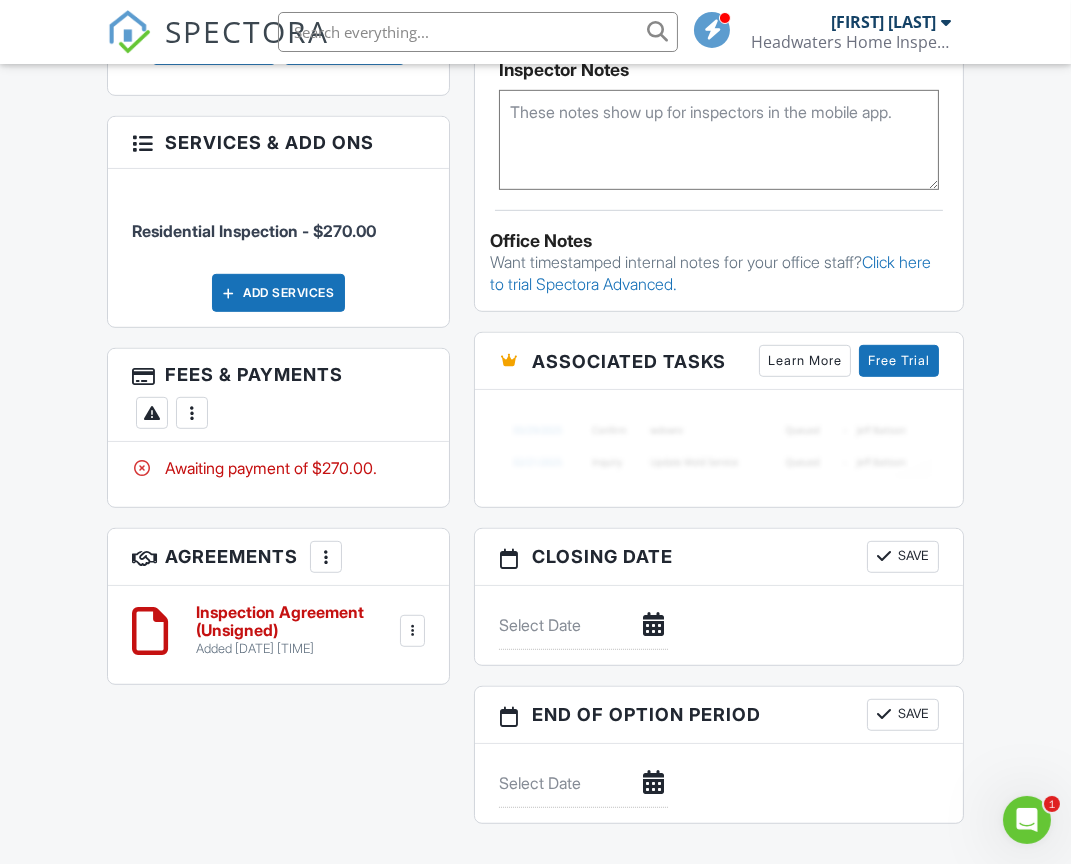 click at bounding box center [152, 413] 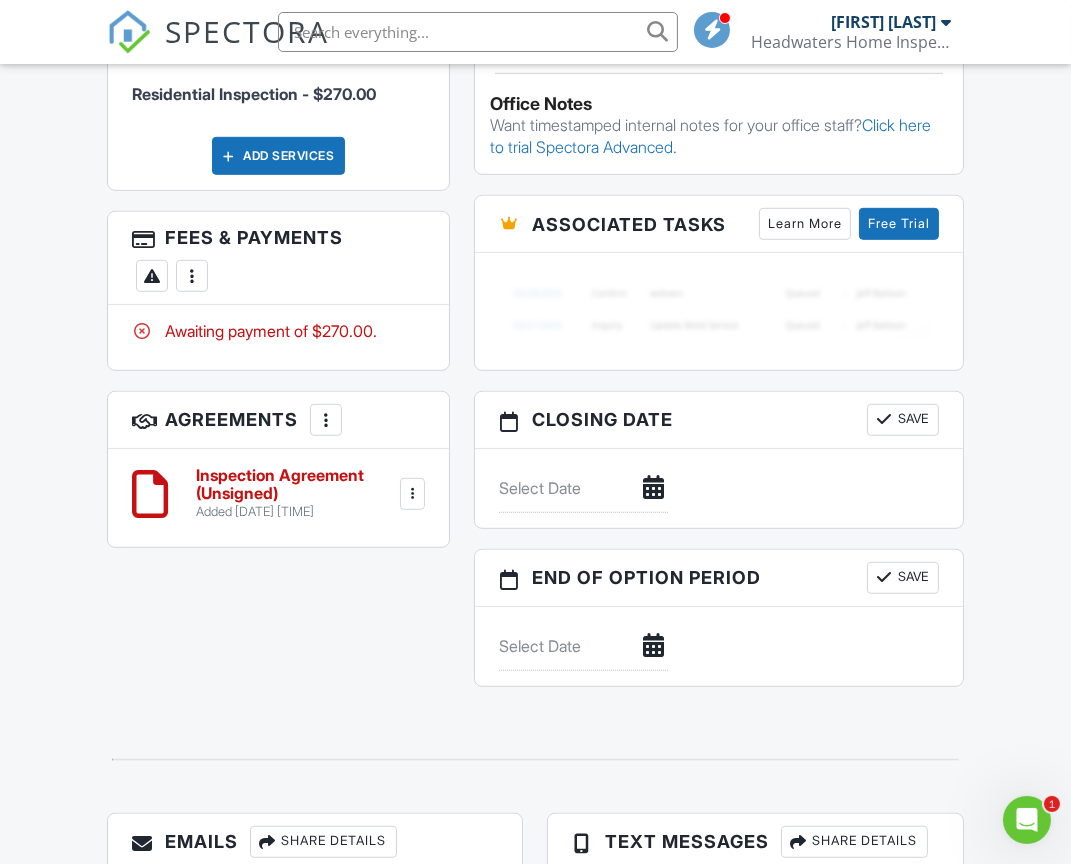 scroll, scrollTop: 1708, scrollLeft: 0, axis: vertical 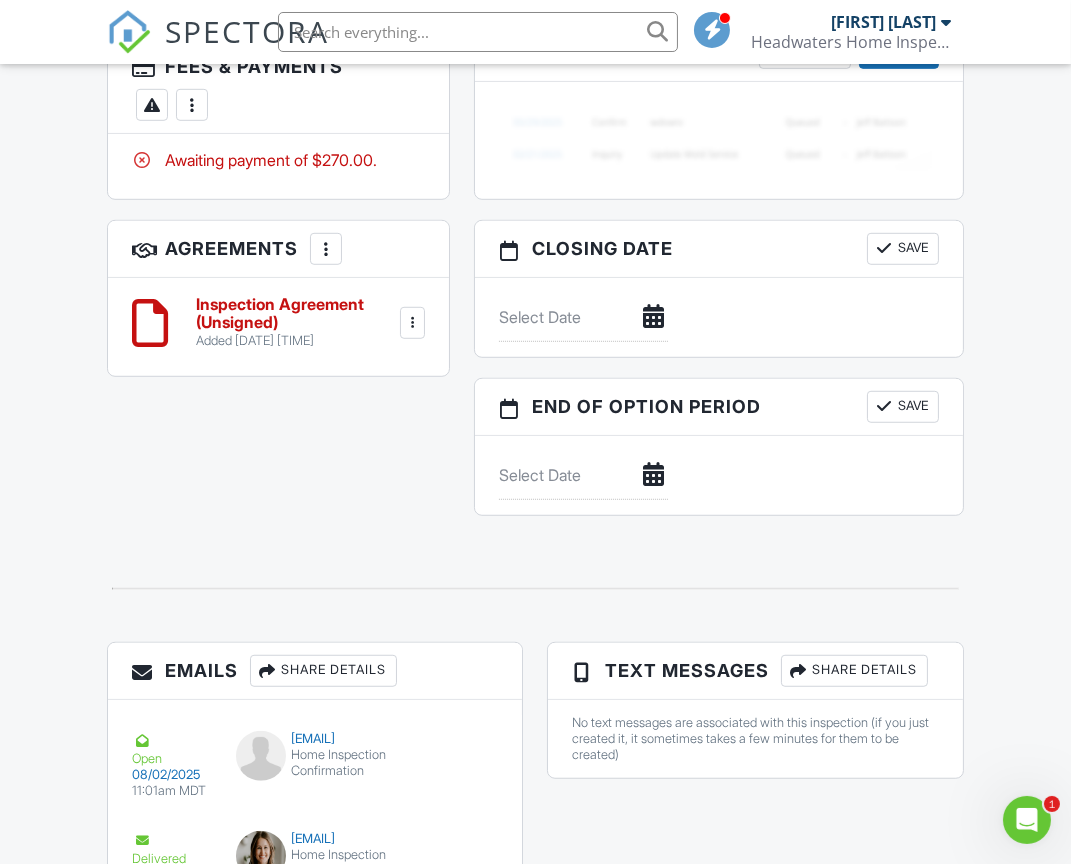 click at bounding box center (152, 105) 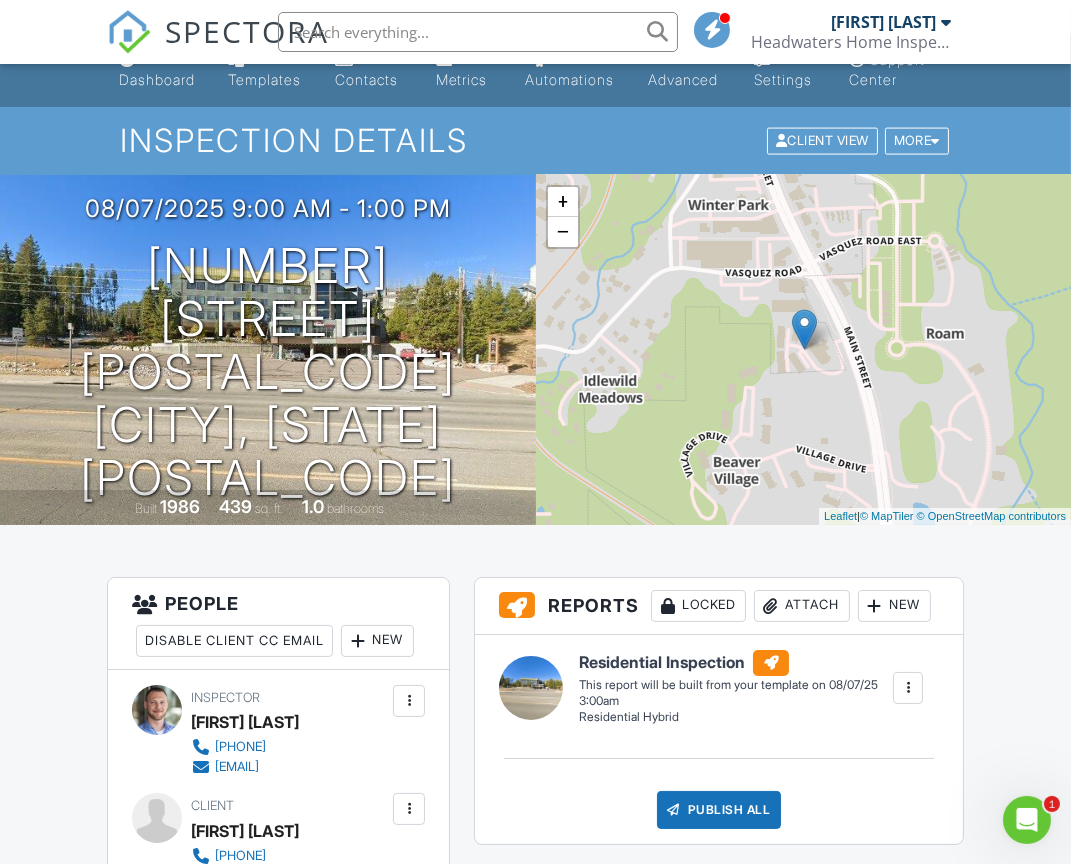 scroll, scrollTop: 0, scrollLeft: 0, axis: both 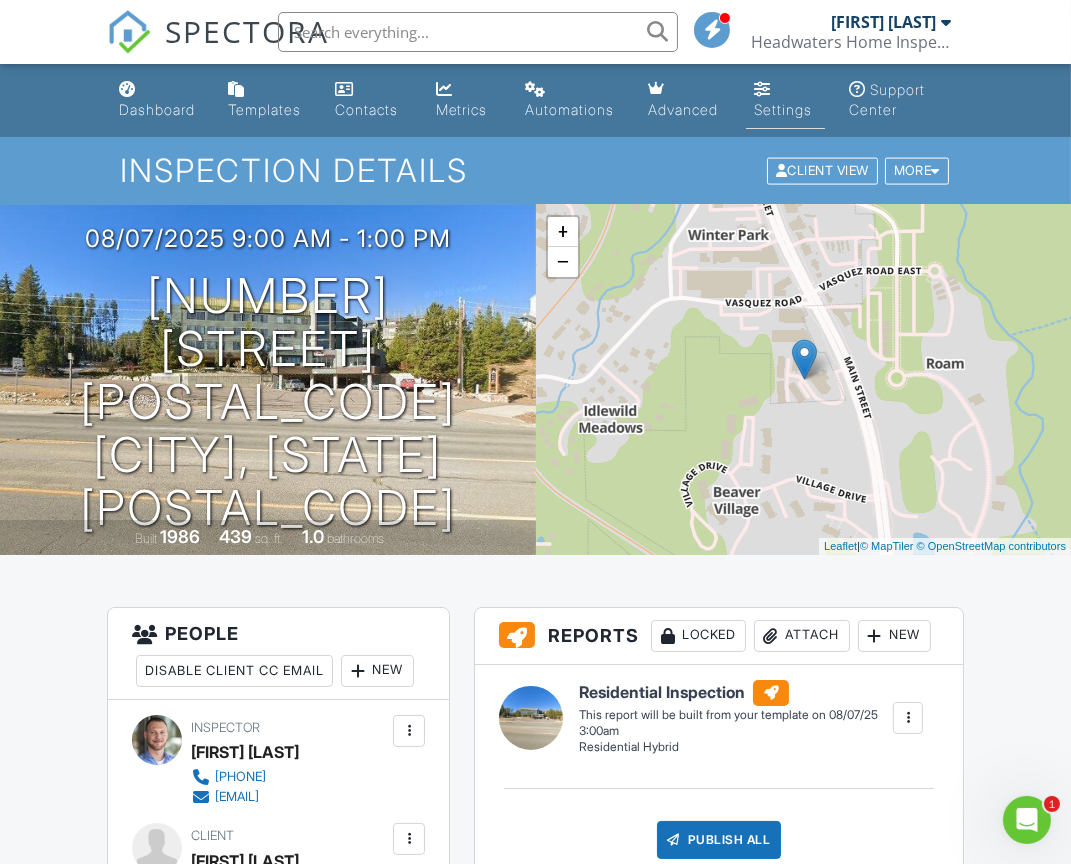 click on "Settings" at bounding box center (783, 109) 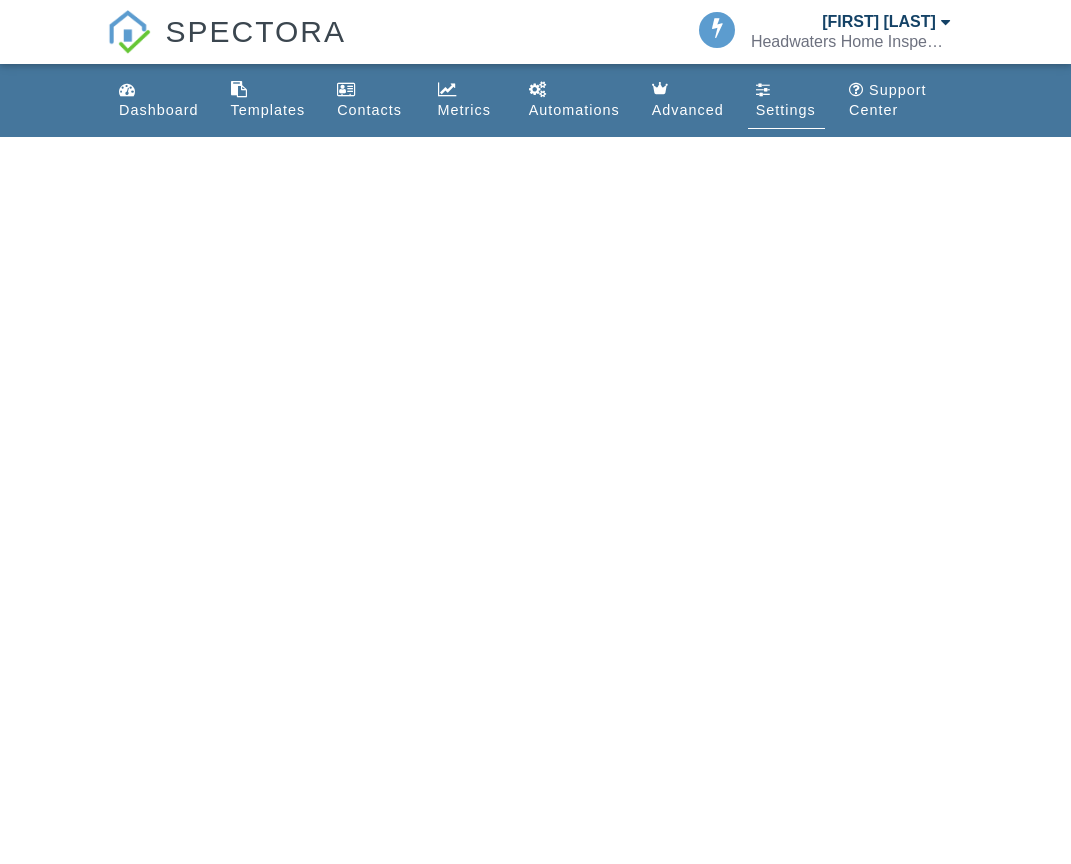 scroll, scrollTop: 0, scrollLeft: 0, axis: both 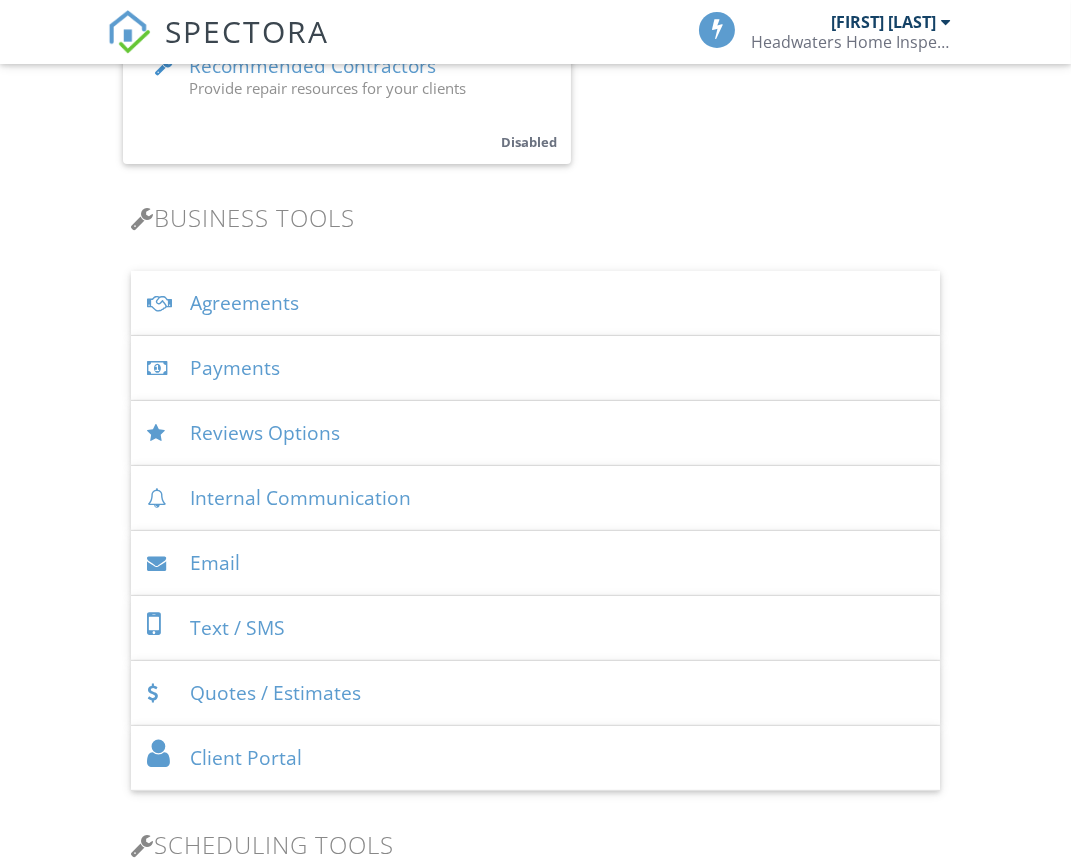 click on "Payments" at bounding box center (535, 368) 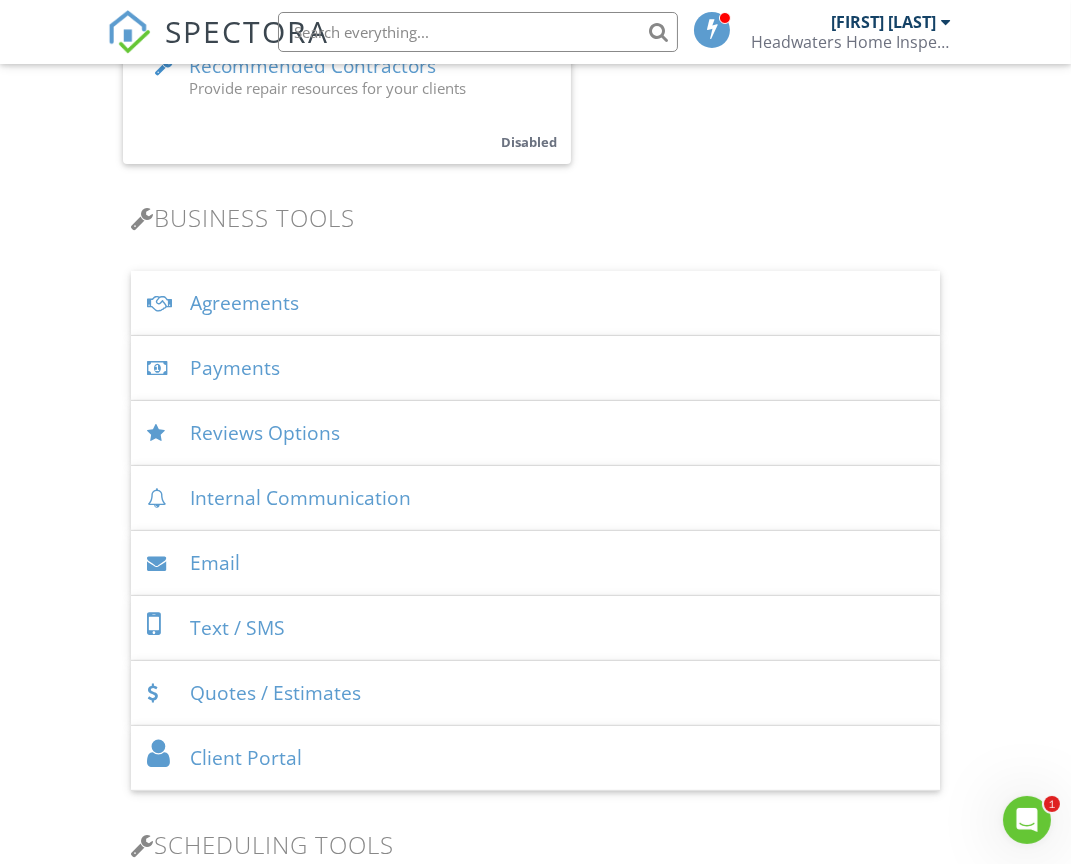 scroll, scrollTop: 0, scrollLeft: 0, axis: both 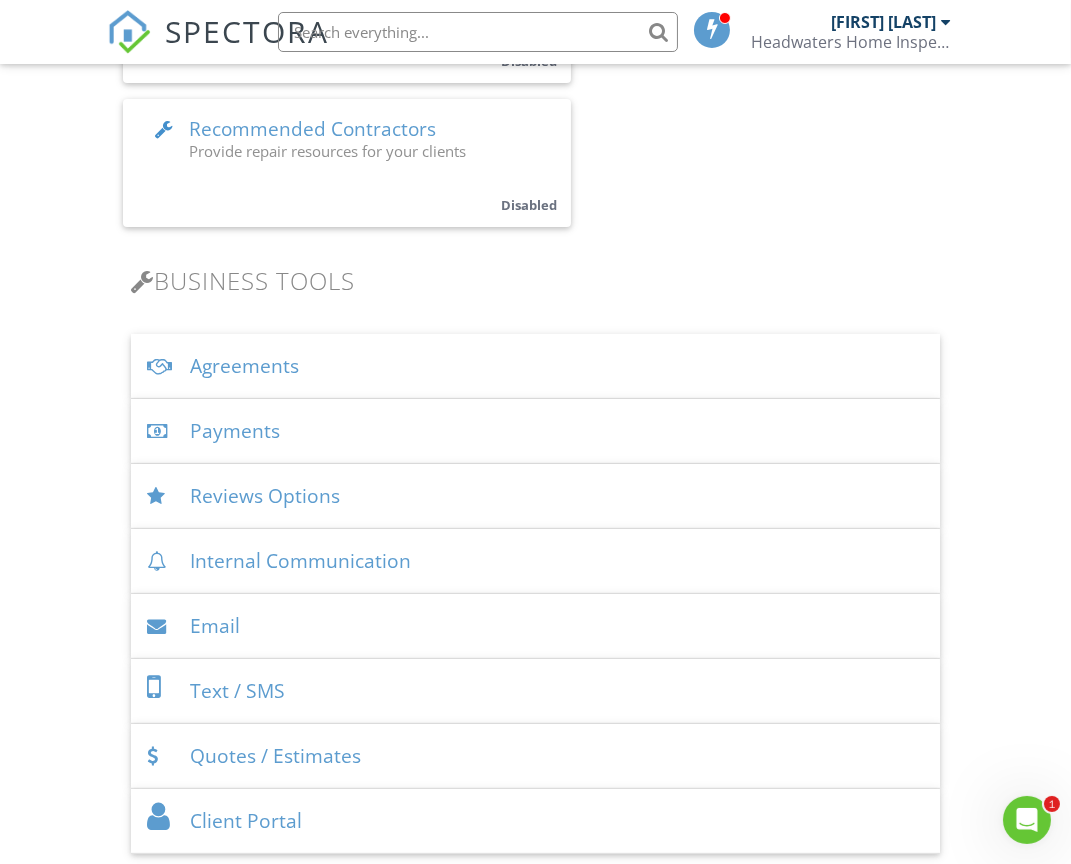 click on "Payments" at bounding box center (535, 431) 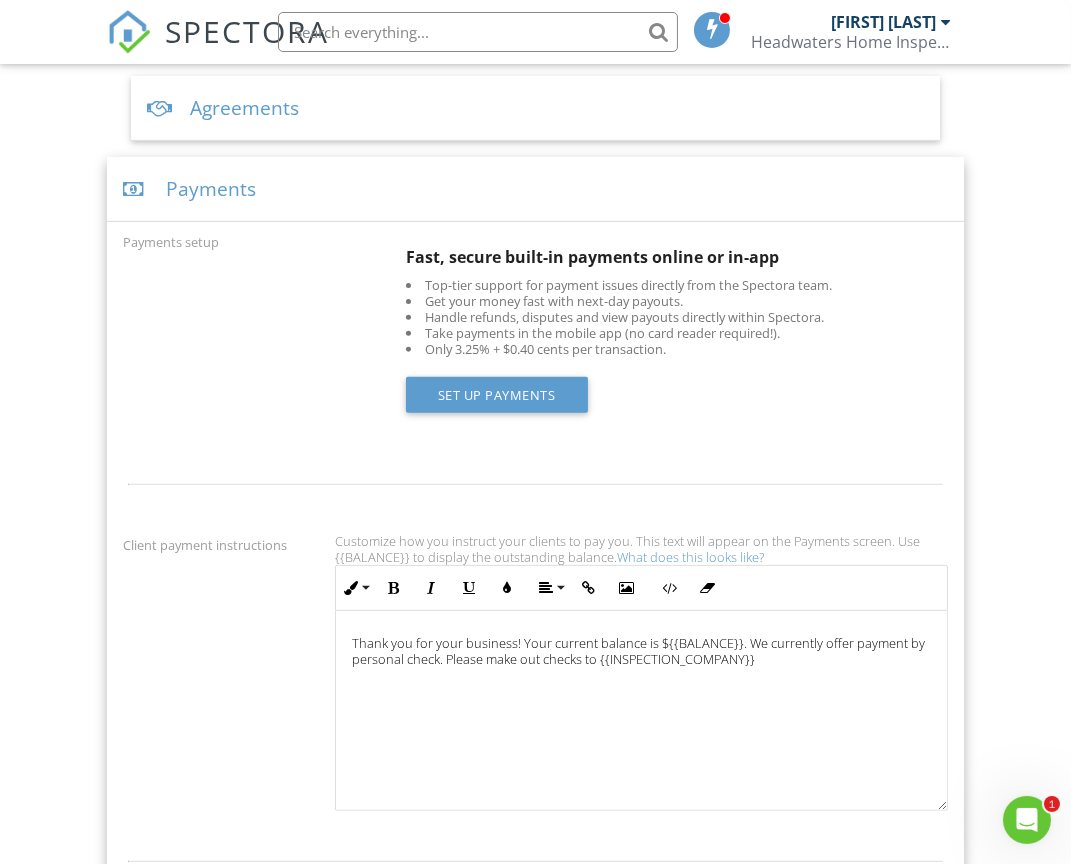 scroll, scrollTop: 901, scrollLeft: 0, axis: vertical 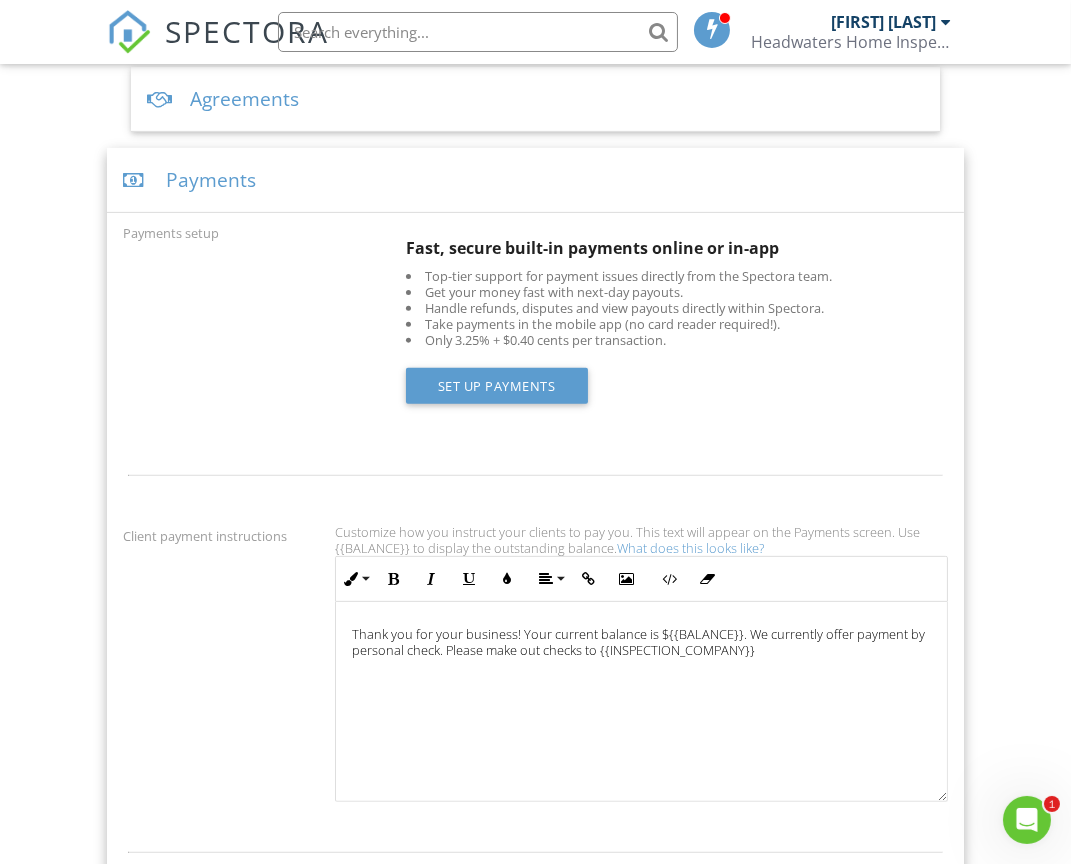 click on "Thank you for your business! Your current balance is ${{BALANCE}}. We currently offer payment by personal check. Please make out checks to {{INSPECTION_COMPANY}}" at bounding box center [641, 642] 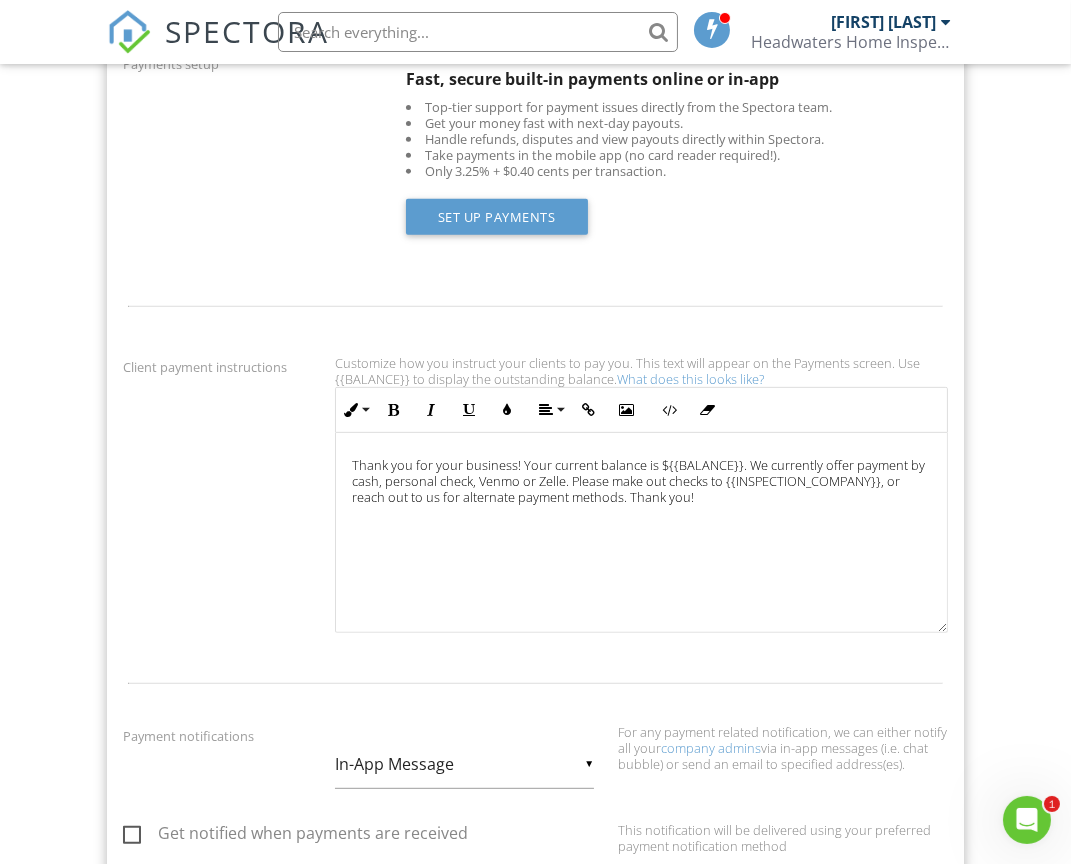 scroll, scrollTop: 1077, scrollLeft: 0, axis: vertical 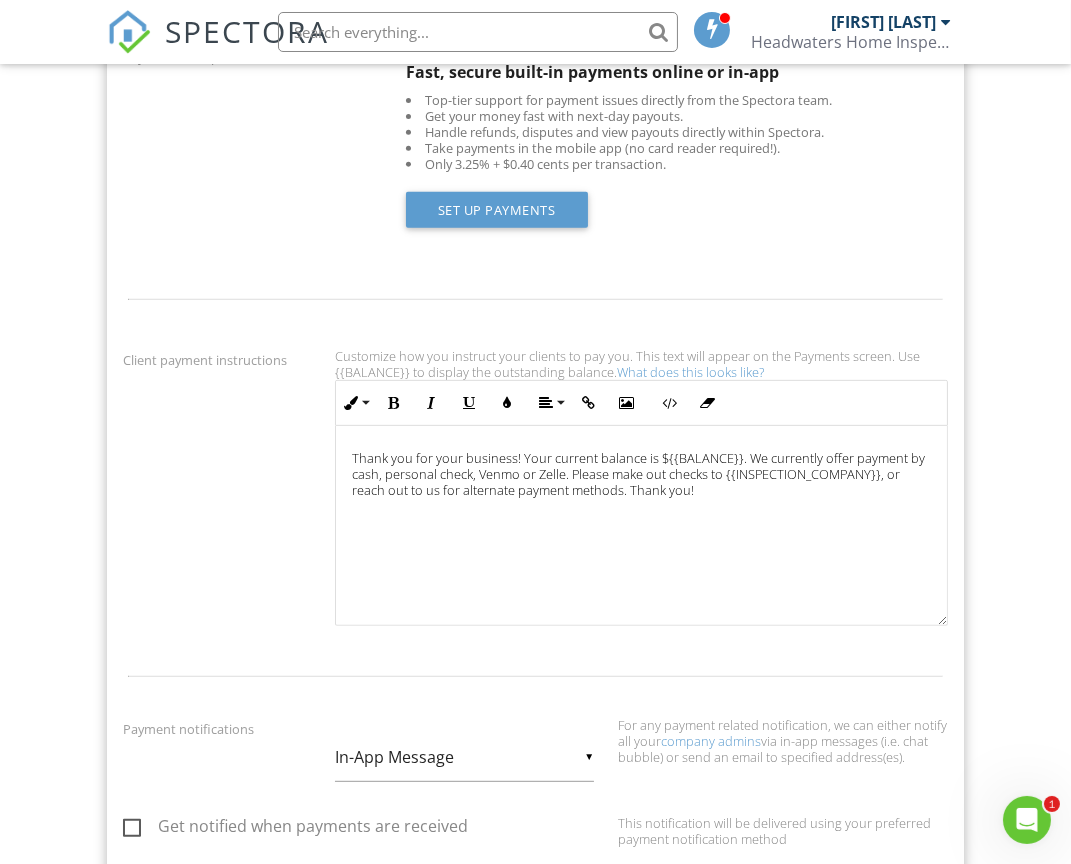click on "What does this looks like?" at bounding box center (690, 372) 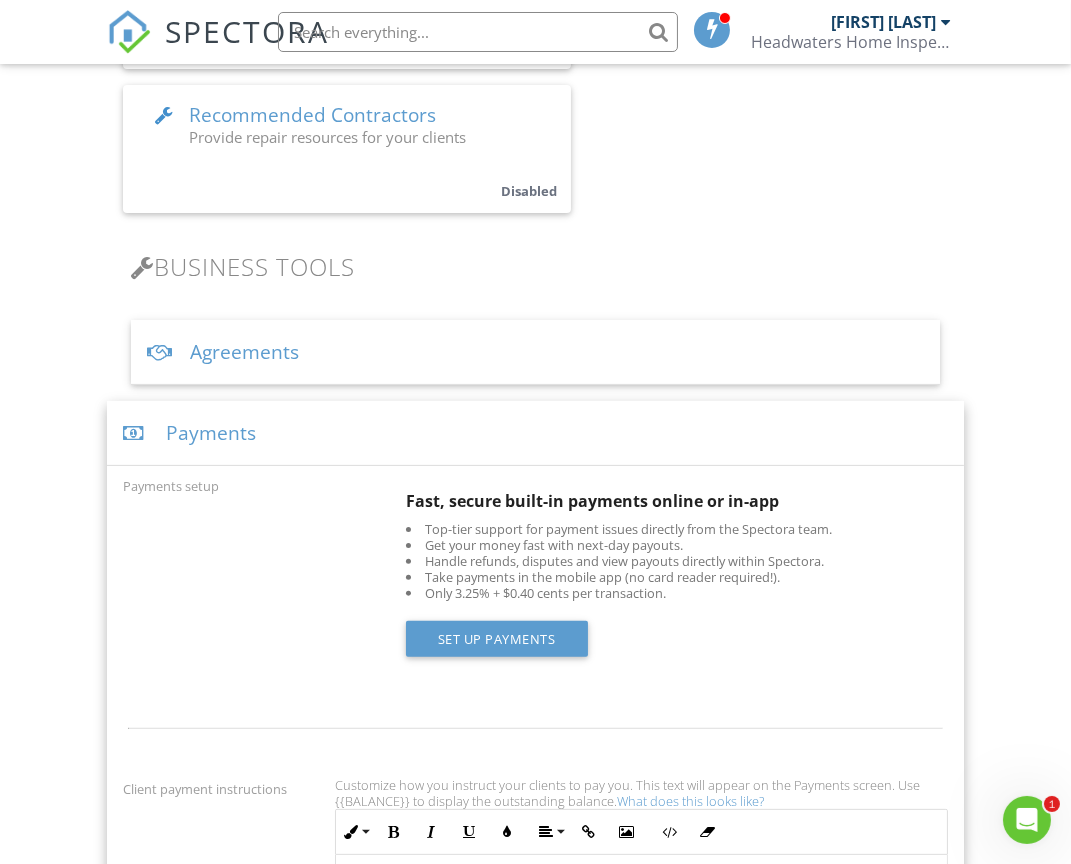 scroll, scrollTop: 0, scrollLeft: 0, axis: both 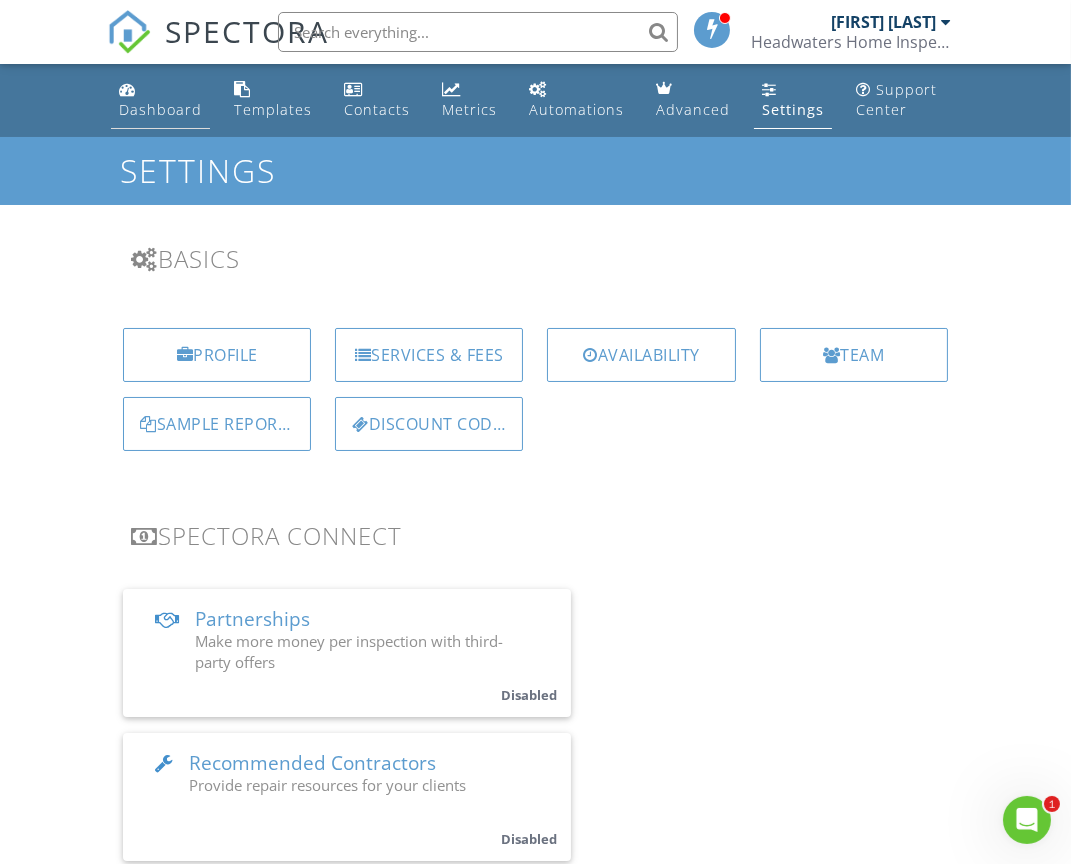 click on "Dashboard" at bounding box center (160, 109) 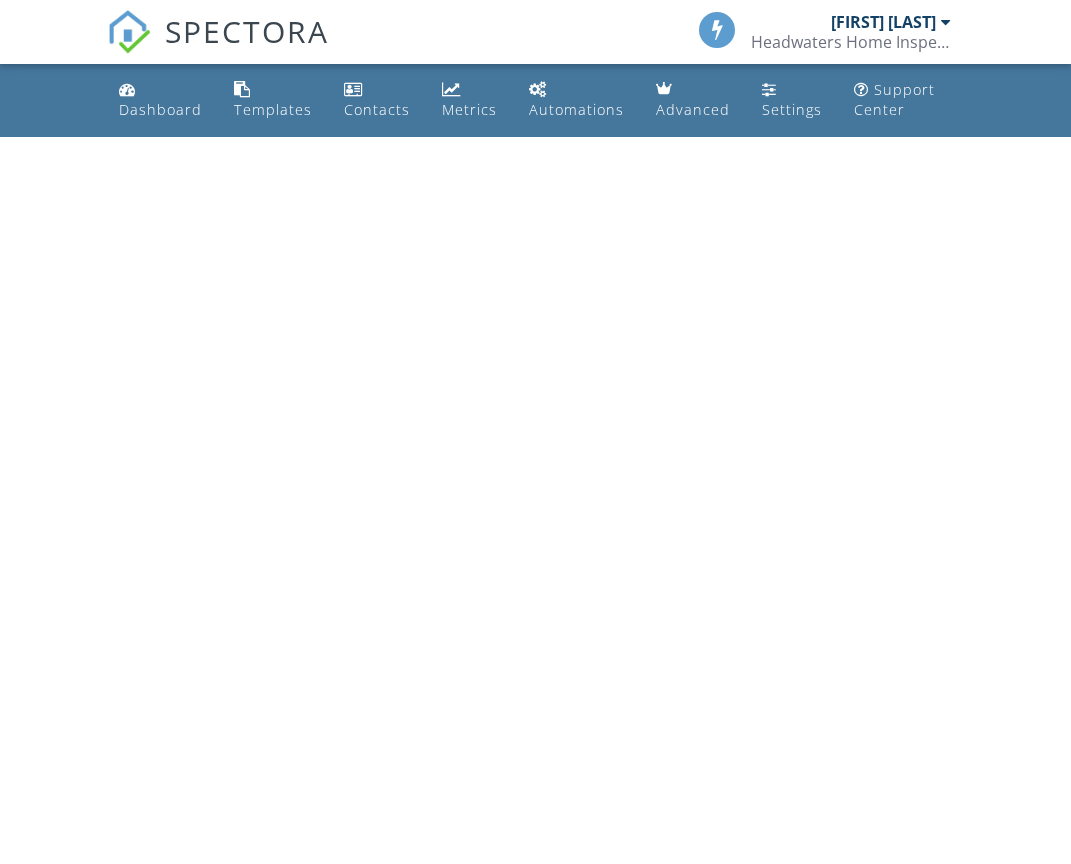 scroll, scrollTop: 0, scrollLeft: 0, axis: both 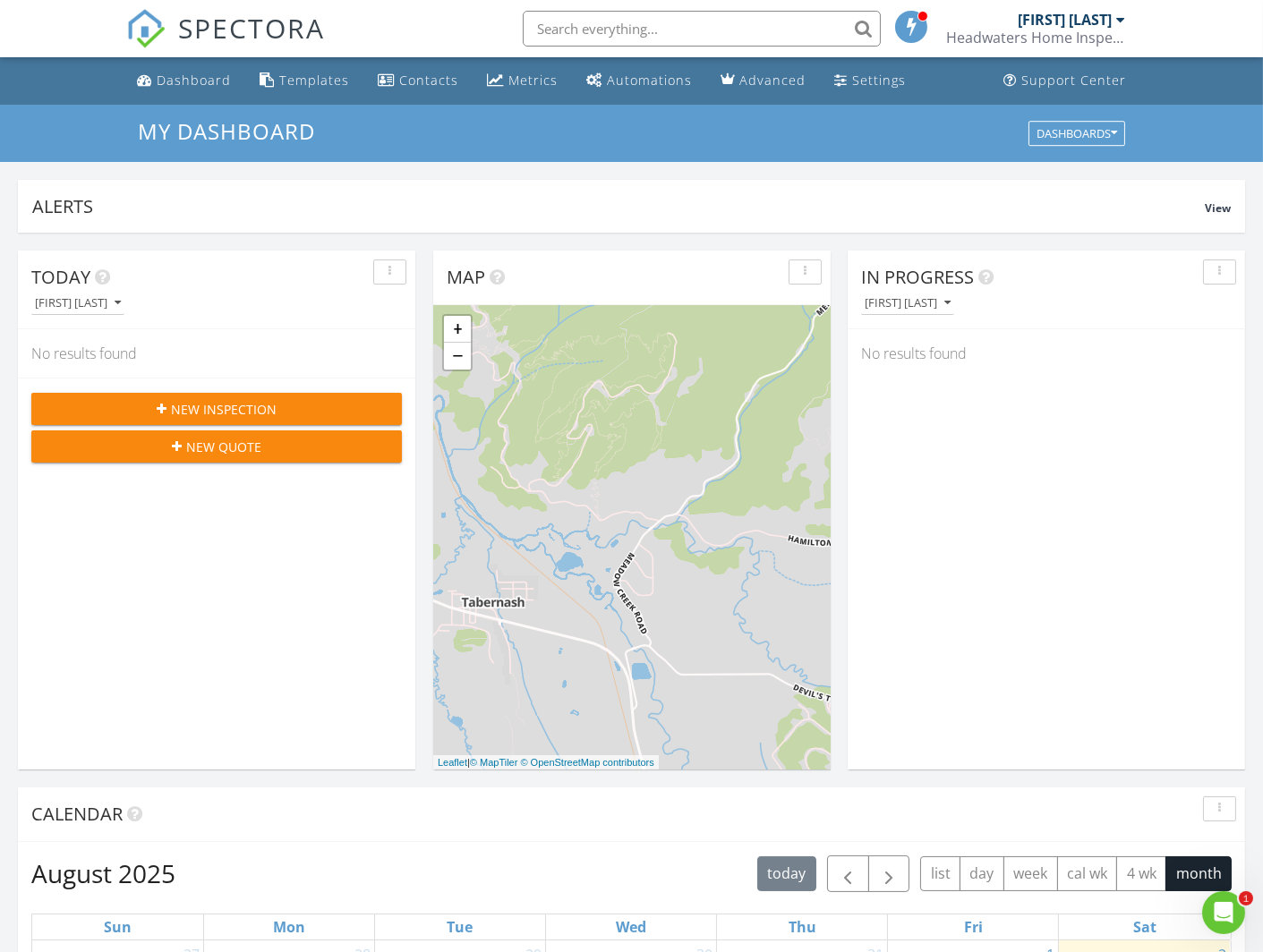 click on "New Inspection" at bounding box center [224, 409] 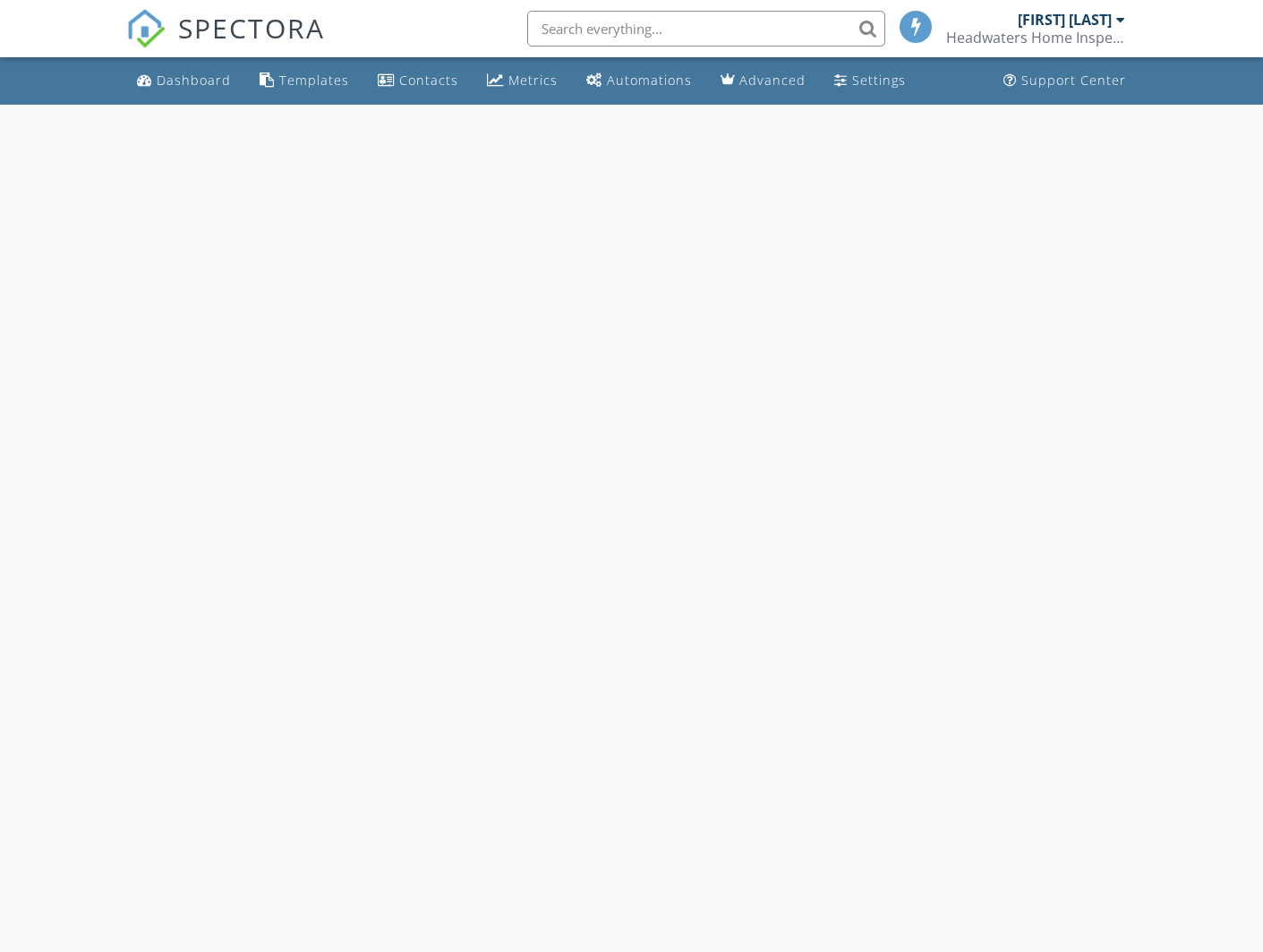 scroll, scrollTop: 0, scrollLeft: 0, axis: both 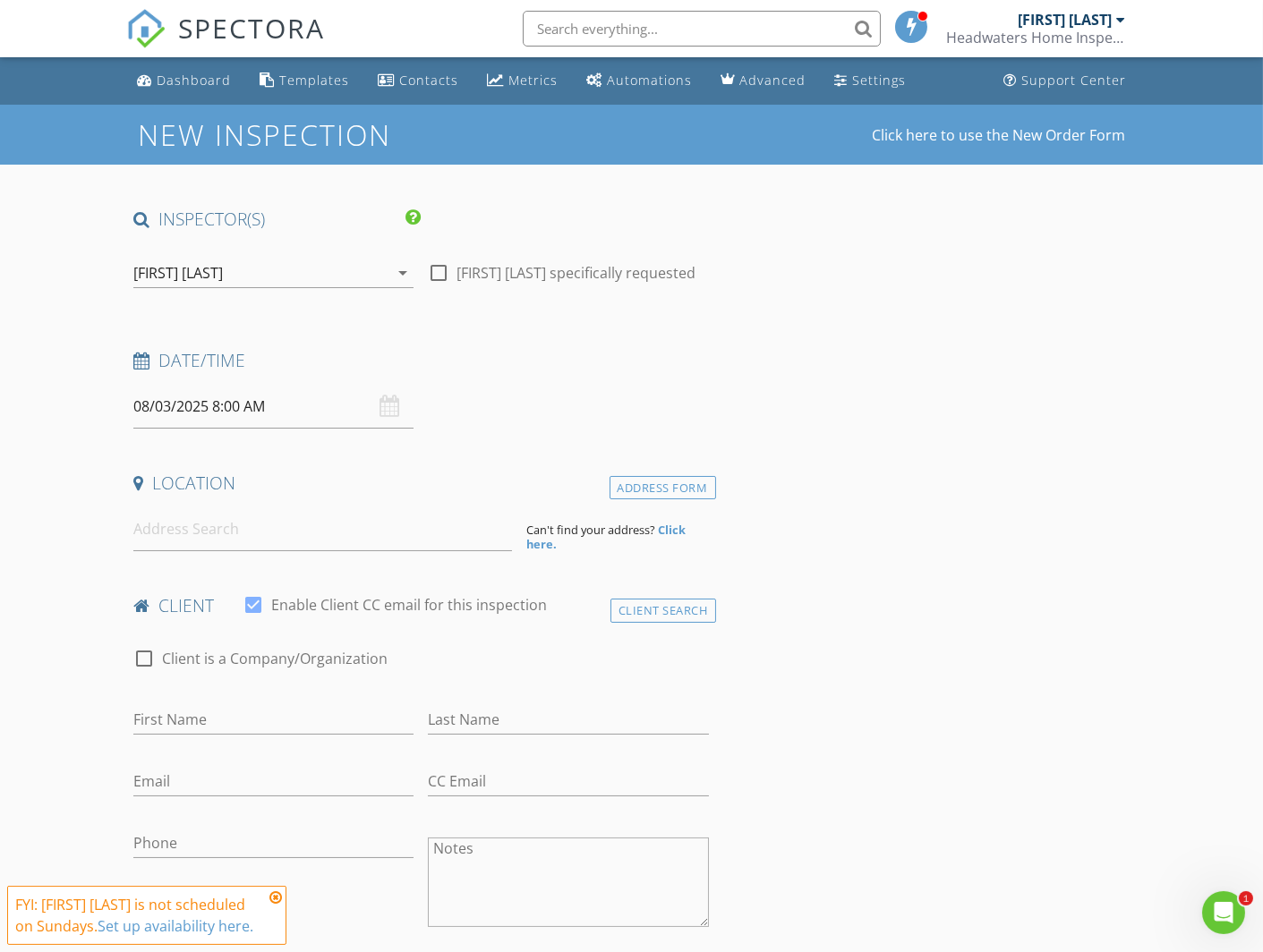 click on "INSPECTOR(S)
check_box   [FIRST] [LAST]   PRIMARY   [FIRST] [LAST] arrow_drop_down   check_box_outline_blank [FIRST] [LAST] specifically requested
Date/Time
08/03/2025 8:00 AM
Location
Address Form       Can't find your address?   Click here.
client
check_box Enable Client CC email for this inspection   Client Search     check_box_outline_blank Client is a Company/Organization     First Name   Last Name   Email   CC Email   Phone           Notes   Private Notes
ADDITIONAL client
SERVICES
arrow_drop_down     Select Discount Code arrow_drop_down    Charges       TOTAL   $0.00    Duration    No services with durations selected      Templates    No templates selected    Agreements    No agreements selected
Manual Edit
FEES" at bounding box center [631, 1491] 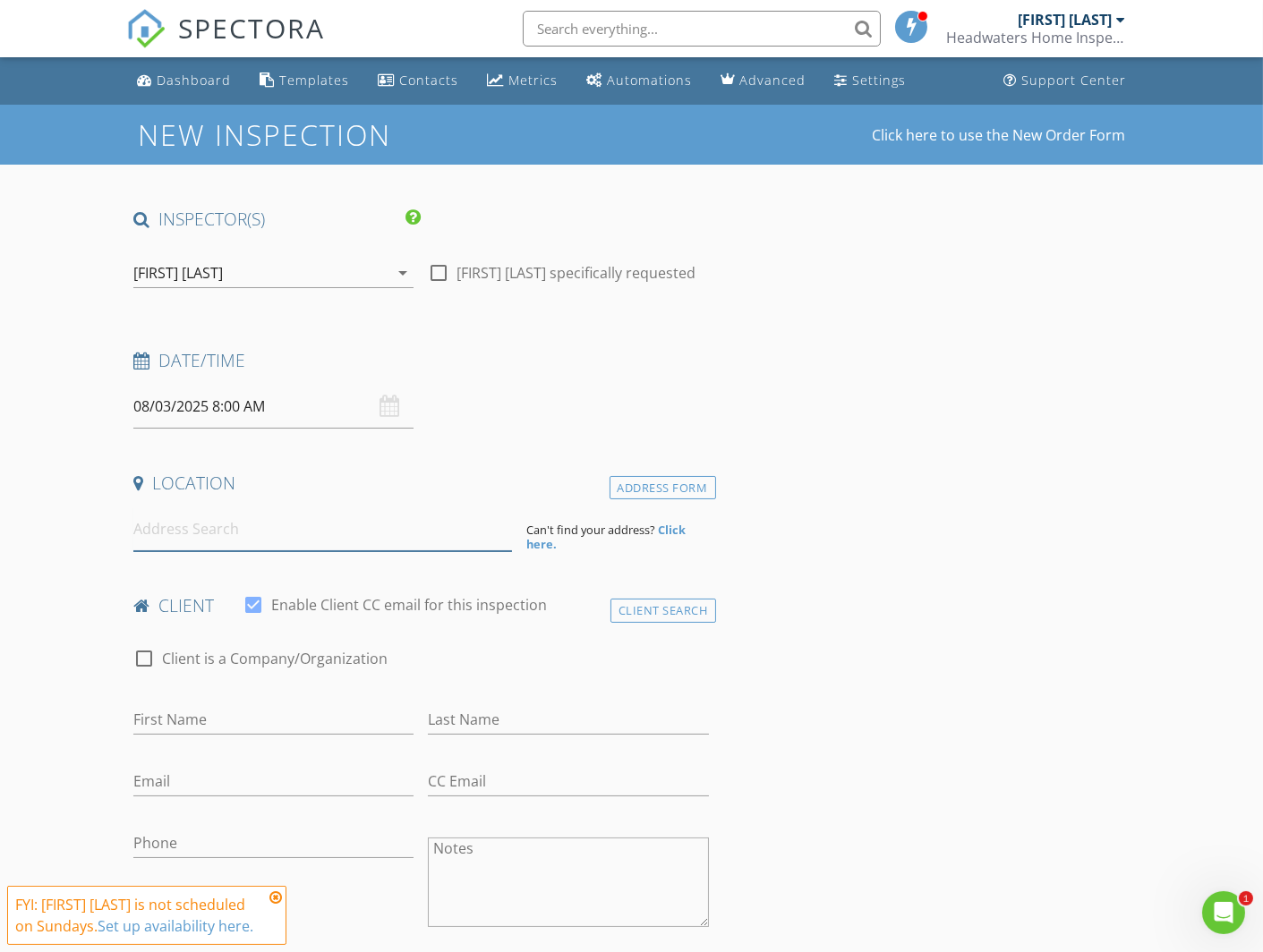 click at bounding box center (322, 529) 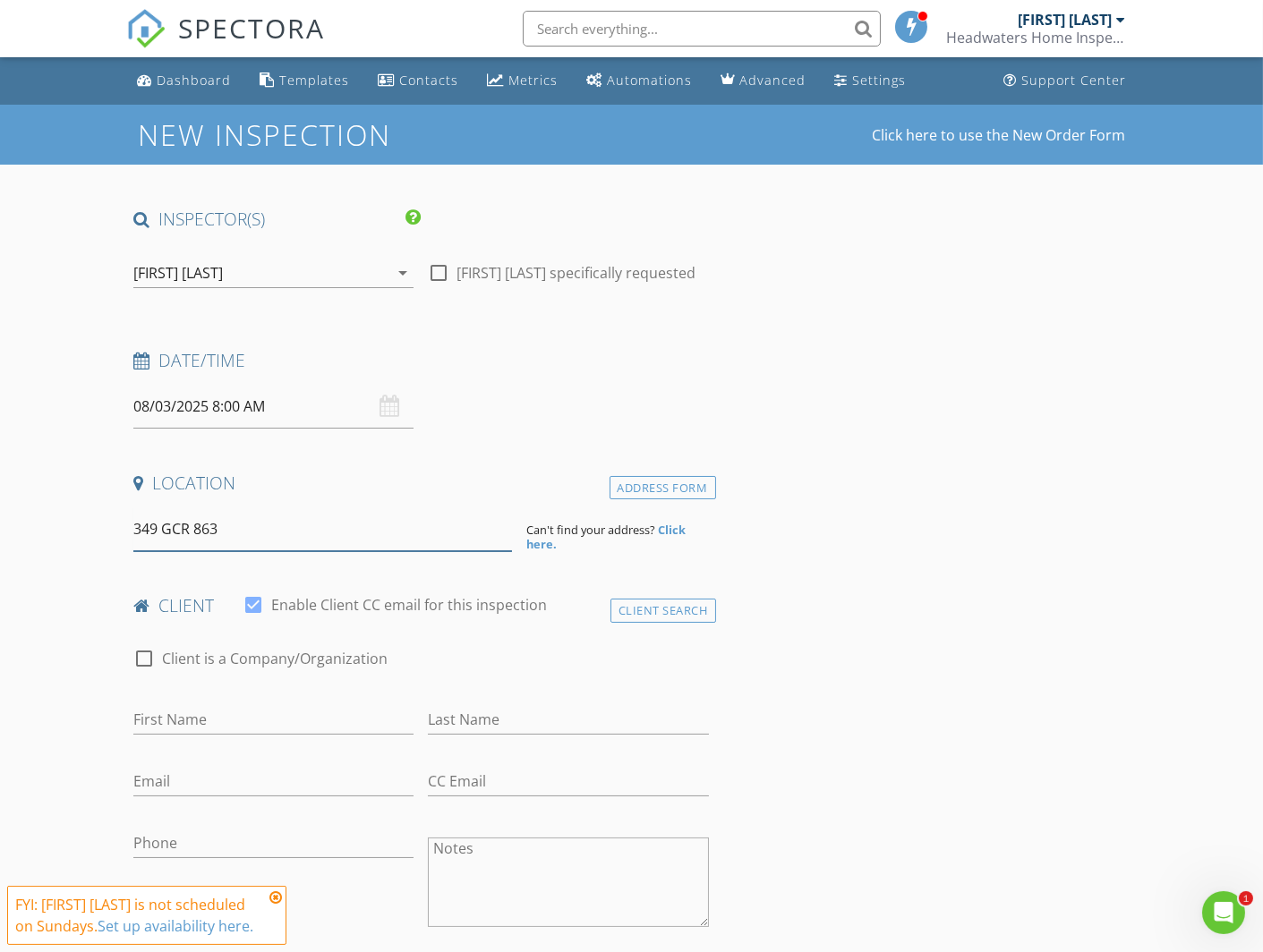 type on "349 GCR 863" 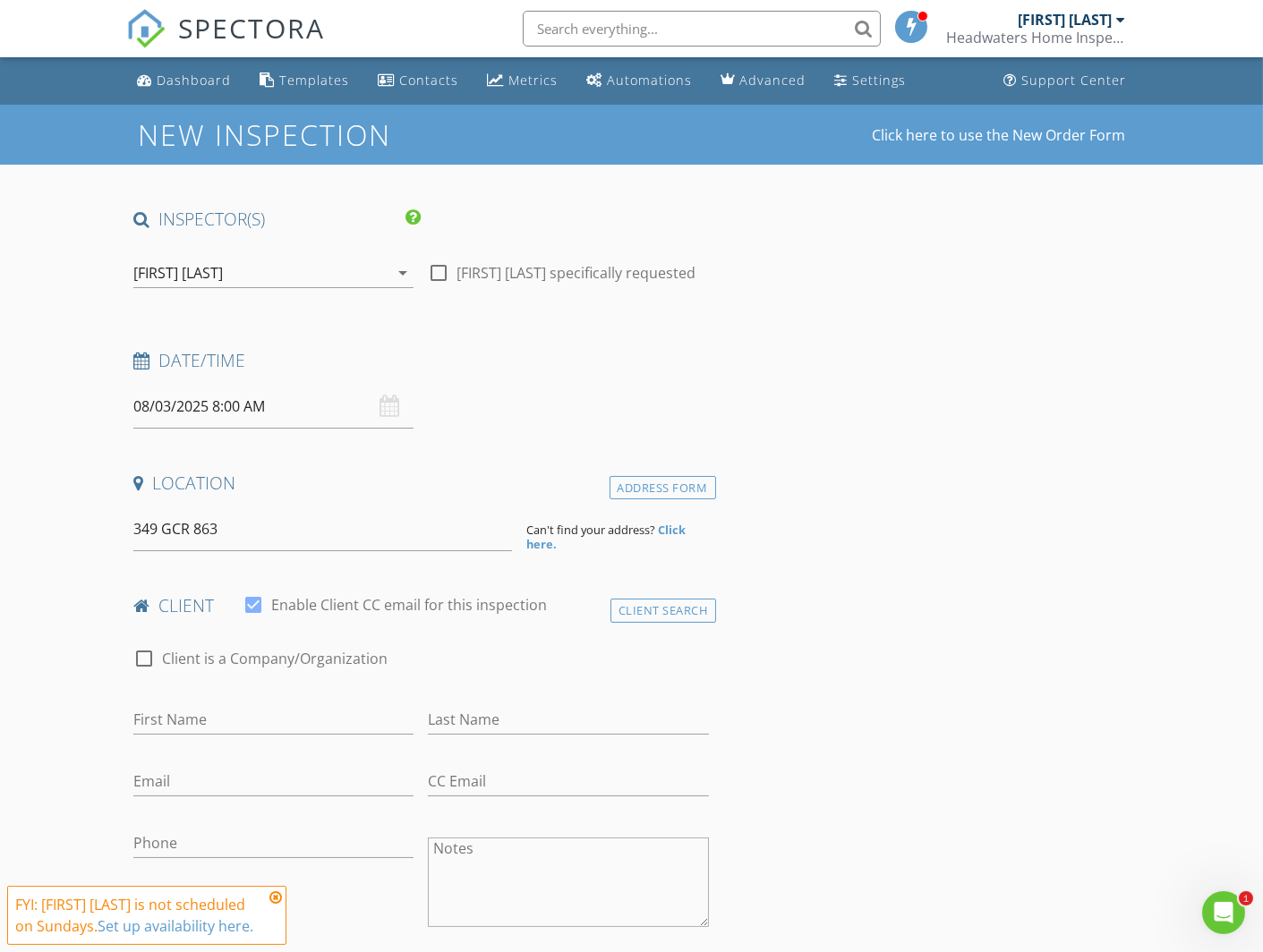 click on "INSPECTOR(S)
check_box   Timothy Brown   PRIMARY   Timothy Brown arrow_drop_down   check_box_outline_blank Timothy Brown specifically requested
Date/Time
08/03/2025 8:00 AM
Location
Address Form   349 GCR 863     Can't find your address?   Click here.
client
check_box Enable Client CC email for this inspection   Client Search     check_box_outline_blank Client is a Company/Organization     First Name   Last Name   Email   CC Email   Phone           Notes   Private Notes
ADD ADDITIONAL client
SERVICES
arrow_drop_down     Select Discount Code arrow_drop_down    Charges       TOTAL   $0.00    Duration    No services with durations selected      Templates    No templates selected    Agreements    No agreements selected
Manual Edit
TOTAL:   $0.00" at bounding box center (631, 1491) 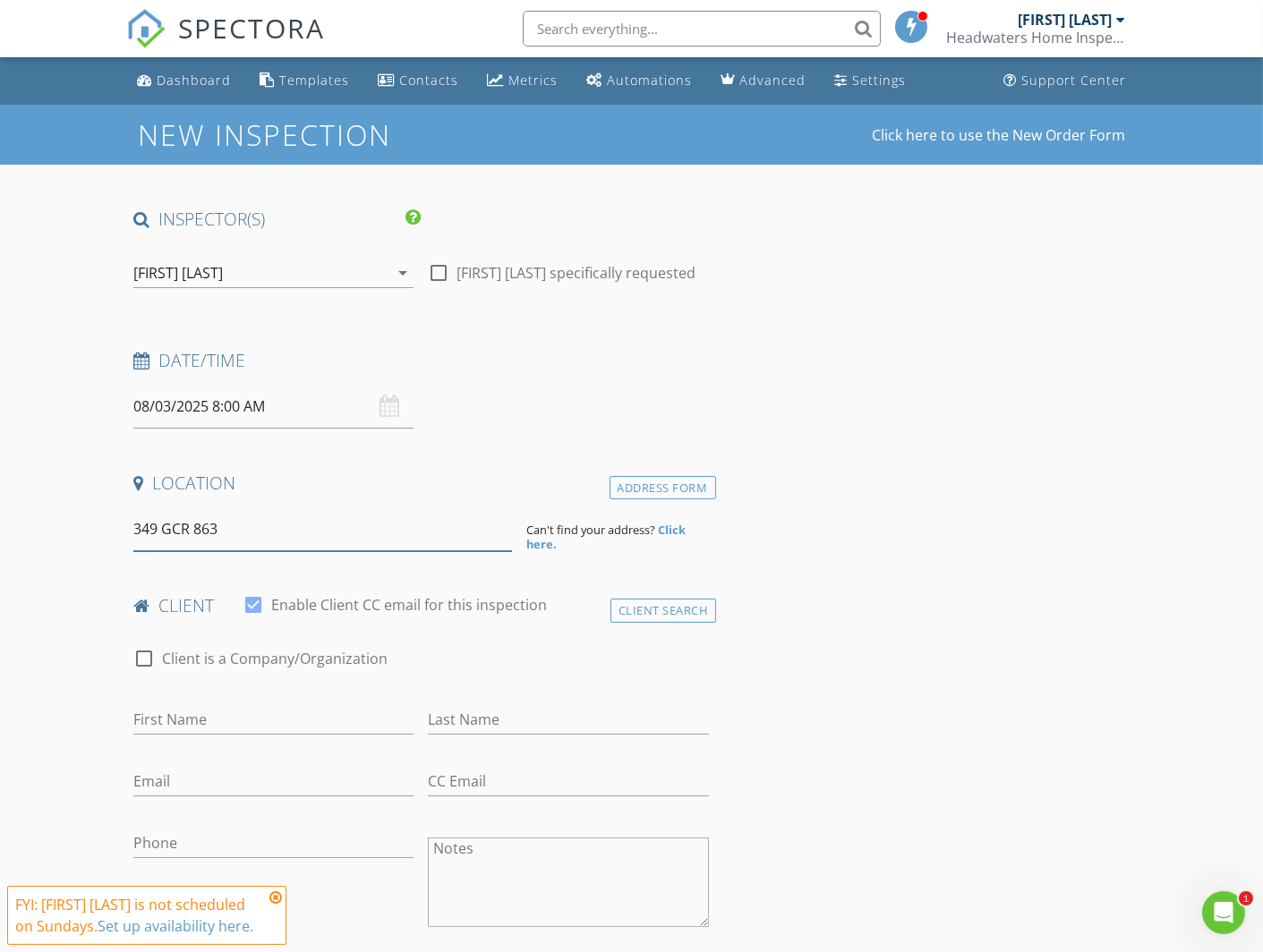 click on "349 GCR 863" at bounding box center (322, 529) 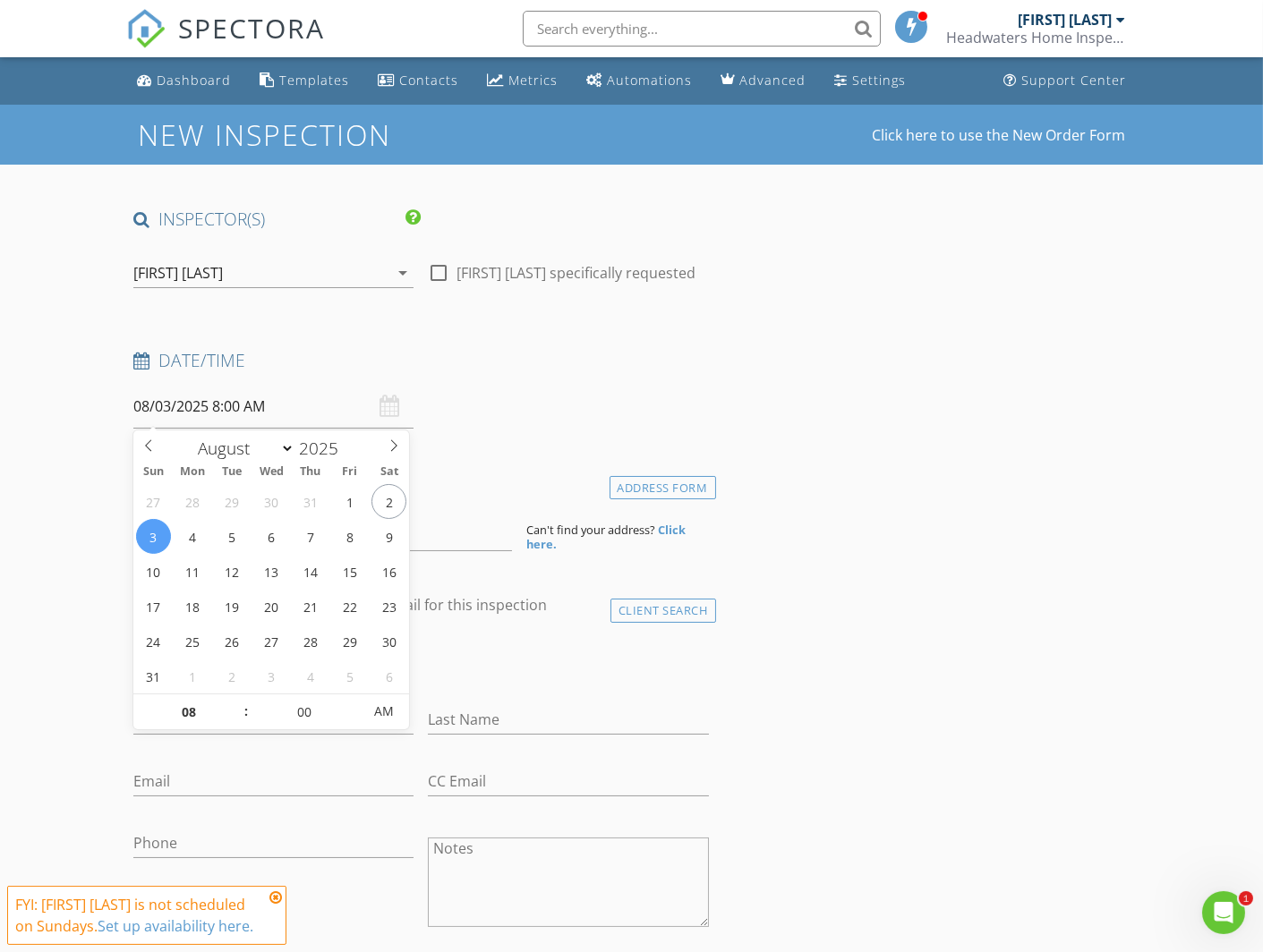 click on "08/03/2025 8:00 AM" at bounding box center (273, 406) 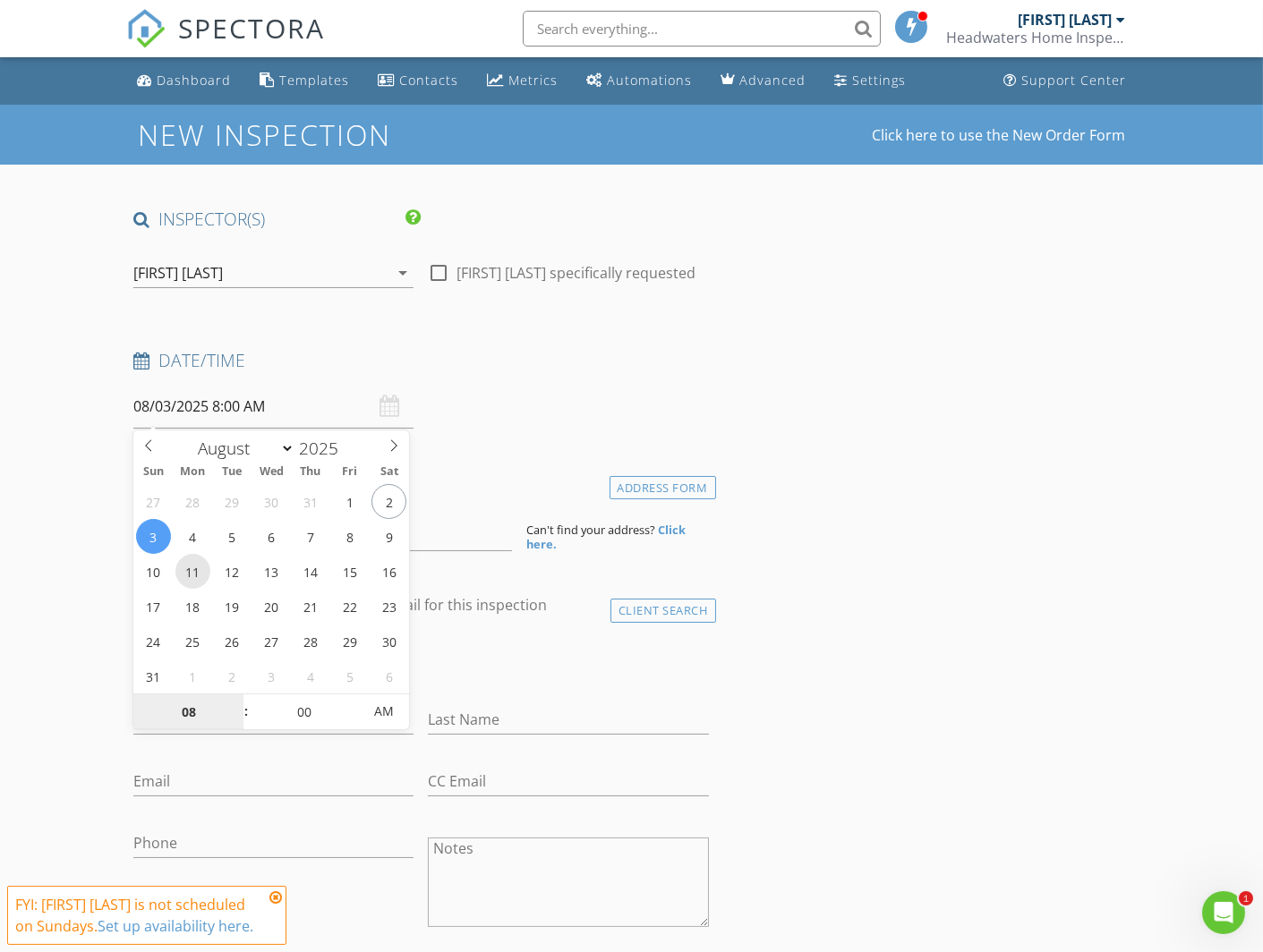 type on "08/11/2025 8:00 AM" 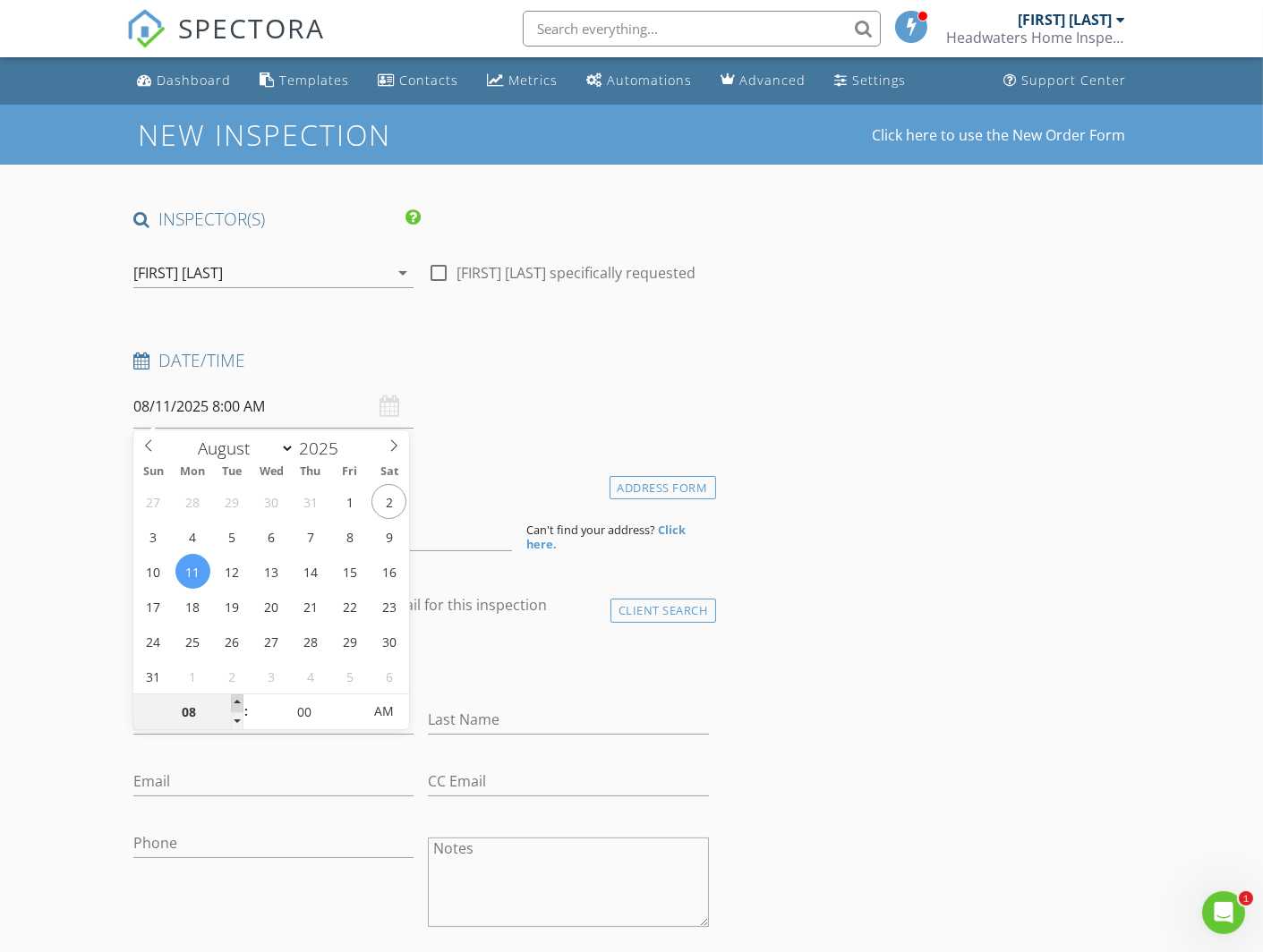 type on "09" 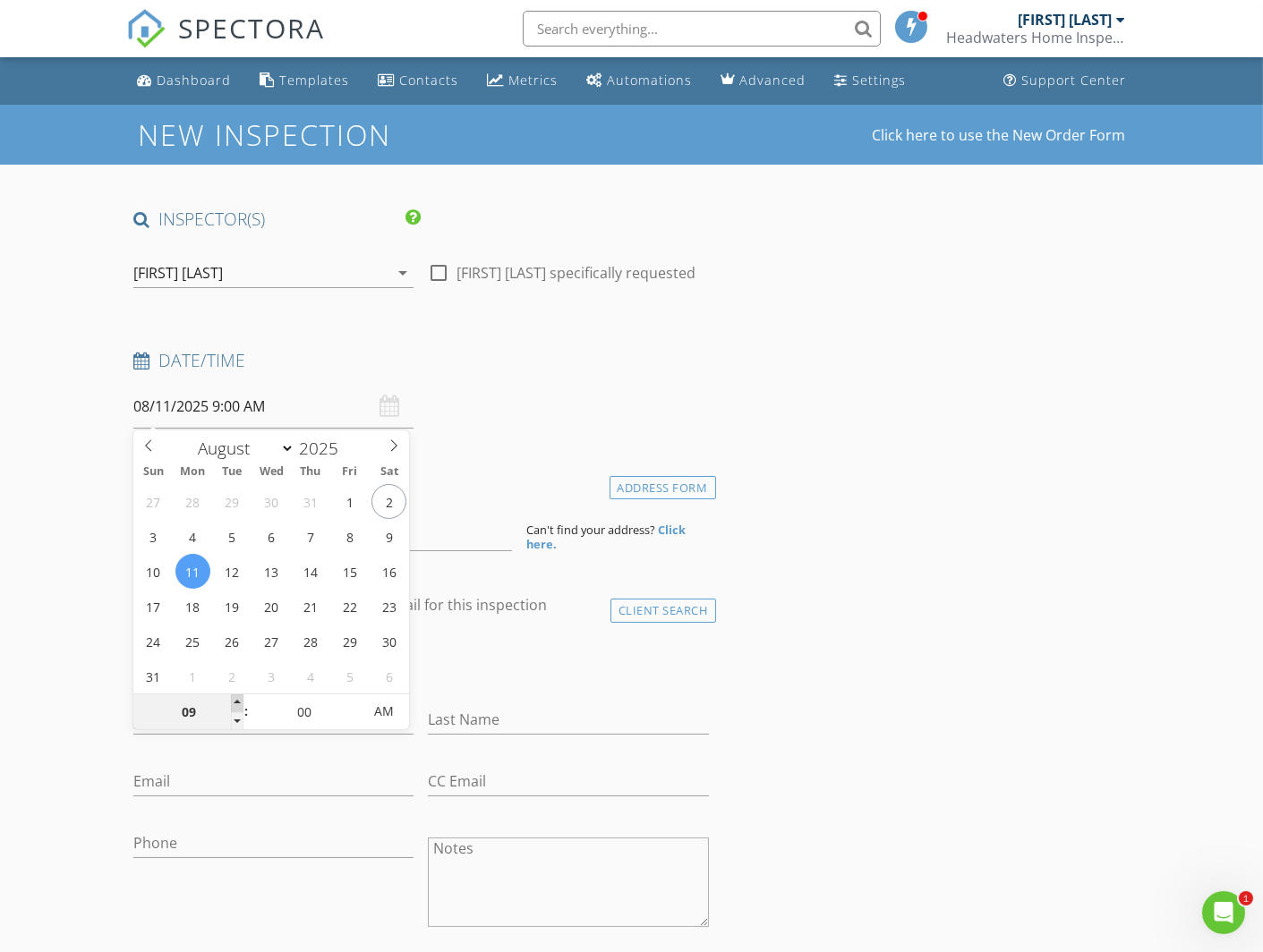 click at bounding box center [237, 703] 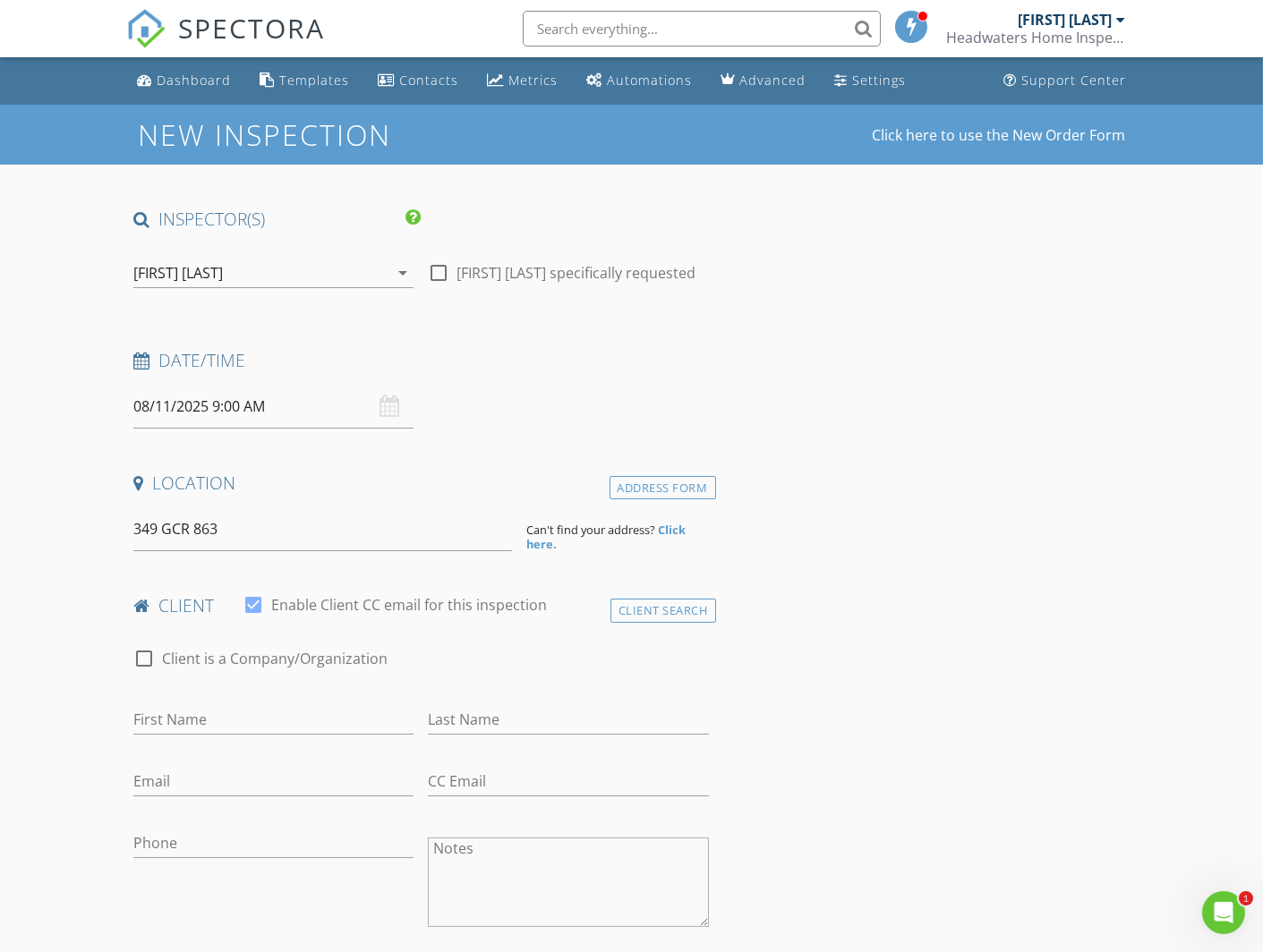 click on "check_box_outline_blank Timothy Brown specifically requested" at bounding box center (567, 275) 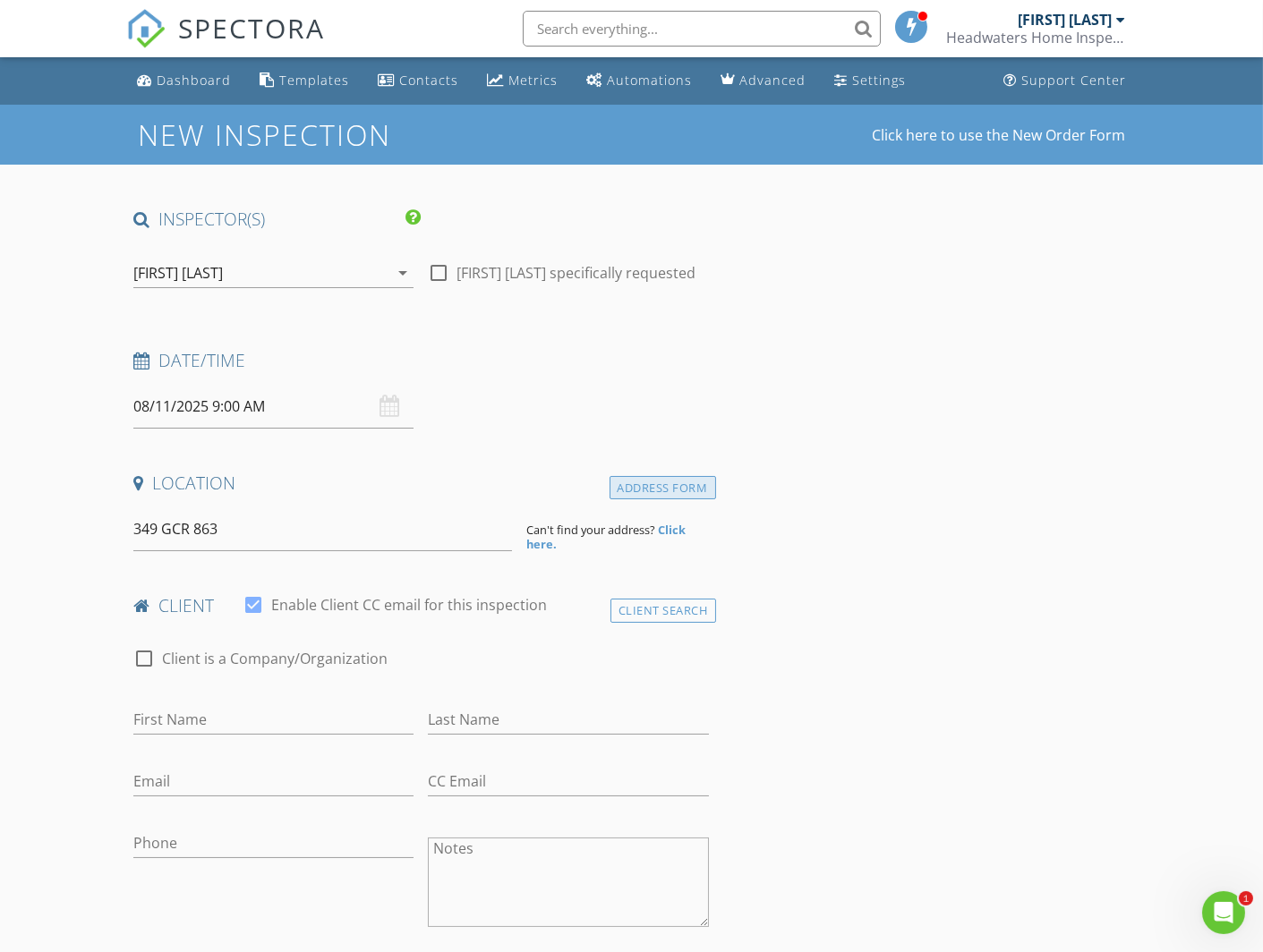 click on "Address Form" at bounding box center [662, 488] 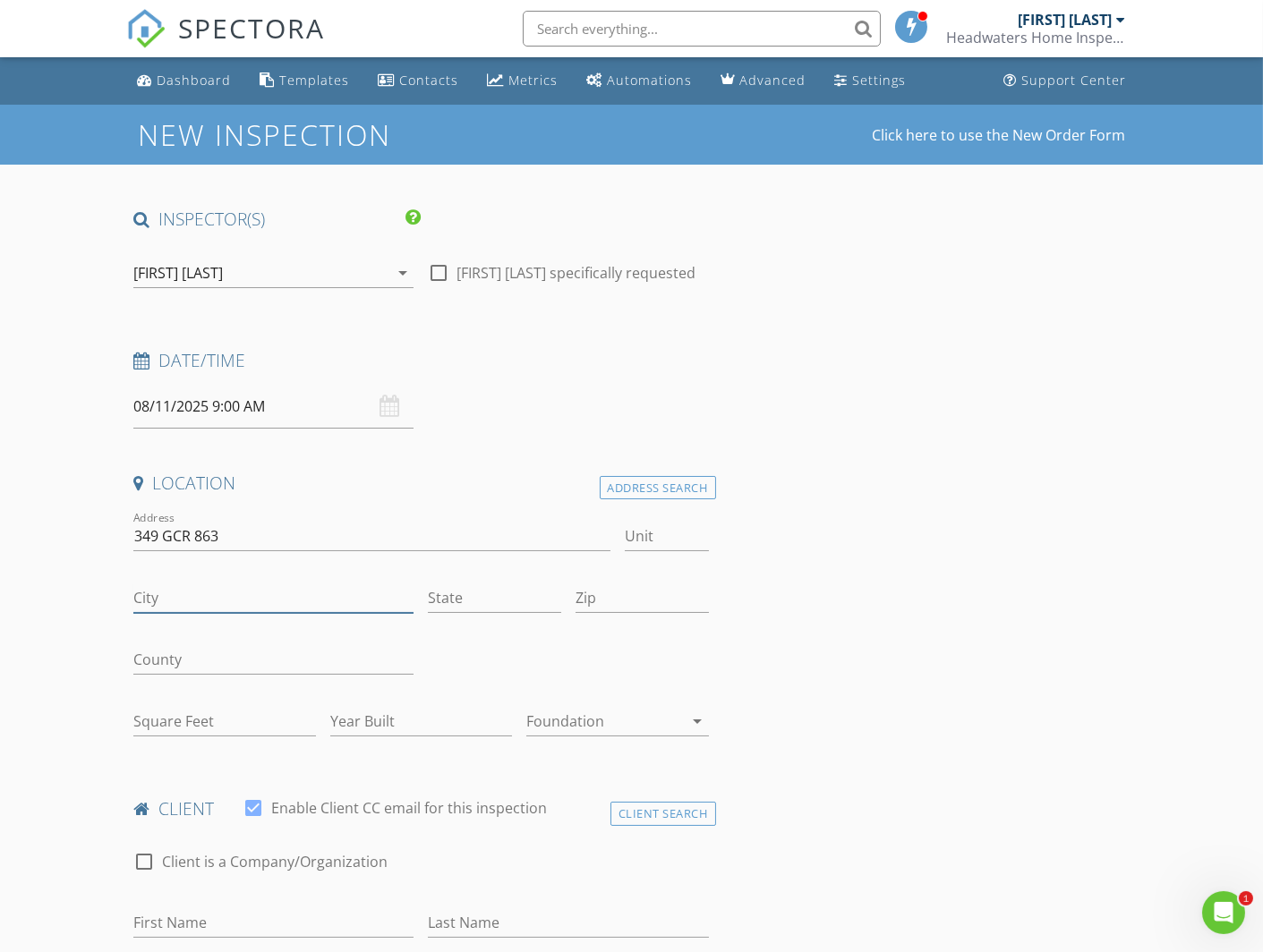 click on "City" at bounding box center [273, 598] 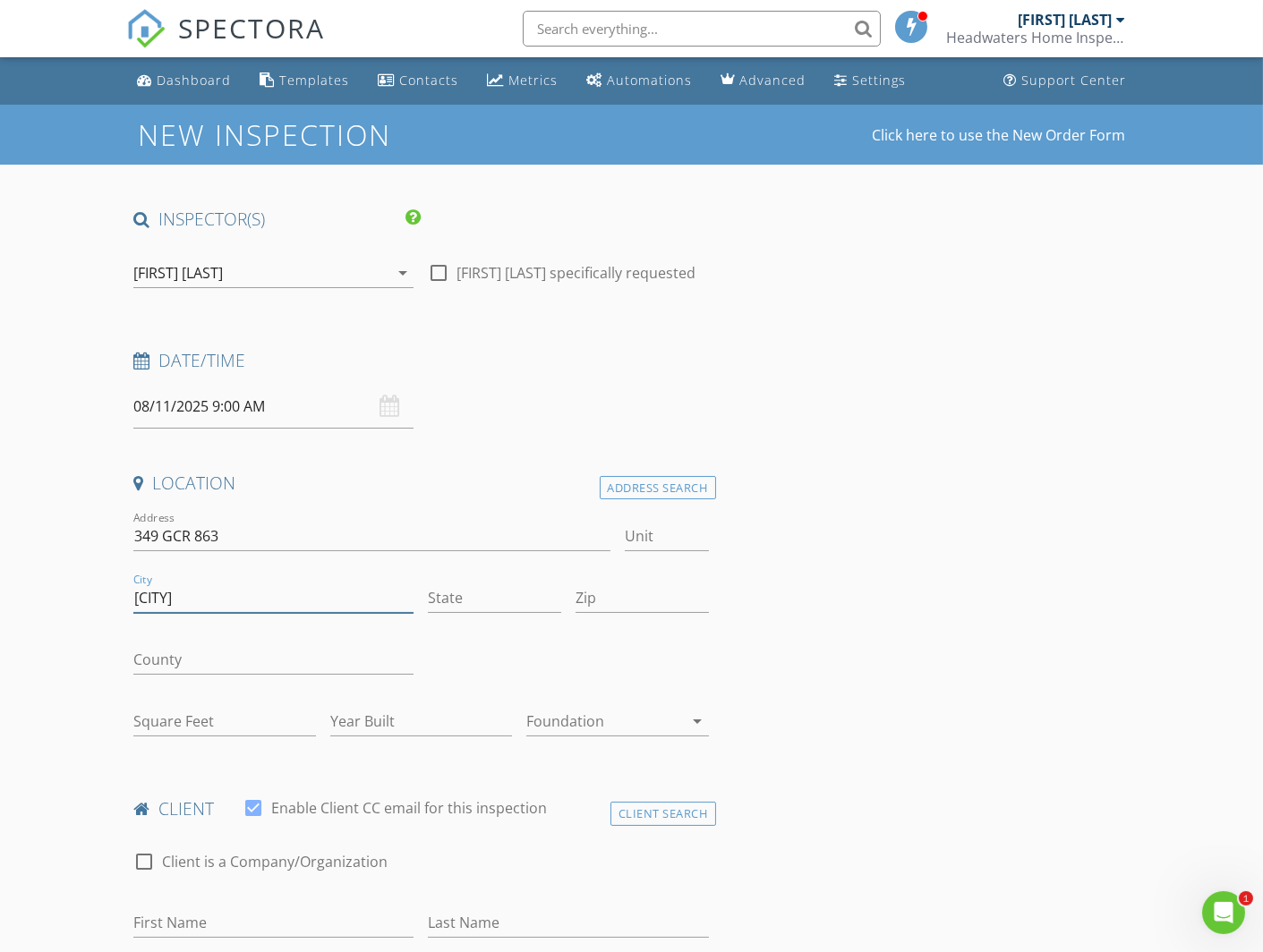 type on "[CITY]" 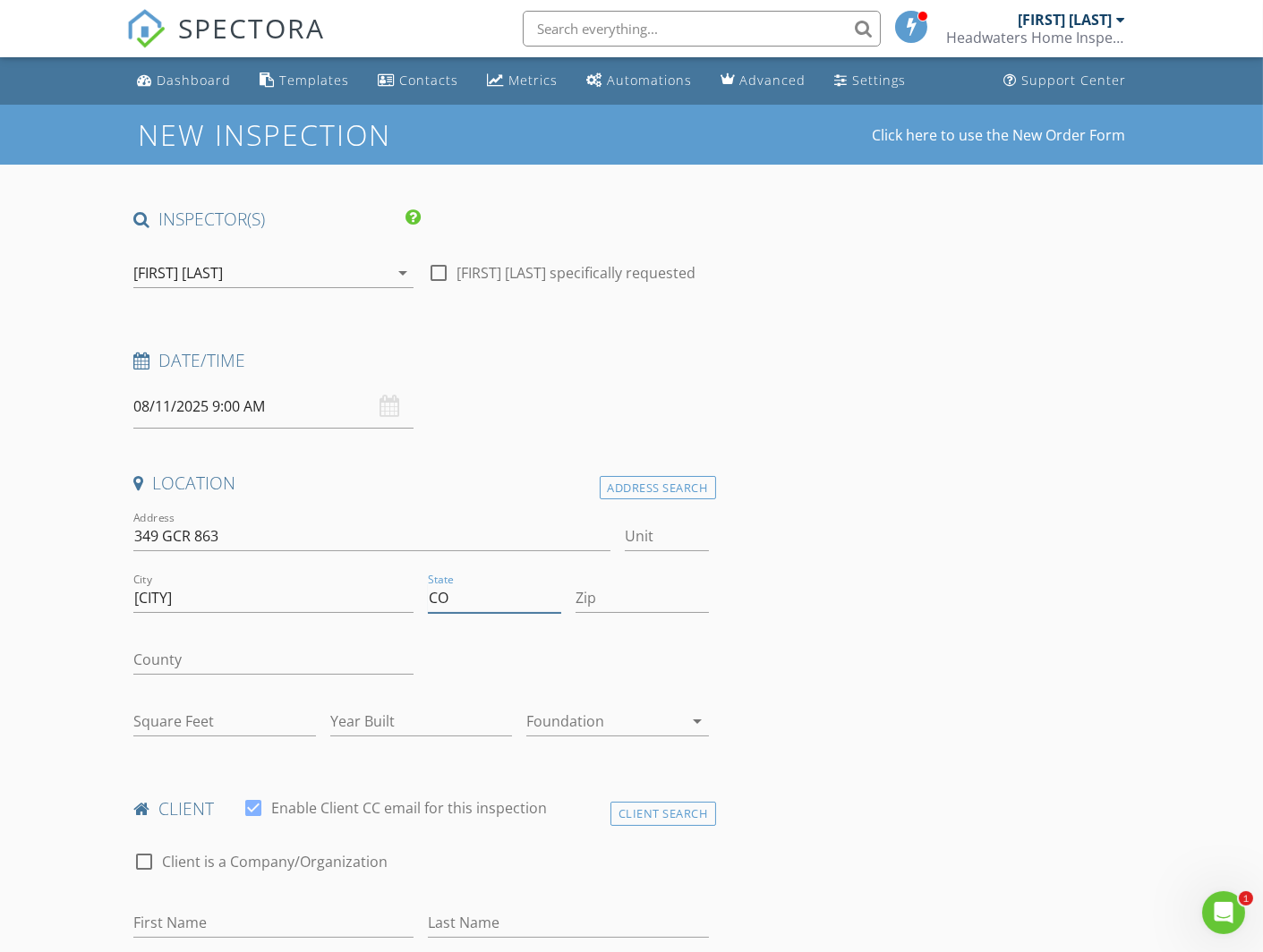 type on "CO" 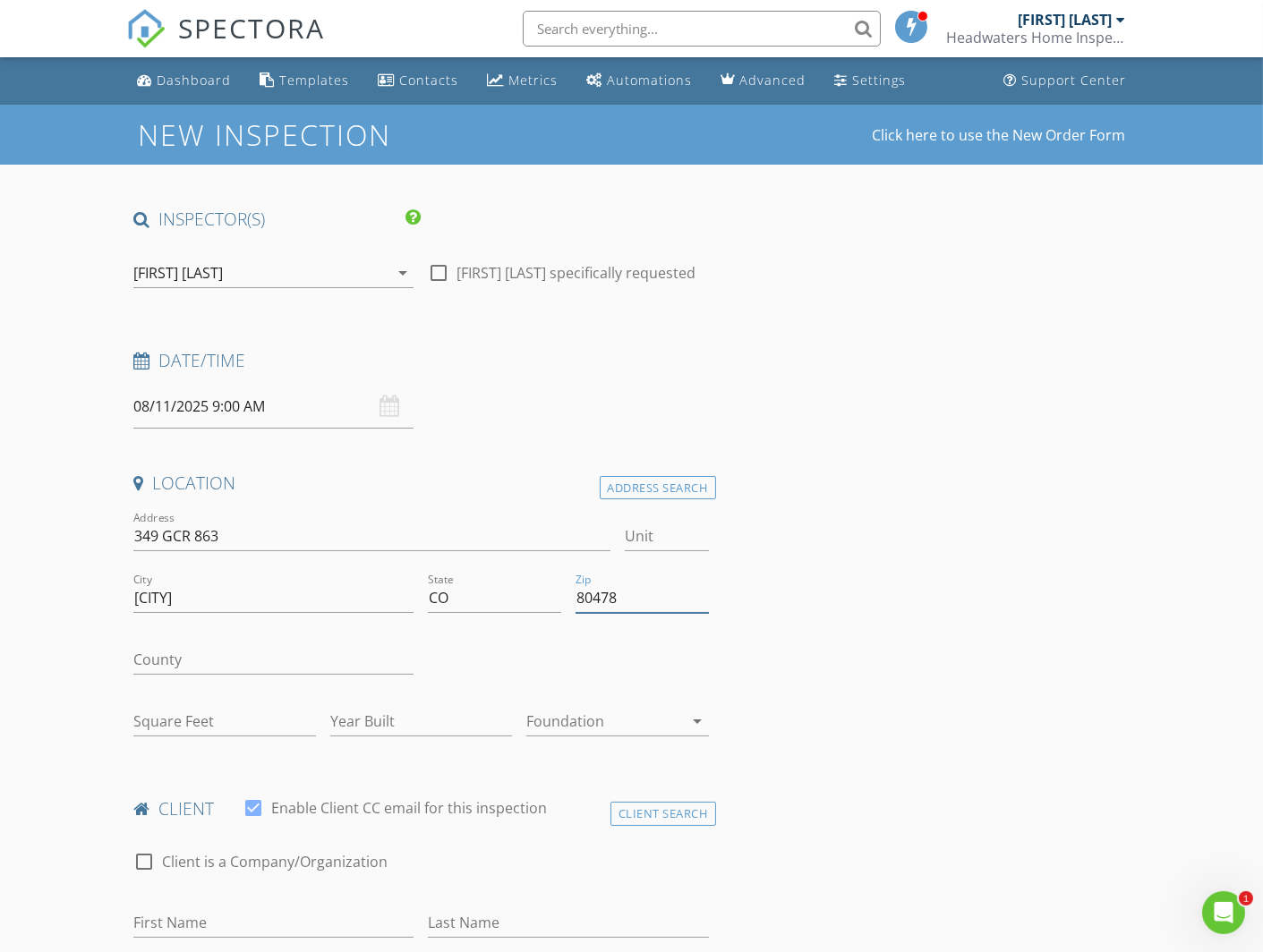 type on "80478" 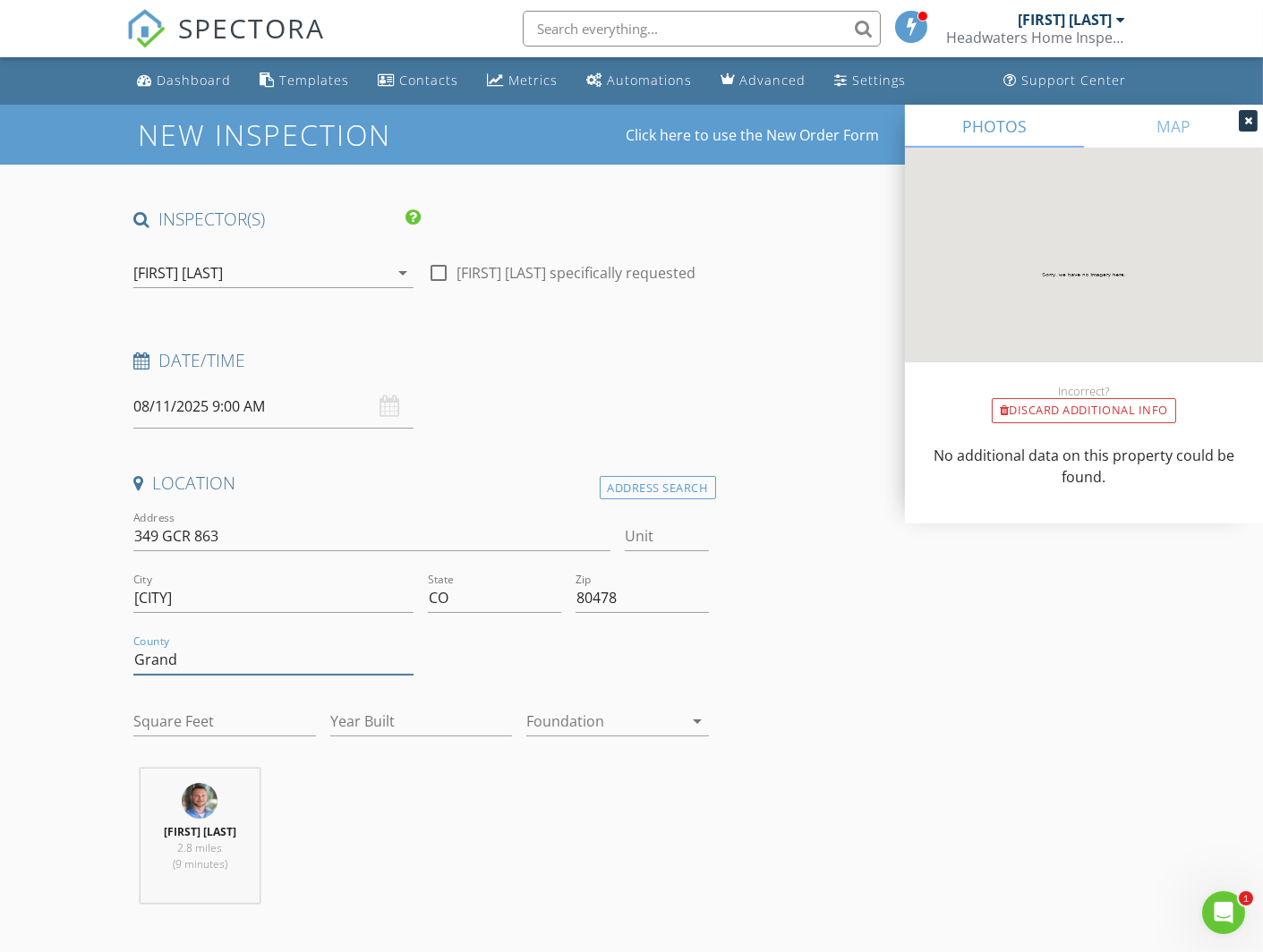 type on "Grand" 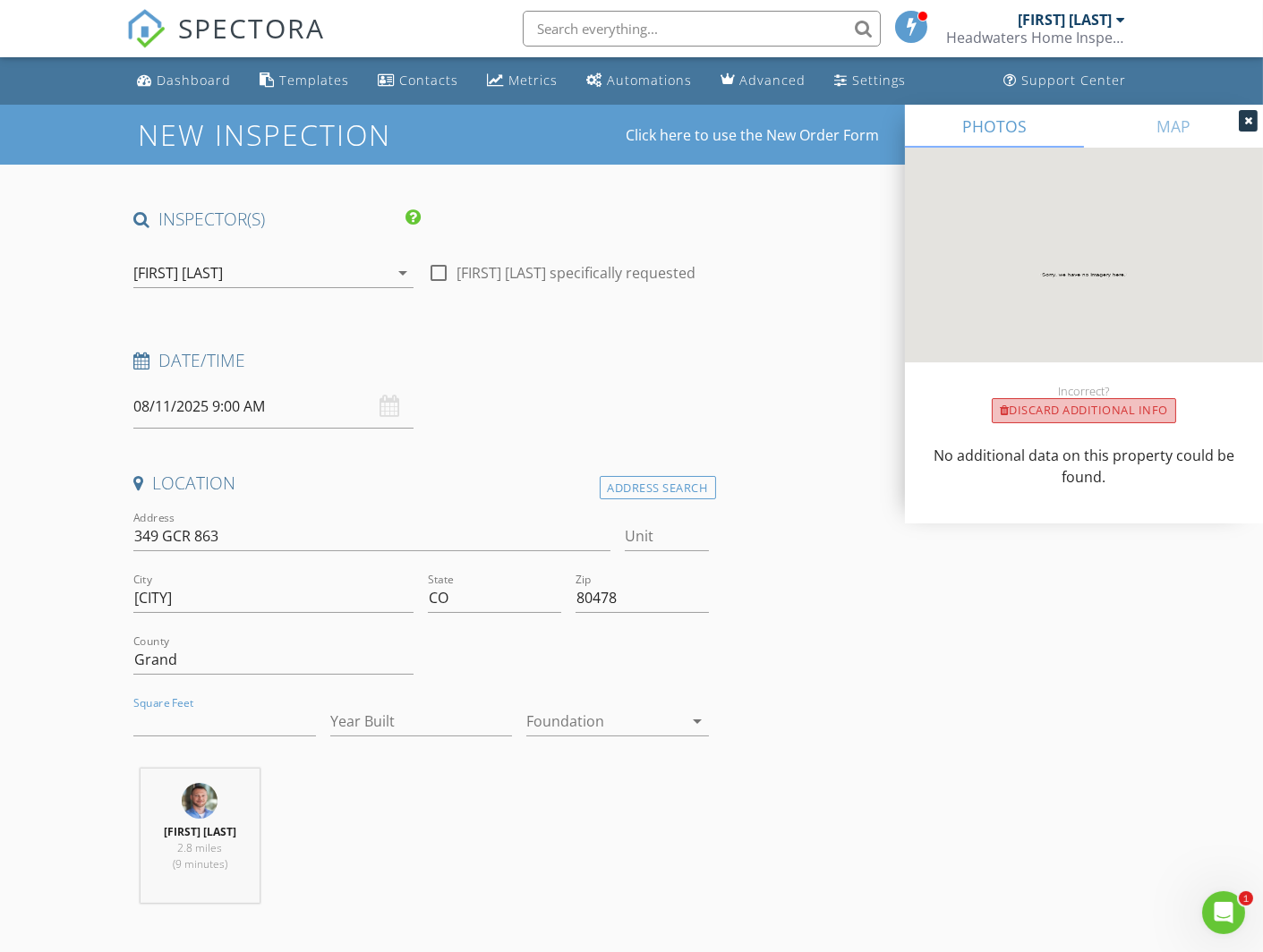 click on "Discard Additional info" at bounding box center [1084, 411] 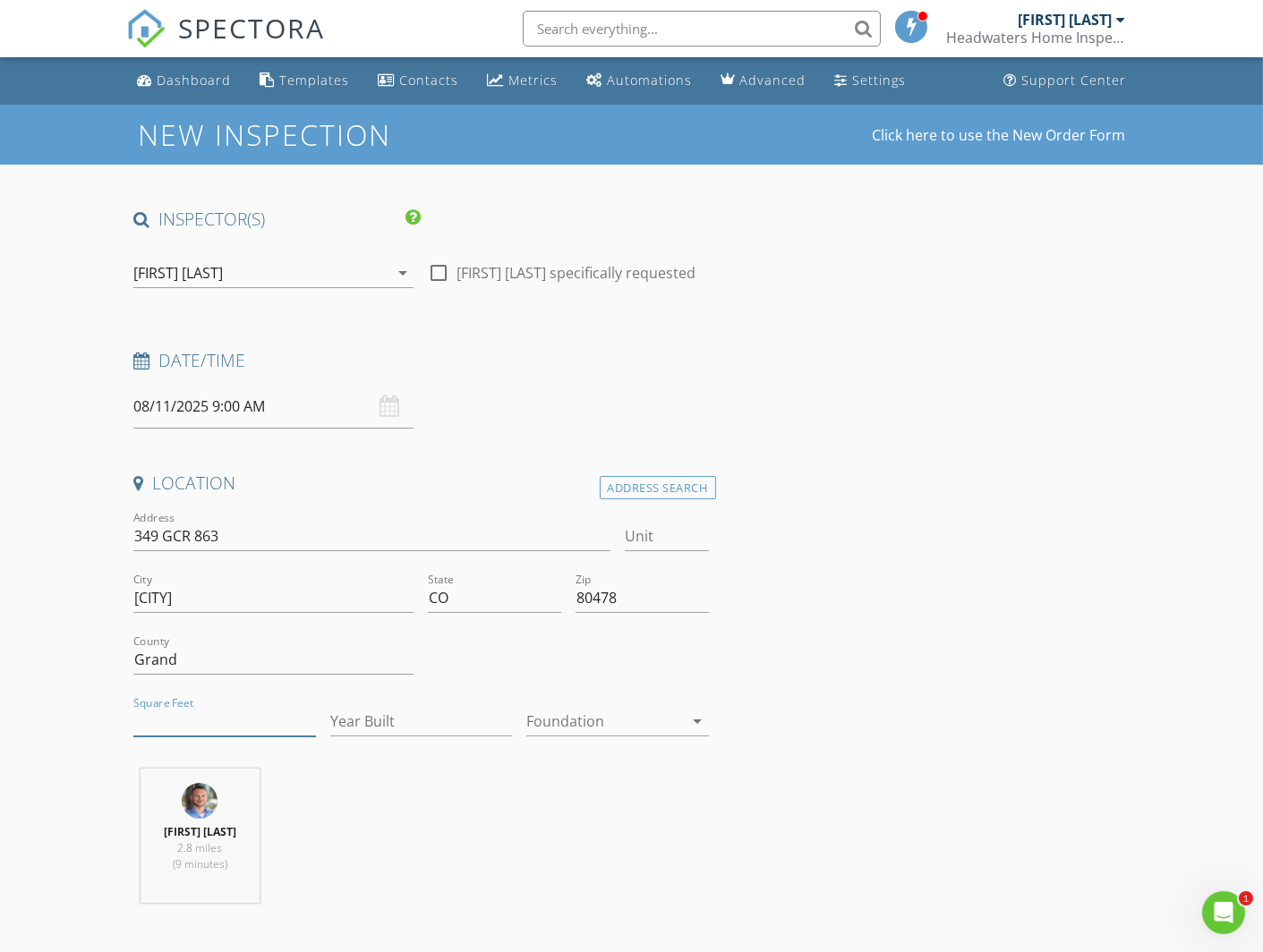 click on "Square Feet" at bounding box center [224, 721] 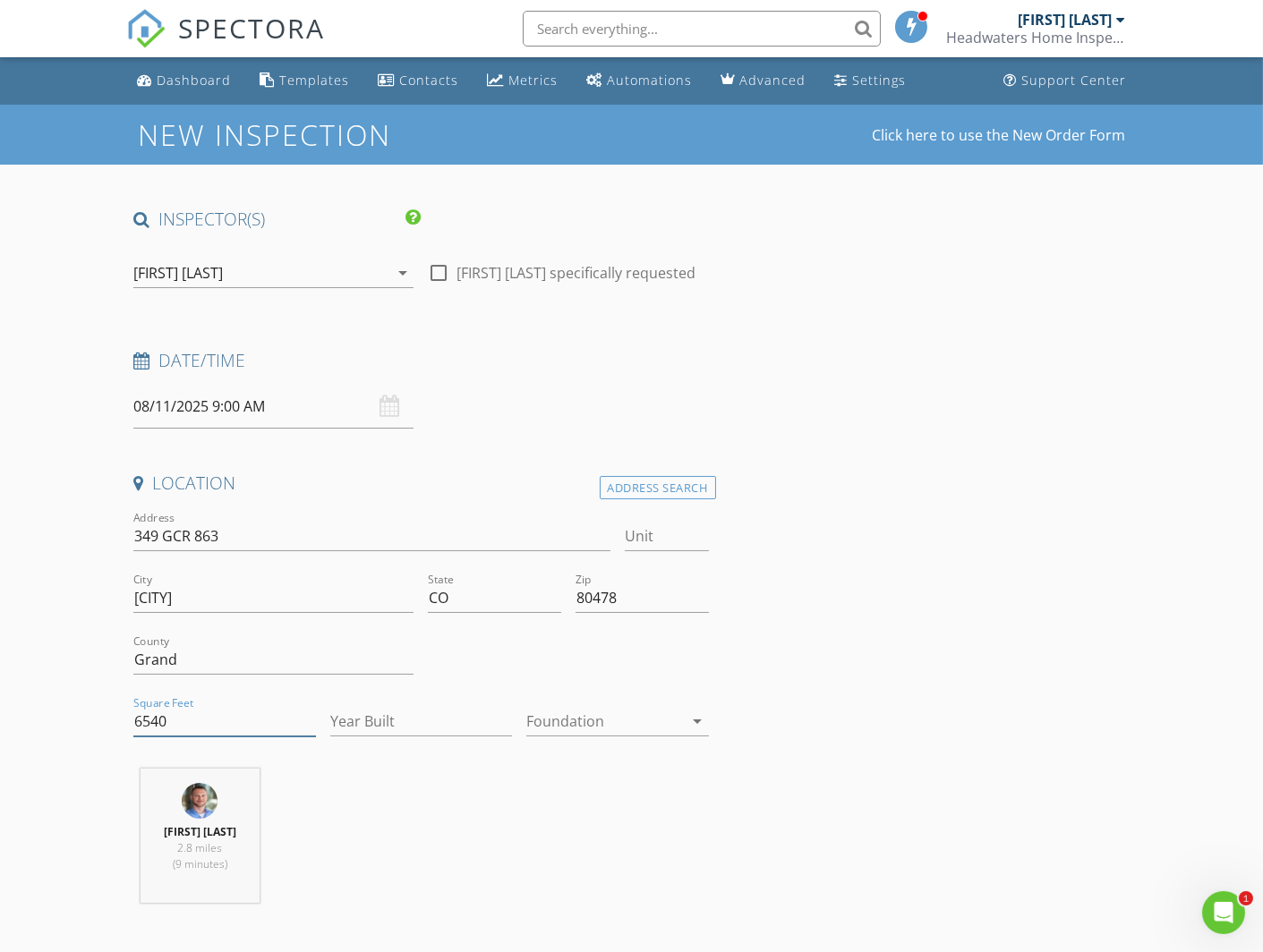 type on "6540" 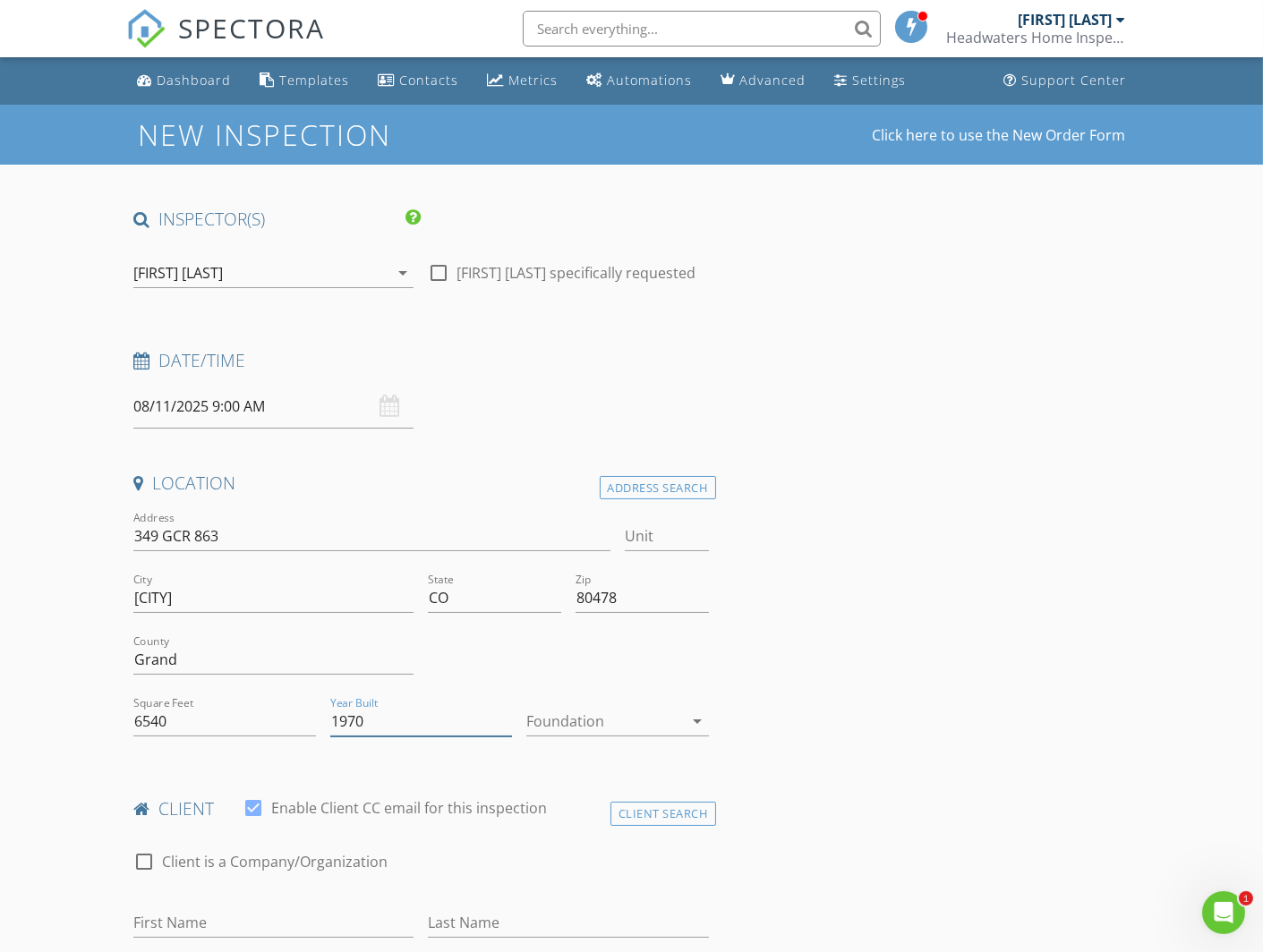 type on "1970" 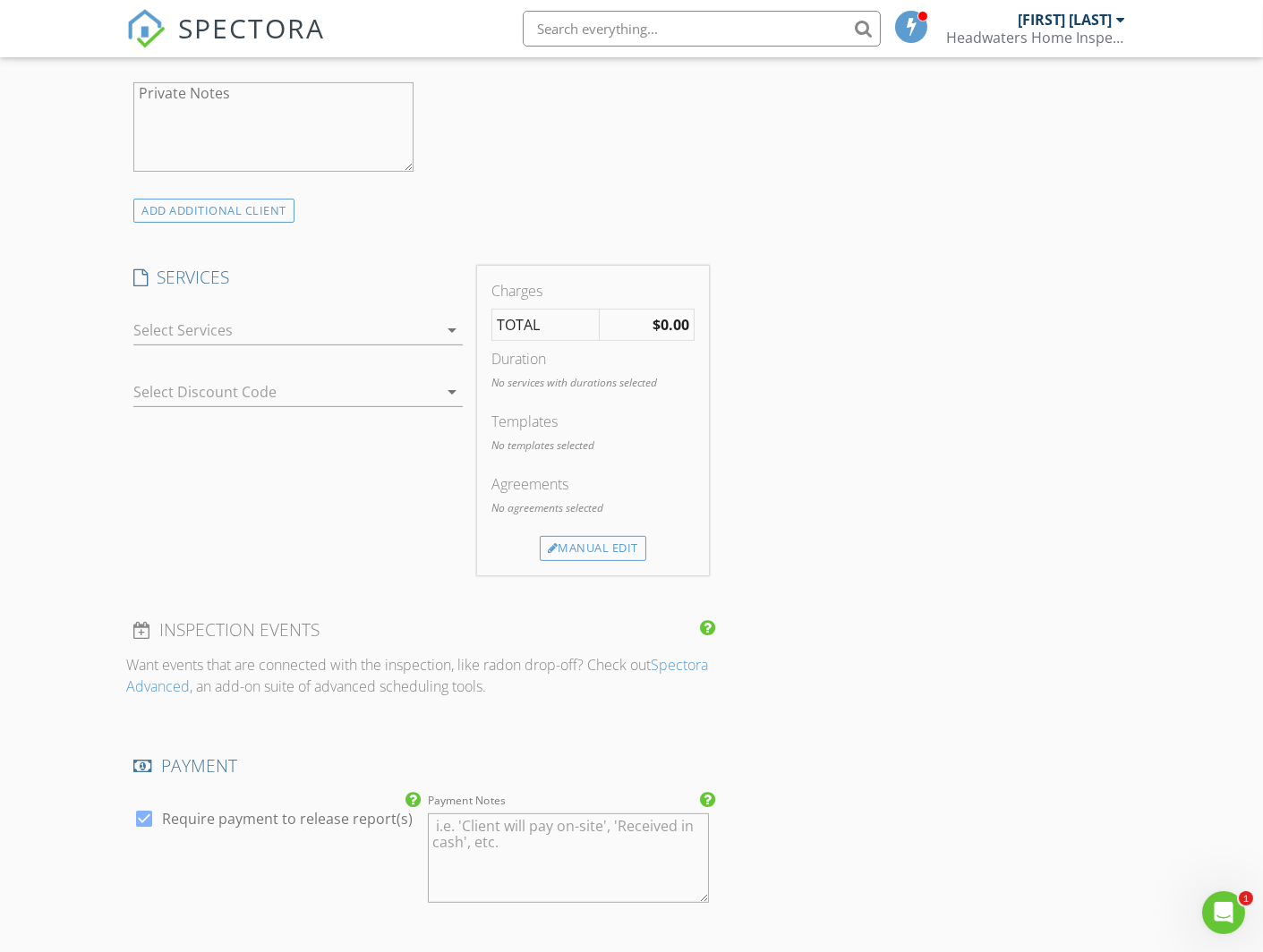 scroll, scrollTop: 1084, scrollLeft: 0, axis: vertical 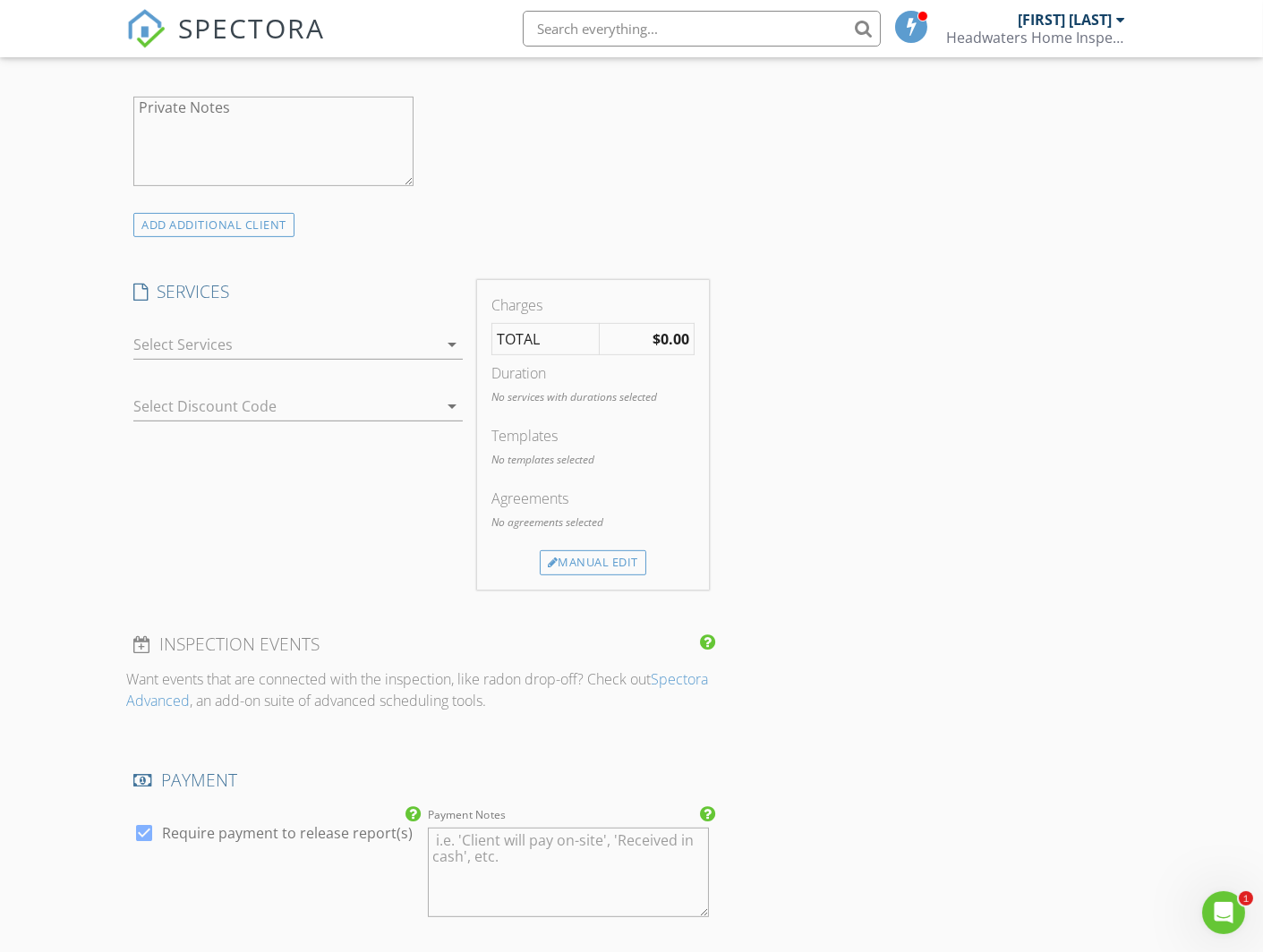 click at bounding box center (286, 344) 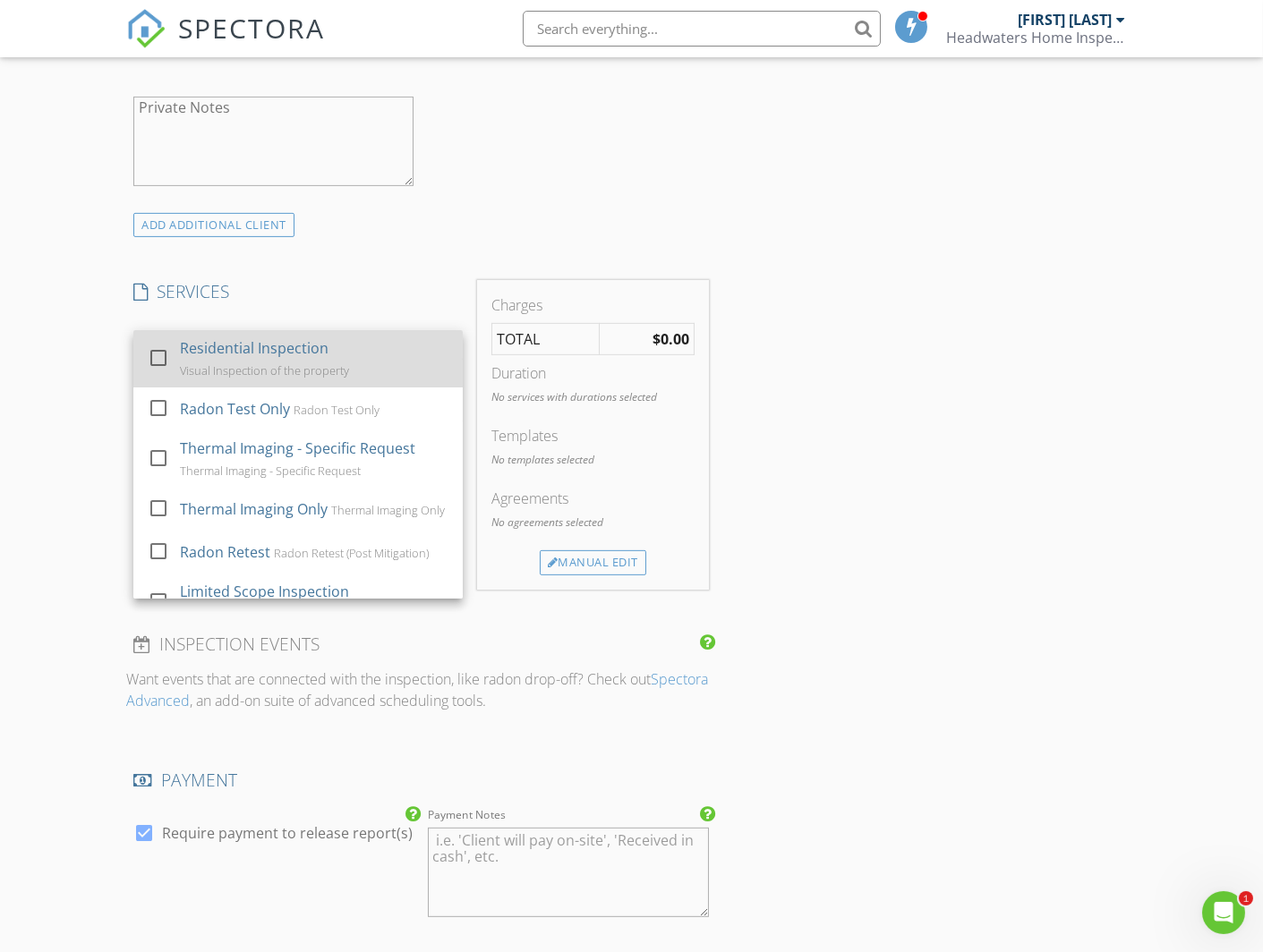 click on "Visual Inspection of the property" at bounding box center (264, 370) 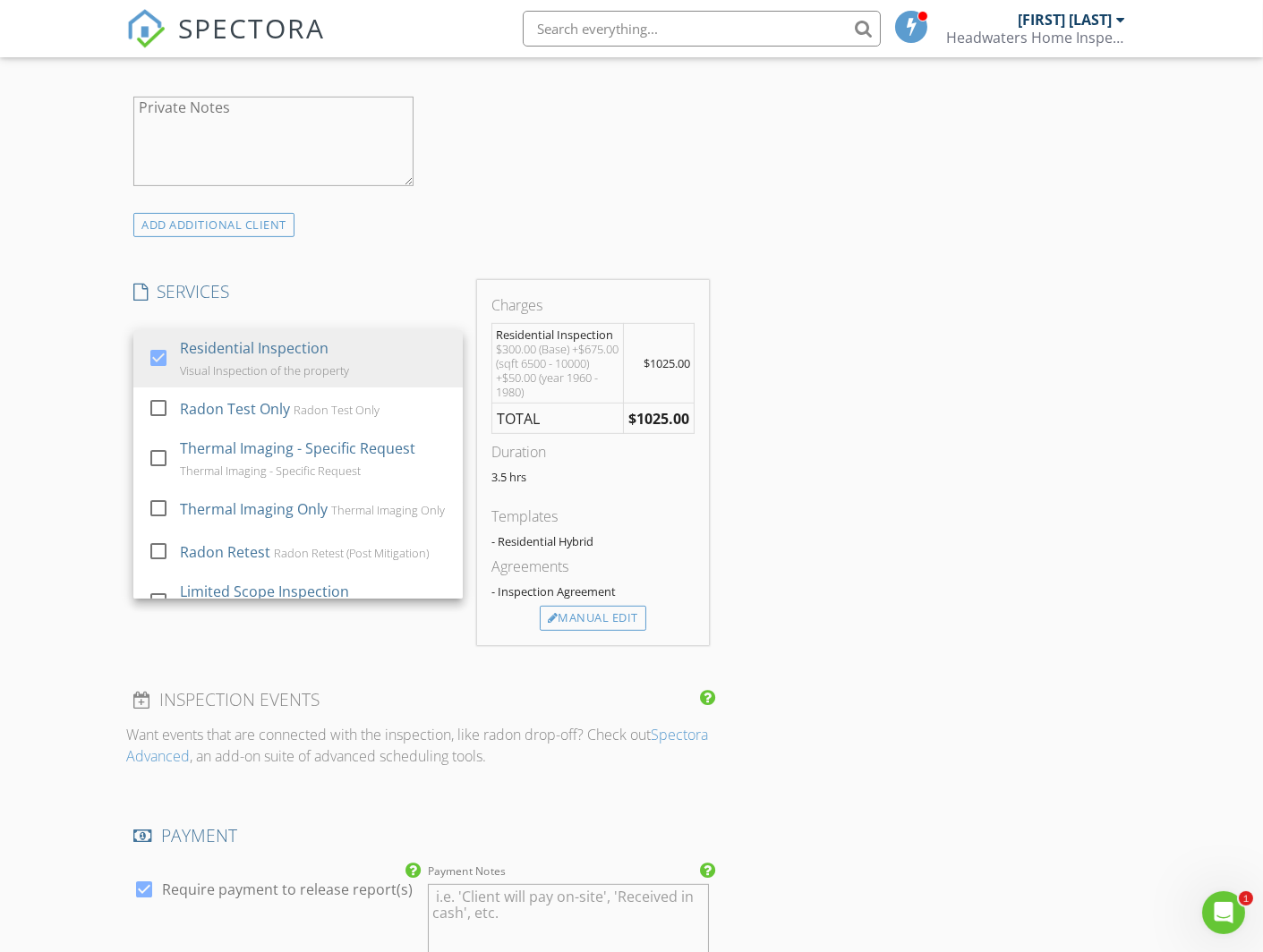 click on "INSPECTOR(S)
check_box   Timothy Brown   PRIMARY   Timothy Brown arrow_drop_down   check_box_outline_blank Timothy Brown specifically requested
Date/Time
08/11/2025 9:00 AM
Location
Address Search       Address 349 GCR 863   Unit   City Tabernash   State CO   Zip 80478   County Grand     Square Feet 6540   Year Built 1970   Foundation arrow_drop_down
client
check_box Enable Client CC email for this inspection   Client Search     check_box_outline_blank Client is a Company/Organization     First Name   Last Name   Email   CC Email   Phone           Notes   Private Notes
ADD ADDITIONAL client
SERVICES
check_box   Residential Inspection   Visual Inspection of the property check_box_outline_blank   Radon Test Only   Radon Test Only check_box_outline_blank     check_box_outline_blank" at bounding box center [631, 537] 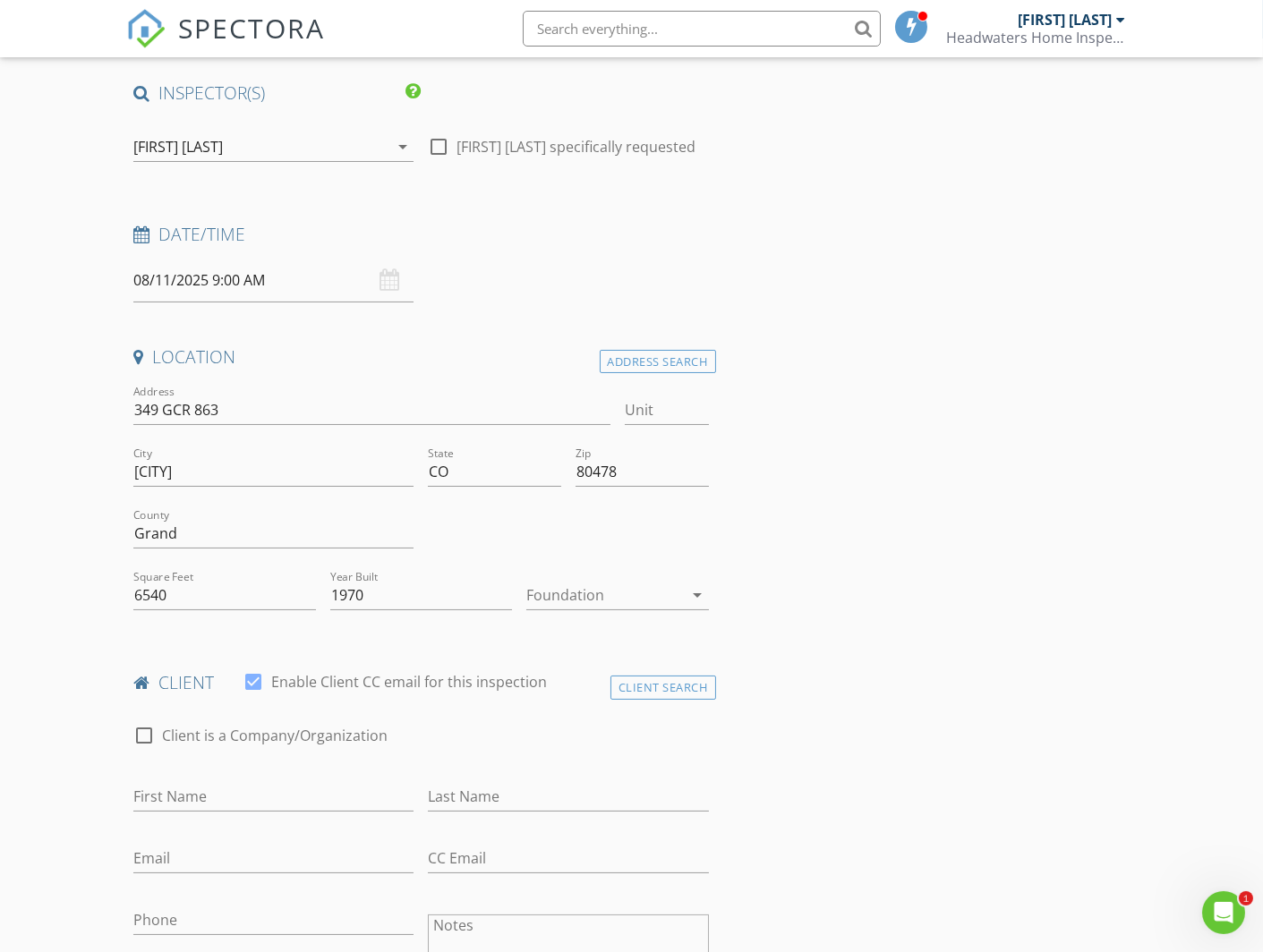 scroll, scrollTop: 155, scrollLeft: 0, axis: vertical 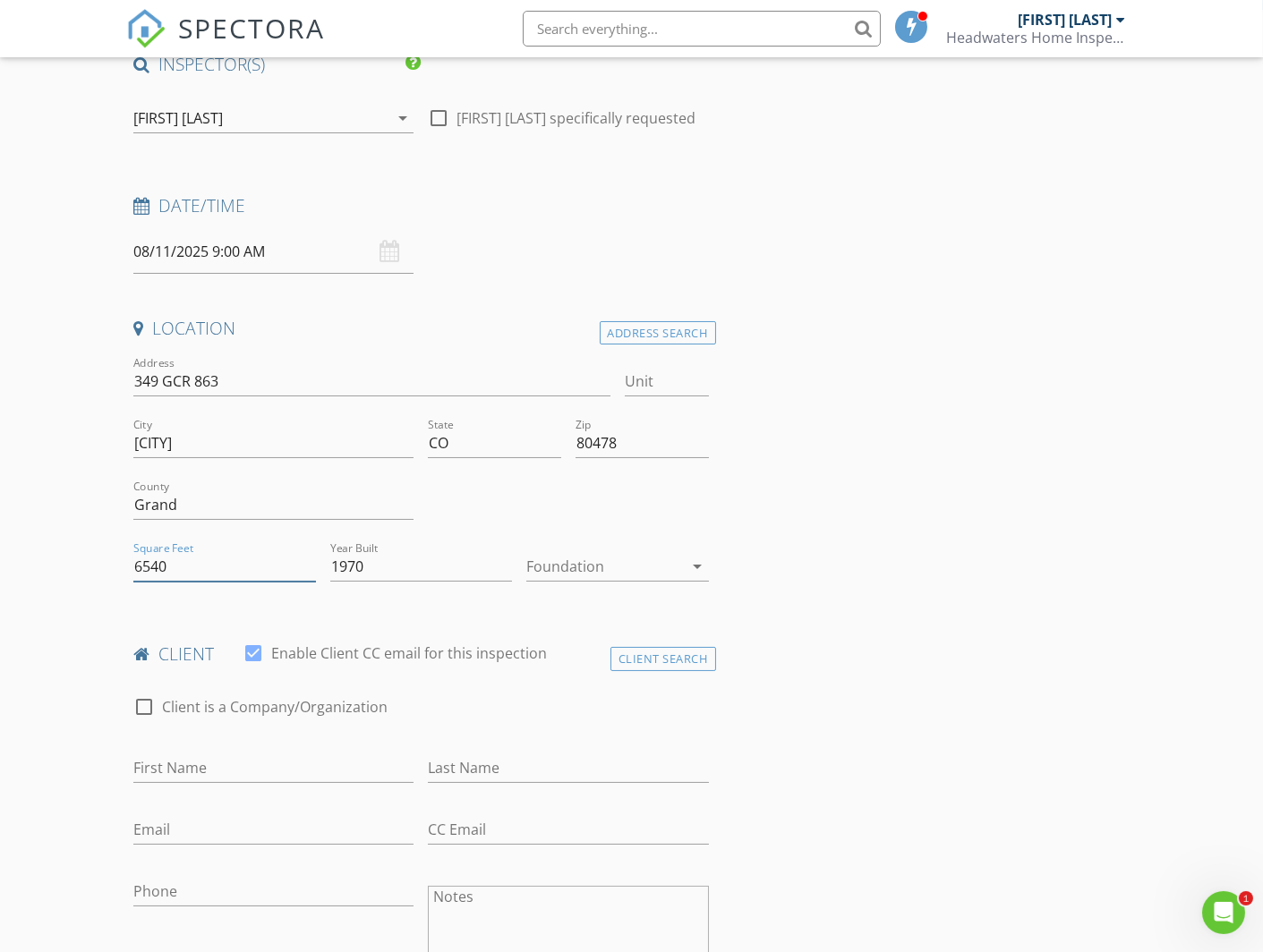drag, startPoint x: 202, startPoint y: 574, endPoint x: 146, endPoint y: 576, distance: 56.0357 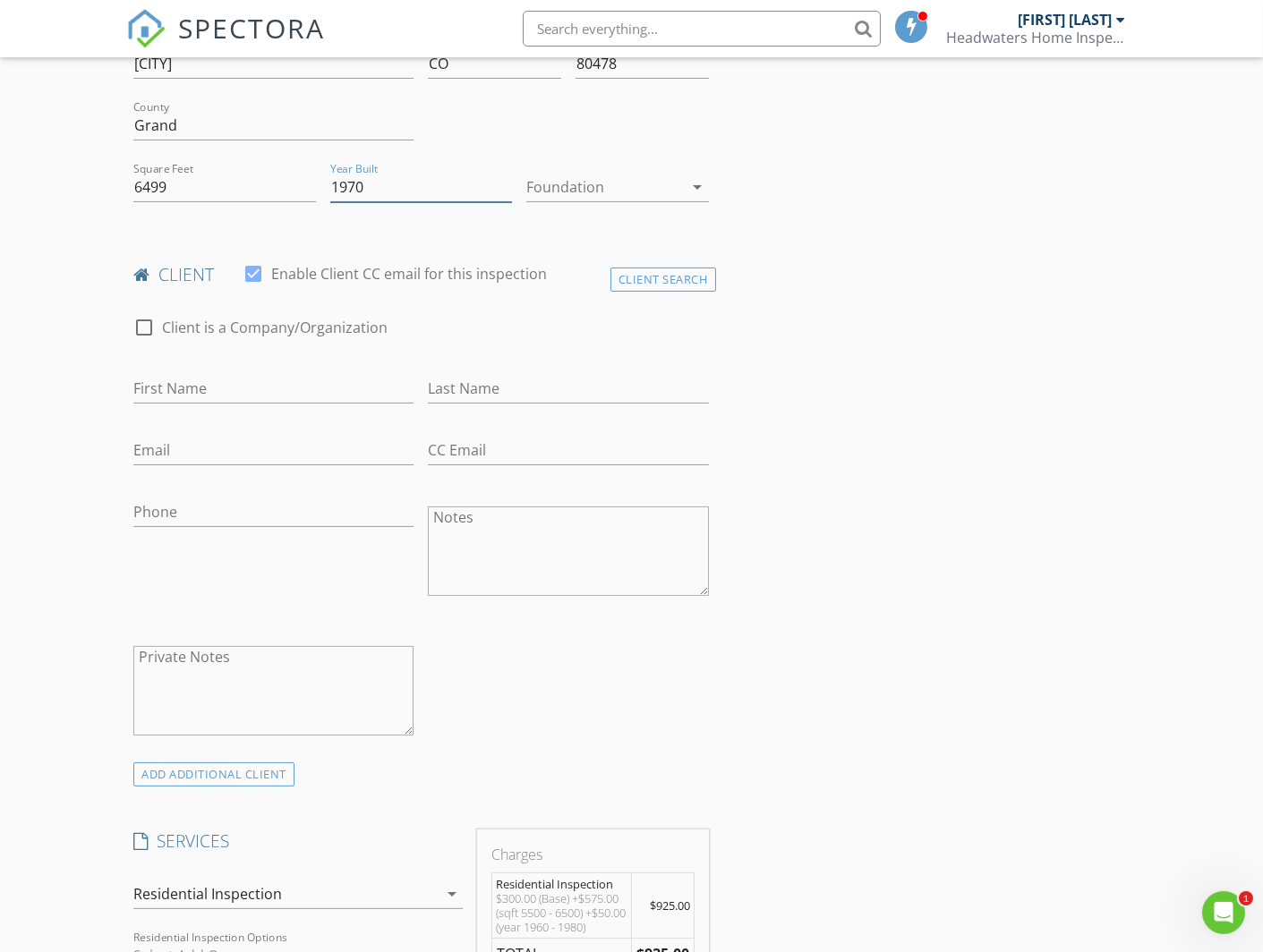 scroll, scrollTop: 432, scrollLeft: 0, axis: vertical 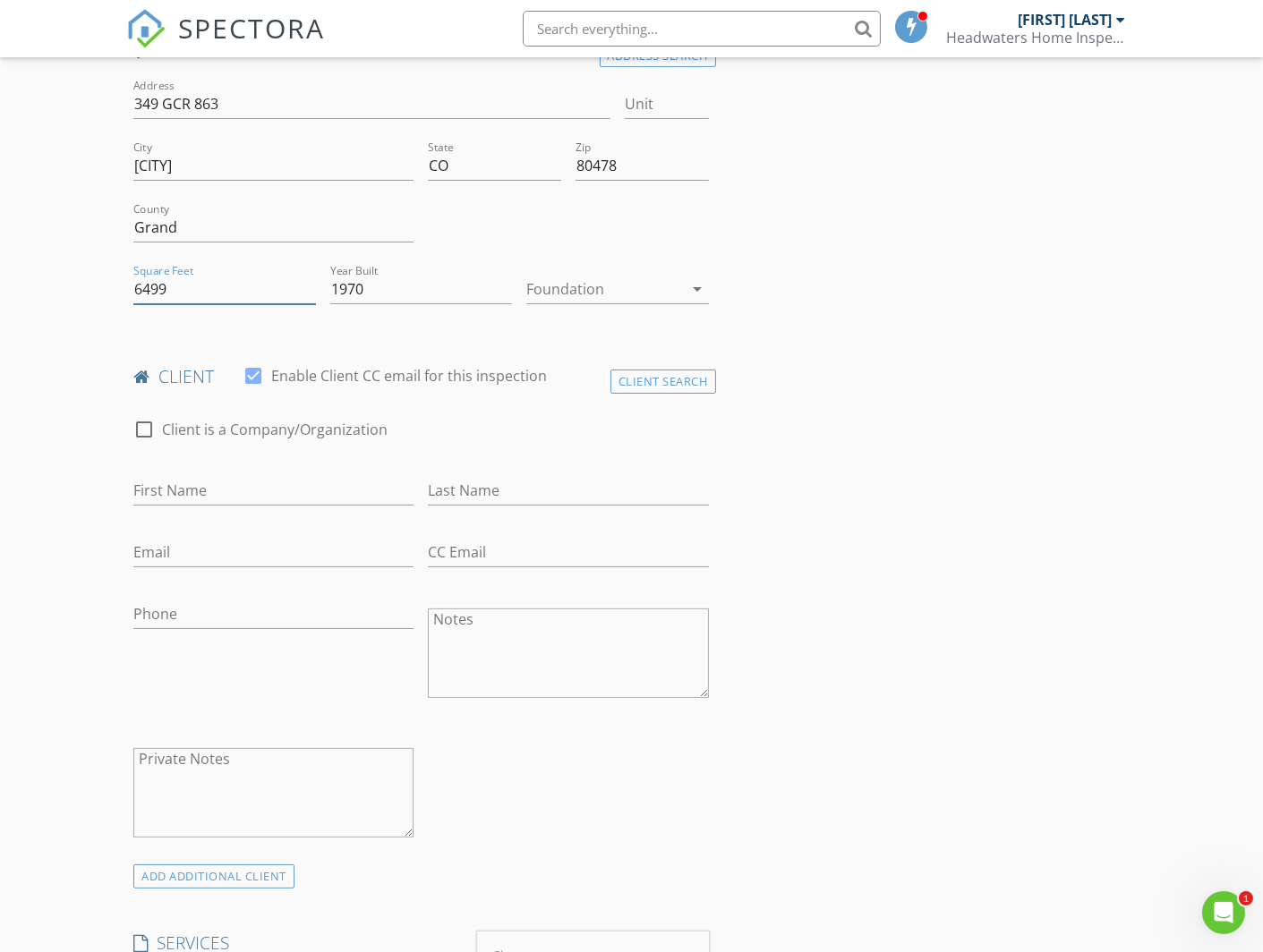 drag, startPoint x: 226, startPoint y: 293, endPoint x: 57, endPoint y: 271, distance: 170.42594 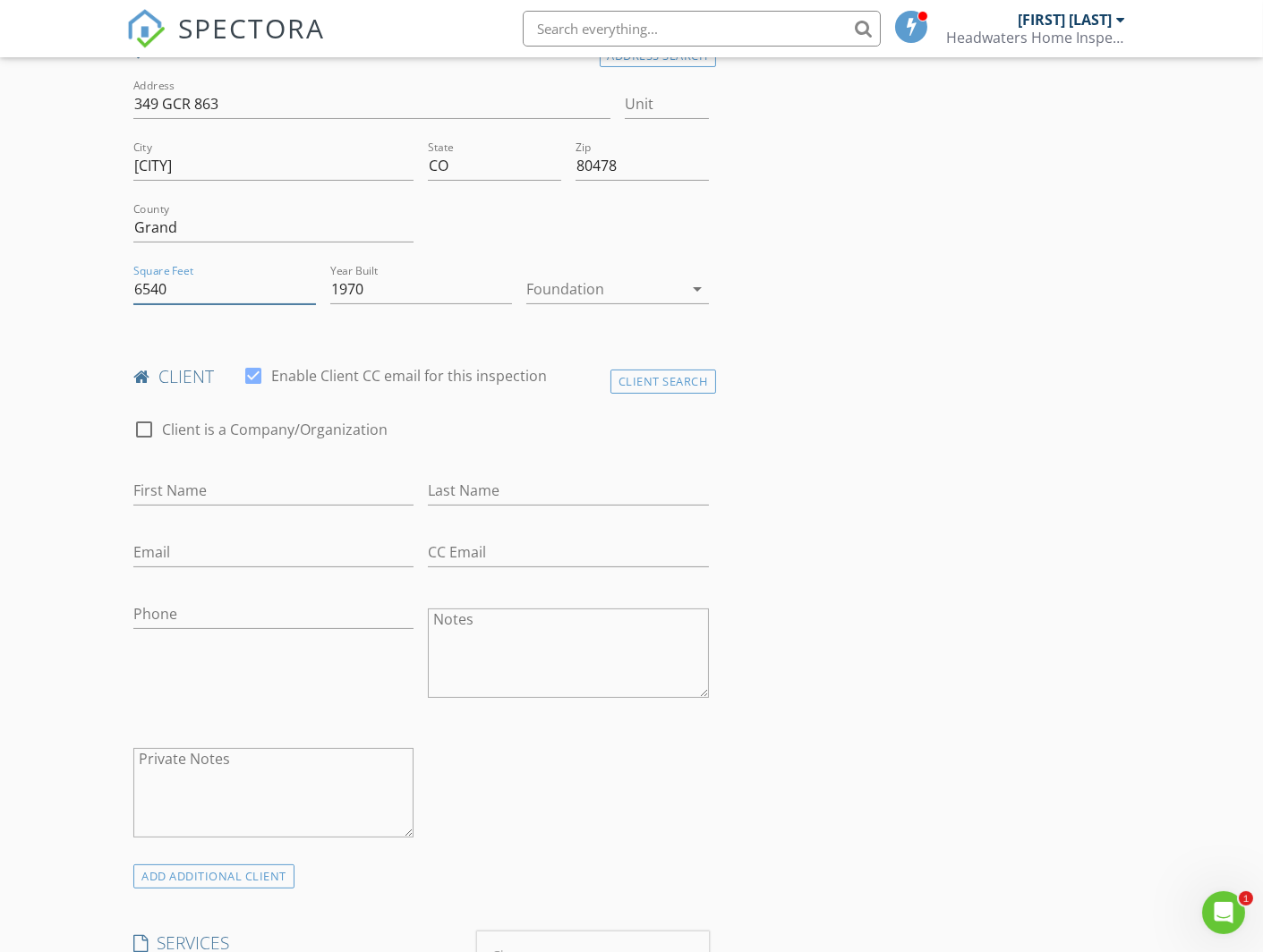 type on "6540" 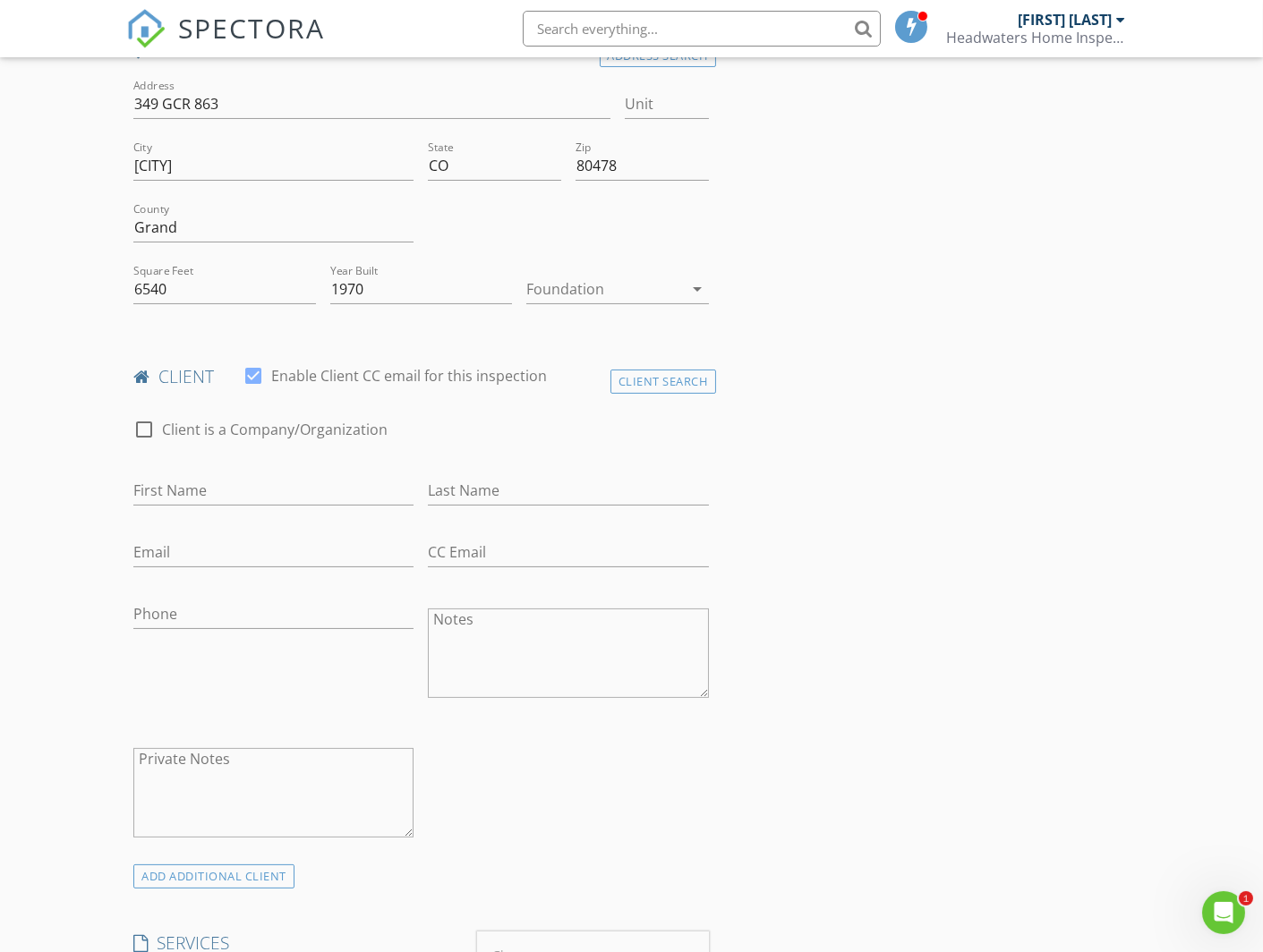 click on "INSPECTOR(S)
check_box   Timothy Brown   PRIMARY   Timothy Brown arrow_drop_down   check_box_outline_blank Timothy Brown specifically requested
Date/Time
08/11/2025 9:00 AM
Location
Address Search       Address 349 GCR 863   Unit   City Tabernash   State CO   Zip 80478   County Grand     Square Feet 6540   Year Built 1970   Foundation arrow_drop_down
client
check_box Enable Client CC email for this inspection   Client Search     check_box_outline_blank Client is a Company/Organization     First Name   Last Name   Email   CC Email   Phone           Notes   Private Notes
ADD ADDITIONAL client
SERVICES
check_box   Residential Inspection   Visual Inspection of the property check_box_outline_blank   Radon Test Only   Radon Test Only check_box_outline_blank     check_box_outline_blank" at bounding box center (631, 1188) 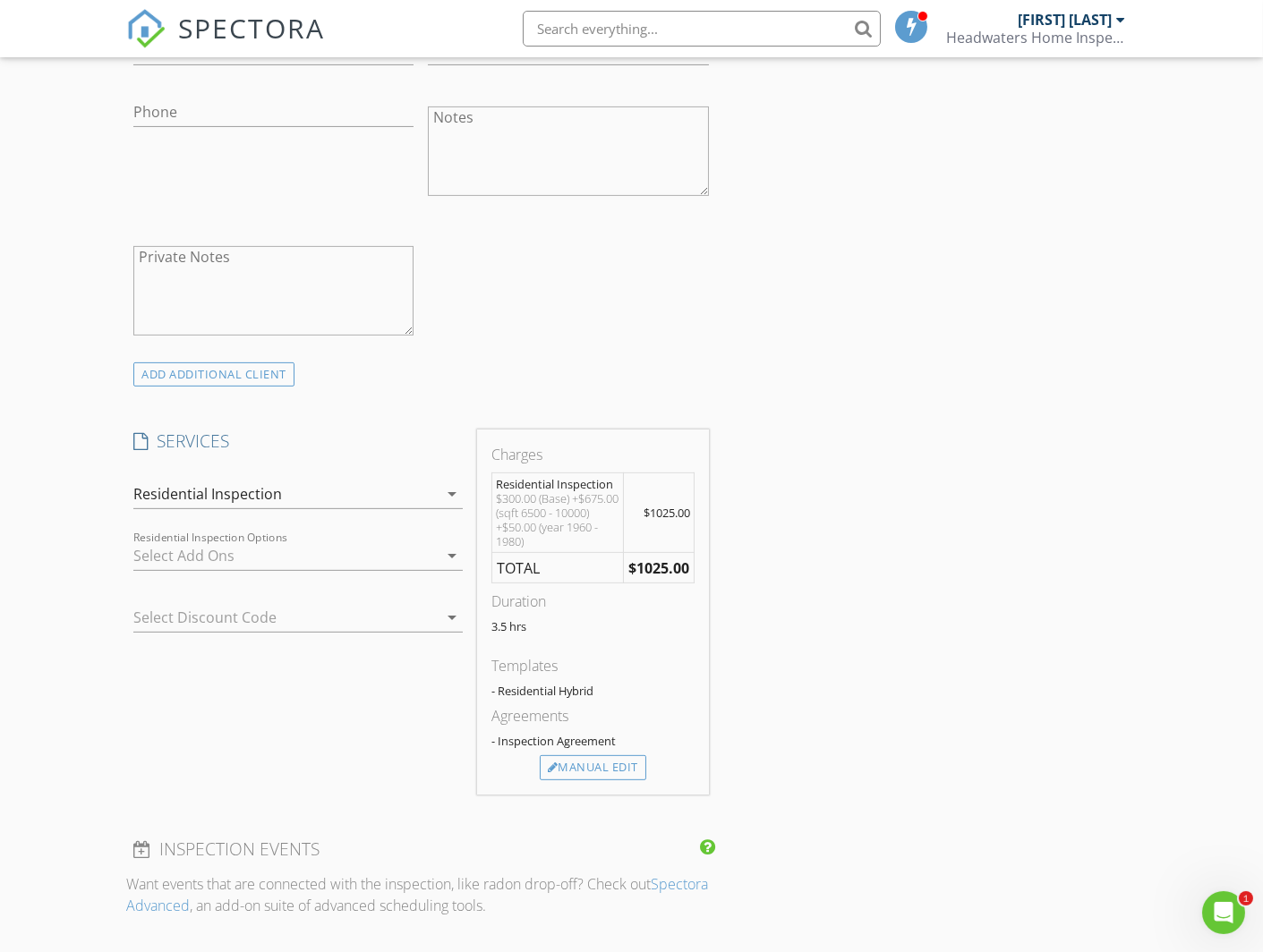 scroll, scrollTop: 935, scrollLeft: 0, axis: vertical 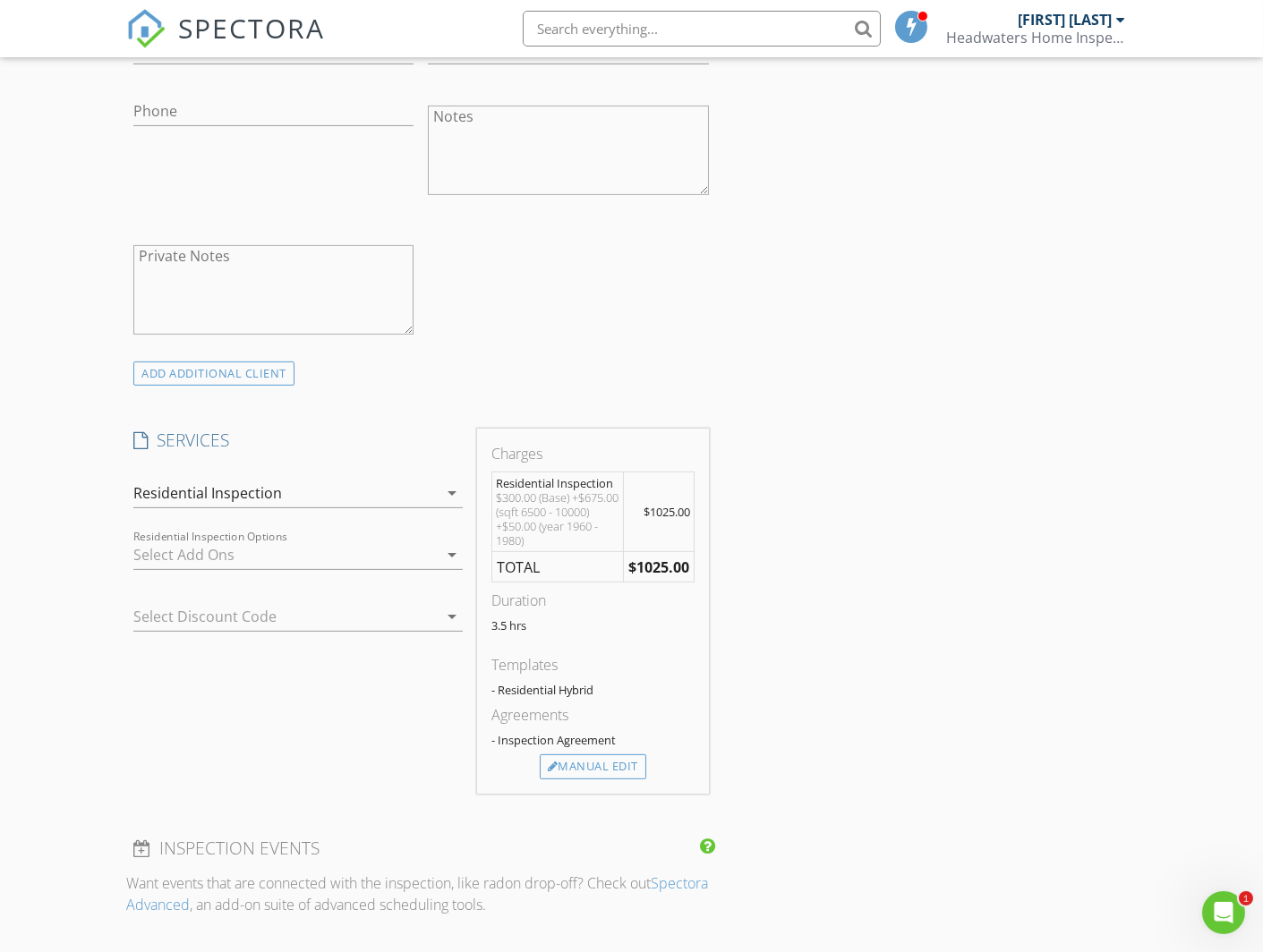 click at bounding box center [286, 555] 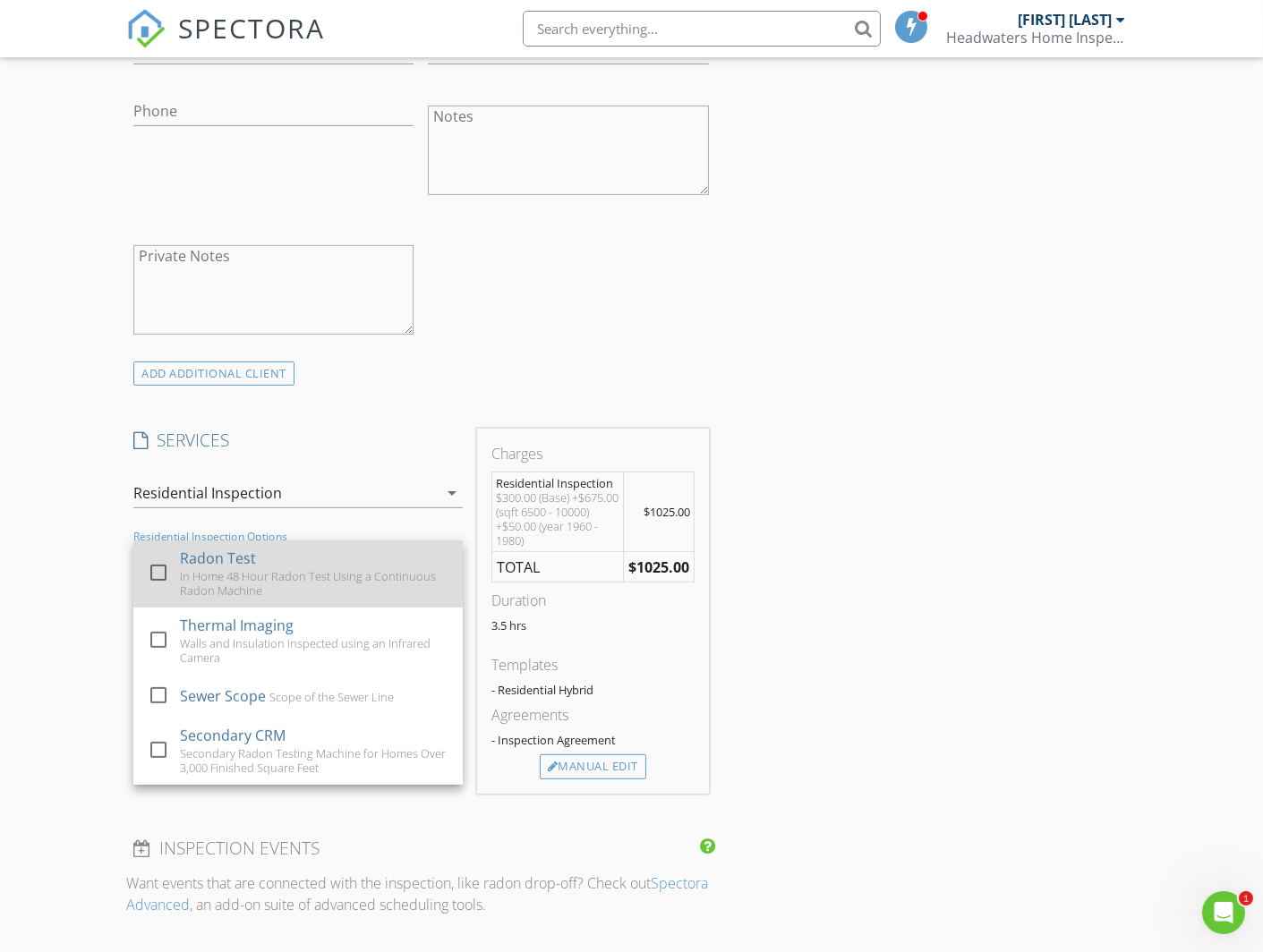 click on "Radon Test   In Home 48 Hour Radon Test Using a Continuous Radon Machine" at bounding box center (314, 574) 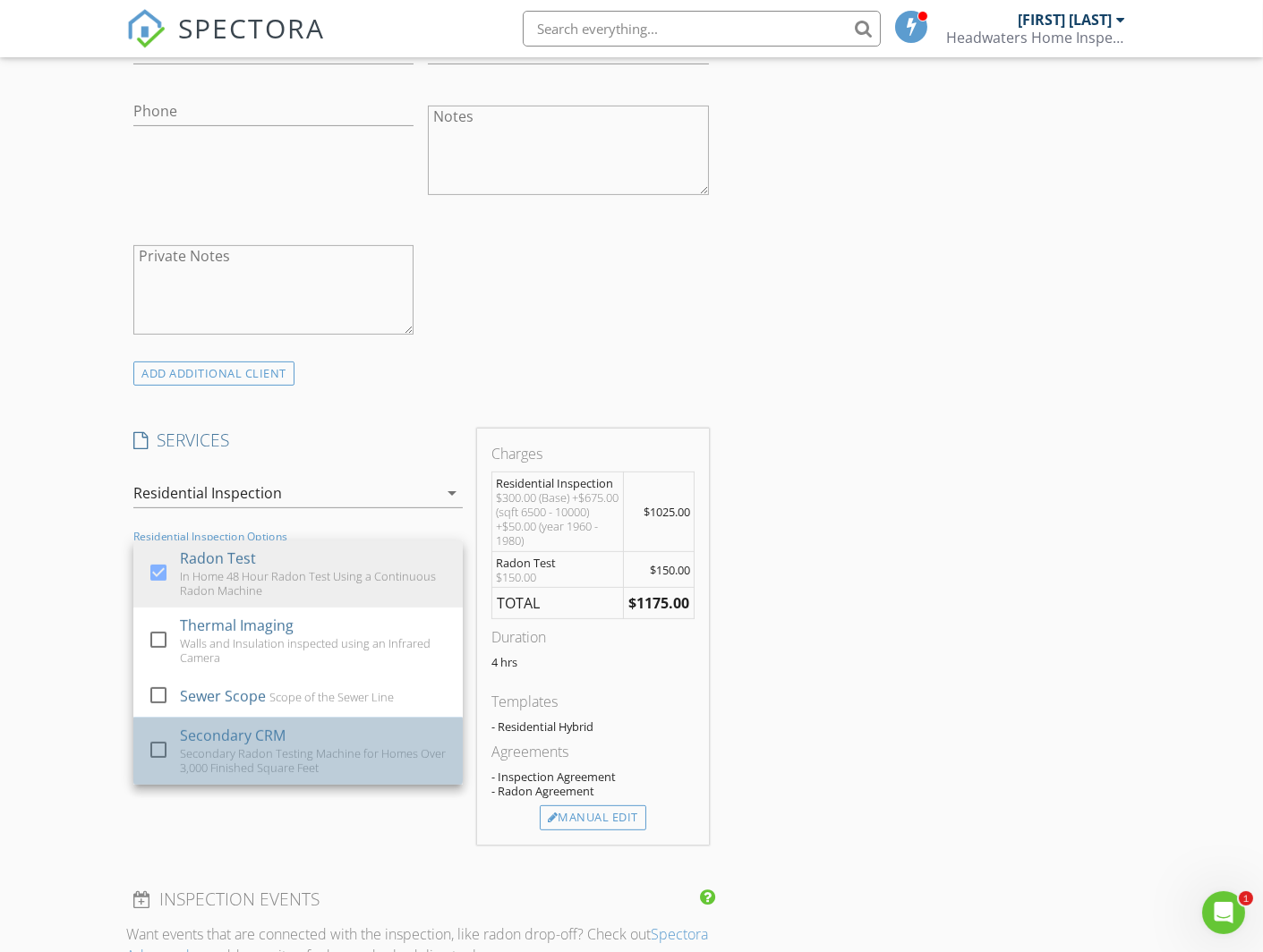 click on "Secondary Radon Testing Machine for Homes Over 3,000 Finished Square Feet" at bounding box center (314, 761) 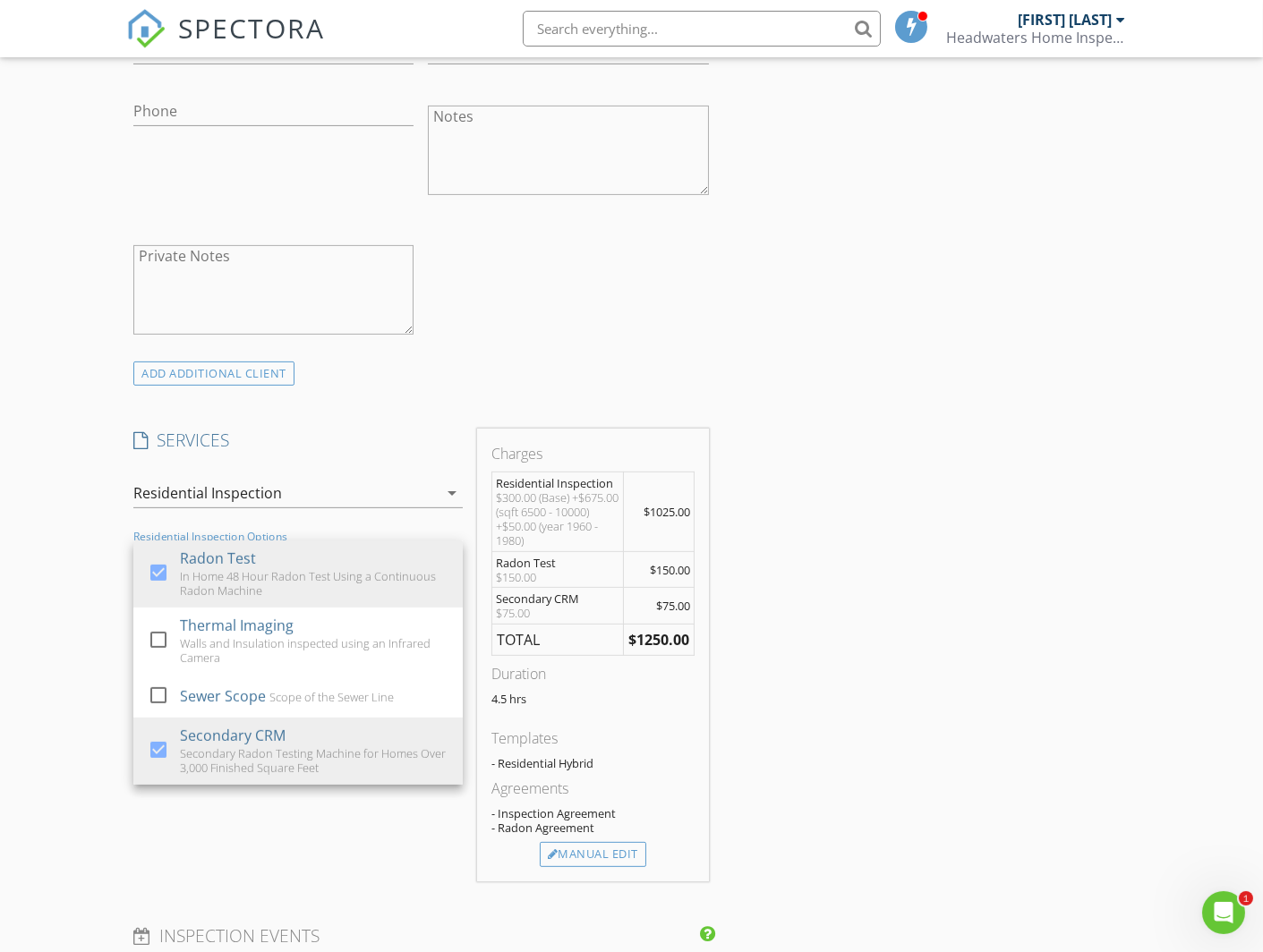 click on "INSPECTOR(S)
check_box   Timothy Brown   PRIMARY   Timothy Brown arrow_drop_down   check_box_outline_blank Timothy Brown specifically requested
Date/Time
08/11/2025 9:00 AM
Location
Address Search       Address 349 GCR 863   Unit   City Tabernash   State CO   Zip 80478   County Grand     Square Feet 6540   Year Built 1970   Foundation arrow_drop_down
client
check_box Enable Client CC email for this inspection   Client Search     check_box_outline_blank Client is a Company/Organization     First Name   Last Name   Email   CC Email   Phone           Notes   Private Notes
ADD ADDITIONAL client
SERVICES
check_box   Residential Inspection   Visual Inspection of the property check_box_outline_blank   Radon Test Only   Radon Test Only check_box_outline_blank     check_box_outline_blank" at bounding box center (631, 729) 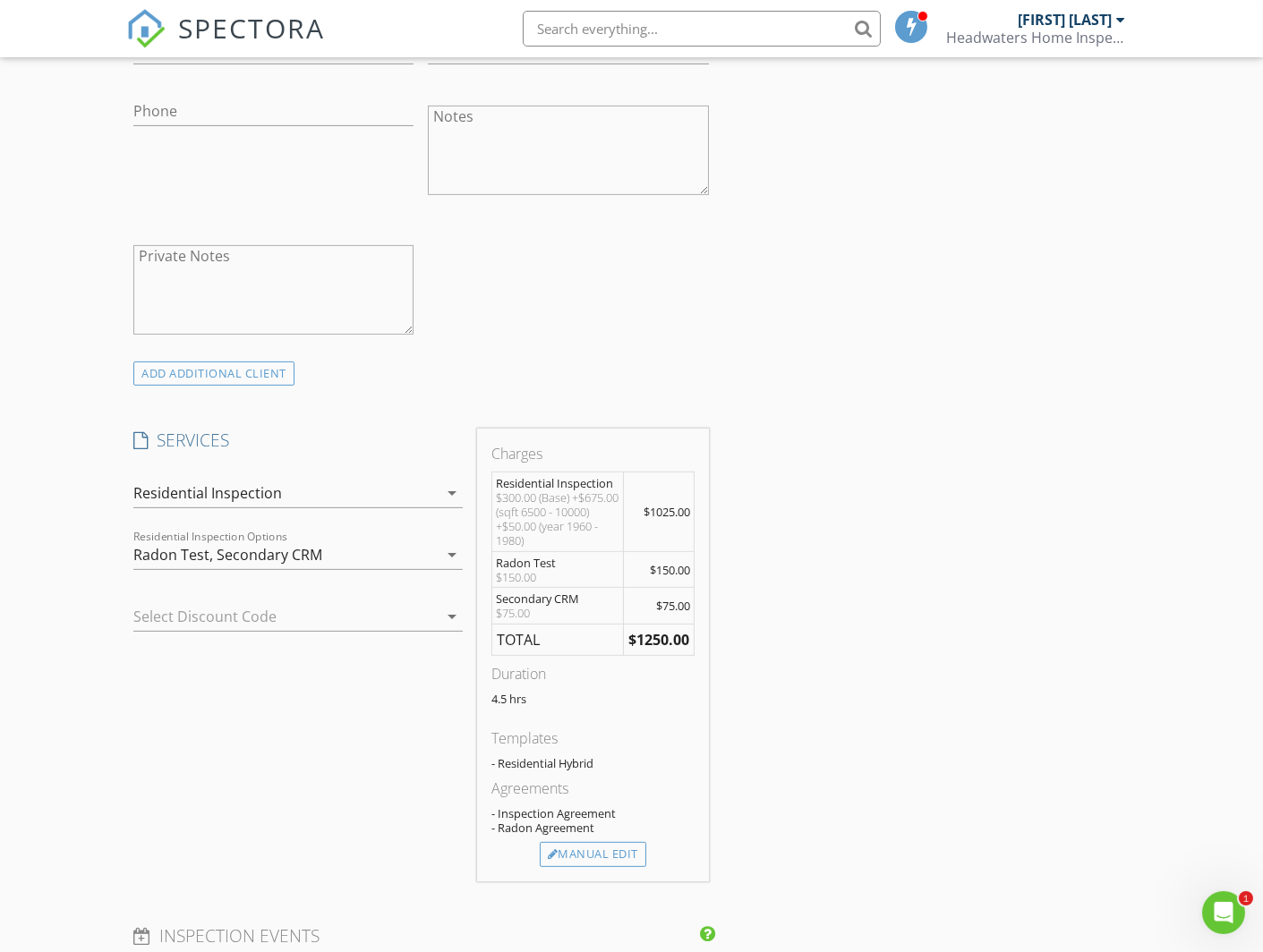 click on "INSPECTOR(S)
check_box   Timothy Brown   PRIMARY   Timothy Brown arrow_drop_down   check_box_outline_blank Timothy Brown specifically requested
Date/Time
08/11/2025 9:00 AM
Location
Address Search       Address 349 GCR 863   Unit   City Tabernash   State CO   Zip 80478   County Grand     Square Feet 6540   Year Built 1970   Foundation arrow_drop_down
client
check_box Enable Client CC email for this inspection   Client Search     check_box_outline_blank Client is a Company/Organization     First Name   Last Name   Email   CC Email   Phone           Notes   Private Notes
ADD ADDITIONAL client
SERVICES
check_box   Residential Inspection   Visual Inspection of the property check_box_outline_blank   Radon Test Only   Radon Test Only check_box_outline_blank     check_box_outline_blank" at bounding box center (631, 729) 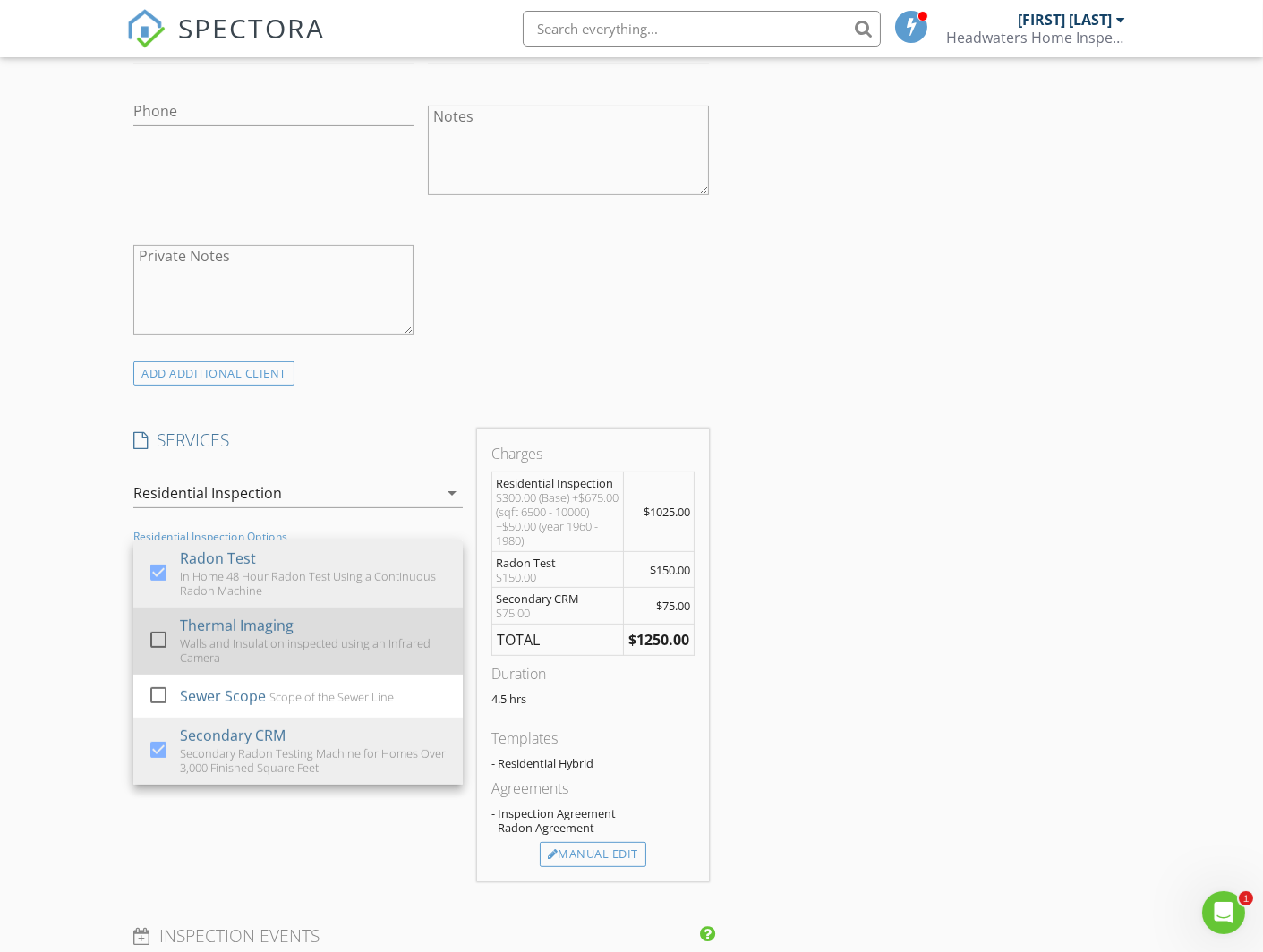 click on "Walls and Insulation inspected using an Infrared Camera" at bounding box center (314, 650) 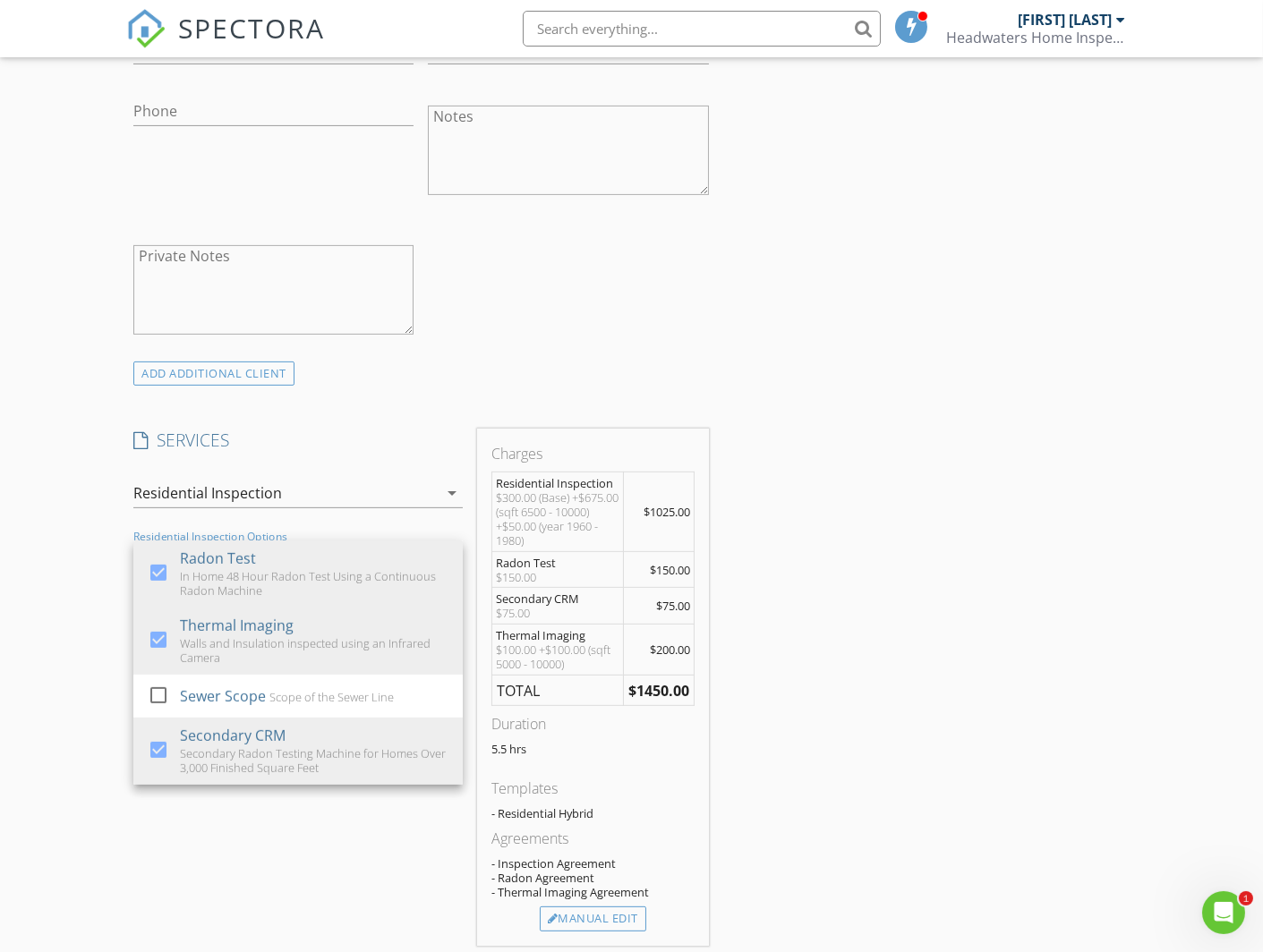 click on "INSPECTOR(S)
check_box   Timothy Brown   PRIMARY   Timothy Brown arrow_drop_down   check_box_outline_blank Timothy Brown specifically requested
Date/Time
08/11/2025 9:00 AM
Location
Address Search       Address 349 GCR 863   Unit   City Tabernash   State CO   Zip 80478   County Grand     Square Feet 6540   Year Built 1970   Foundation arrow_drop_down
client
check_box Enable Client CC email for this inspection   Client Search     check_box_outline_blank Client is a Company/Organization     First Name   Last Name   Email   CC Email   Phone           Notes   Private Notes
ADD ADDITIONAL client
SERVICES
check_box   Residential Inspection   Visual Inspection of the property check_box_outline_blank   Radon Test Only   Radon Test Only check_box_outline_blank     check_box_outline_blank" at bounding box center (631, 761) 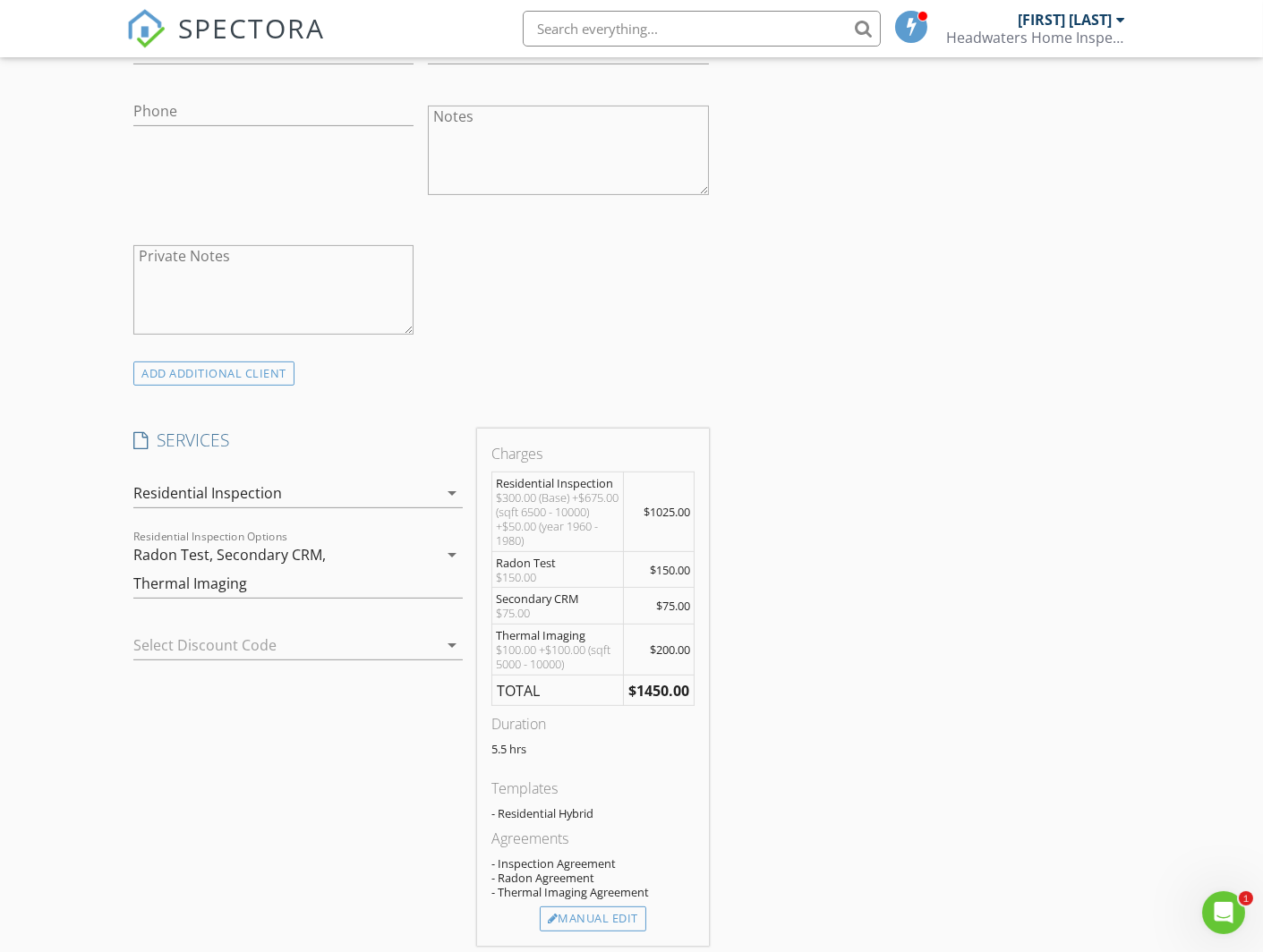 click at bounding box center [273, 645] 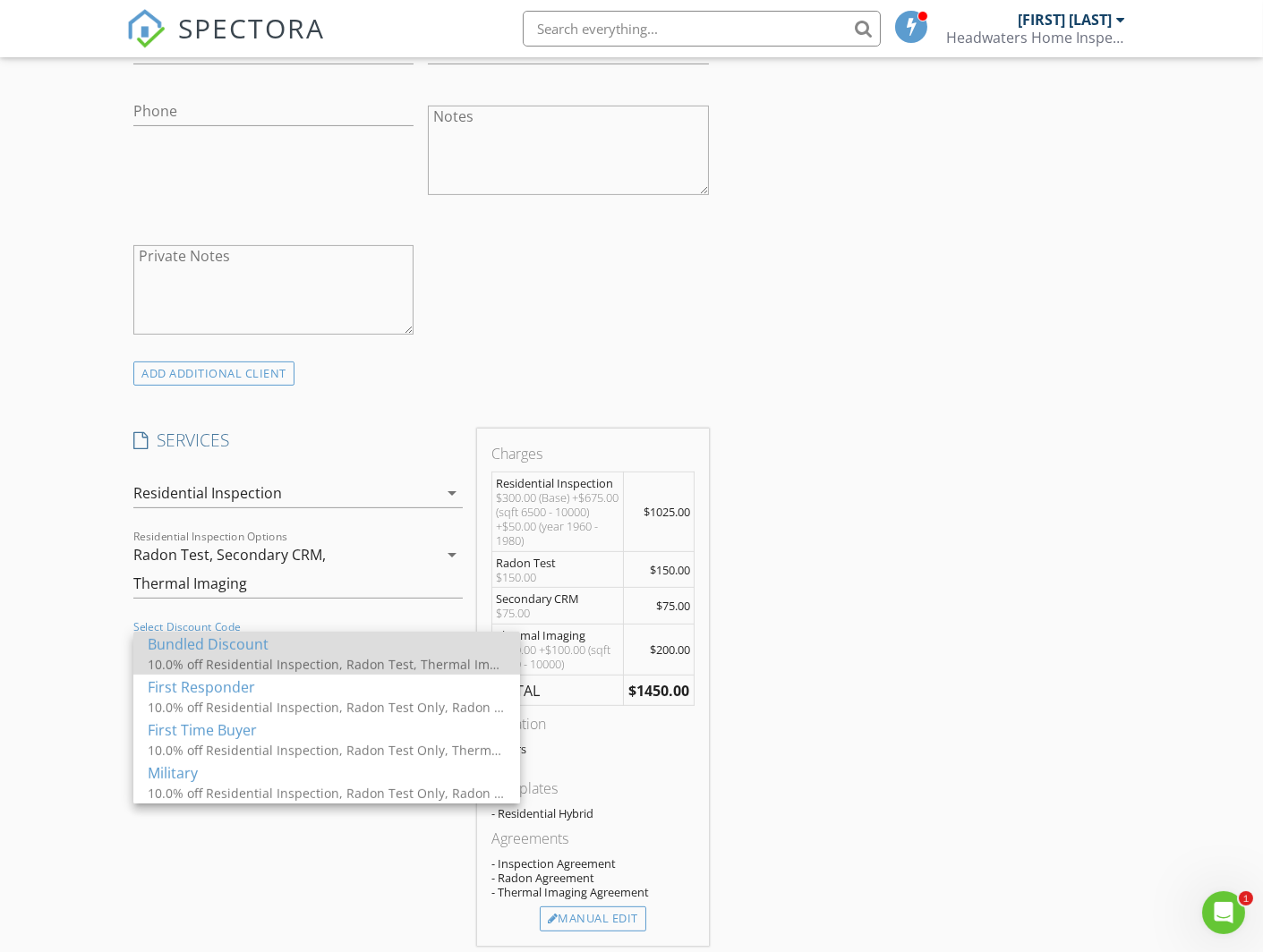 click on "Bundled Discount" at bounding box center (327, 643) 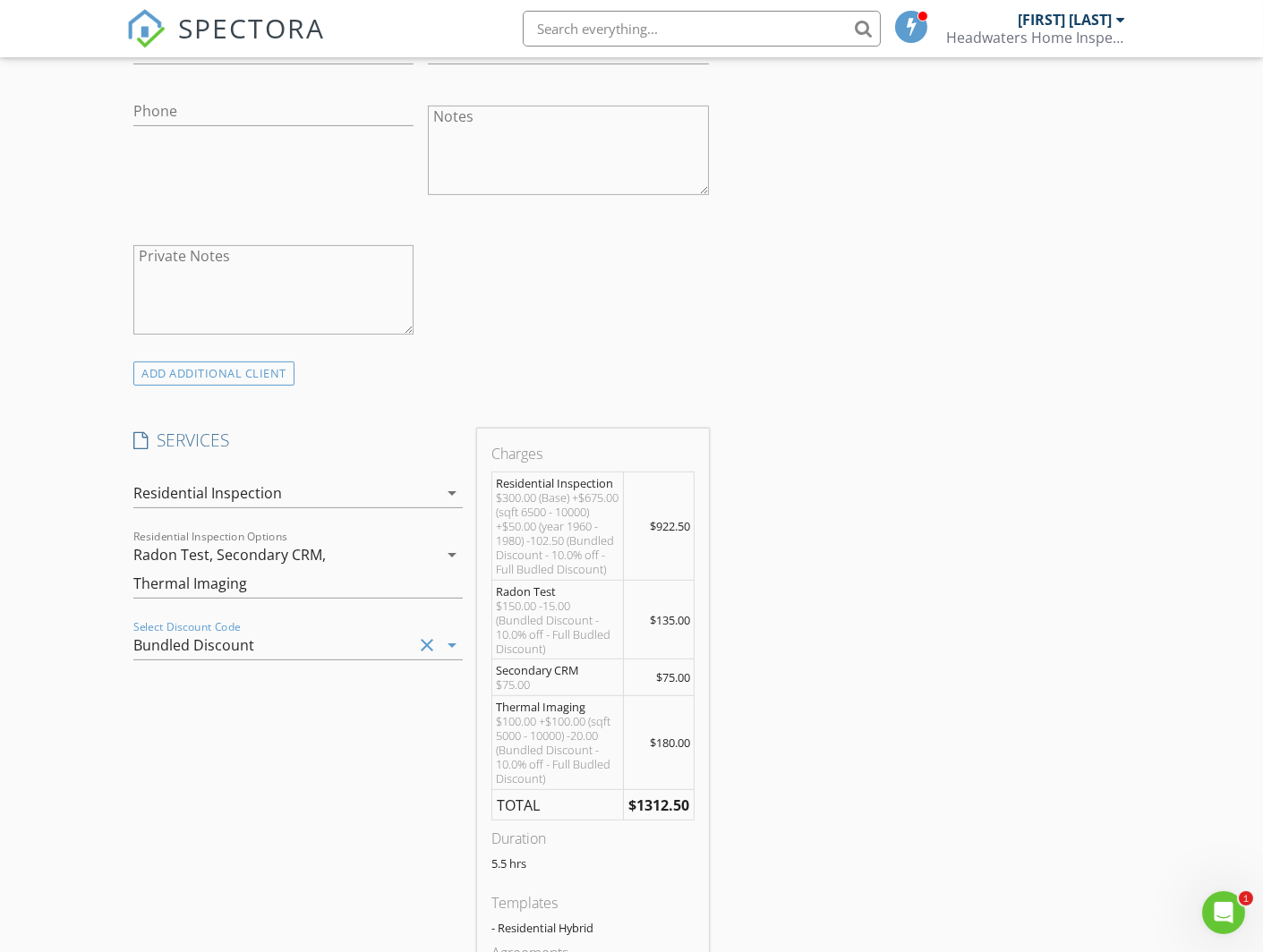 click on "INSPECTOR(S)
check_box   Timothy Brown   PRIMARY   Timothy Brown arrow_drop_down   check_box_outline_blank Timothy Brown specifically requested
Date/Time
08/11/2025 9:00 AM
Location
Address Search       Address 349 GCR 863   Unit   City Tabernash   State CO   Zip 80478   County Grand     Square Feet 6540   Year Built 1970   Foundation arrow_drop_down
client
check_box Enable Client CC email for this inspection   Client Search     check_box_outline_blank Client is a Company/Organization     First Name   Last Name   Email   CC Email   Phone           Notes   Private Notes
ADD ADDITIONAL client
SERVICES
check_box   Residential Inspection   Visual Inspection of the property check_box_outline_blank   Radon Test Only   Radon Test Only check_box_outline_blank     check_box_outline_blank" at bounding box center (631, 819) 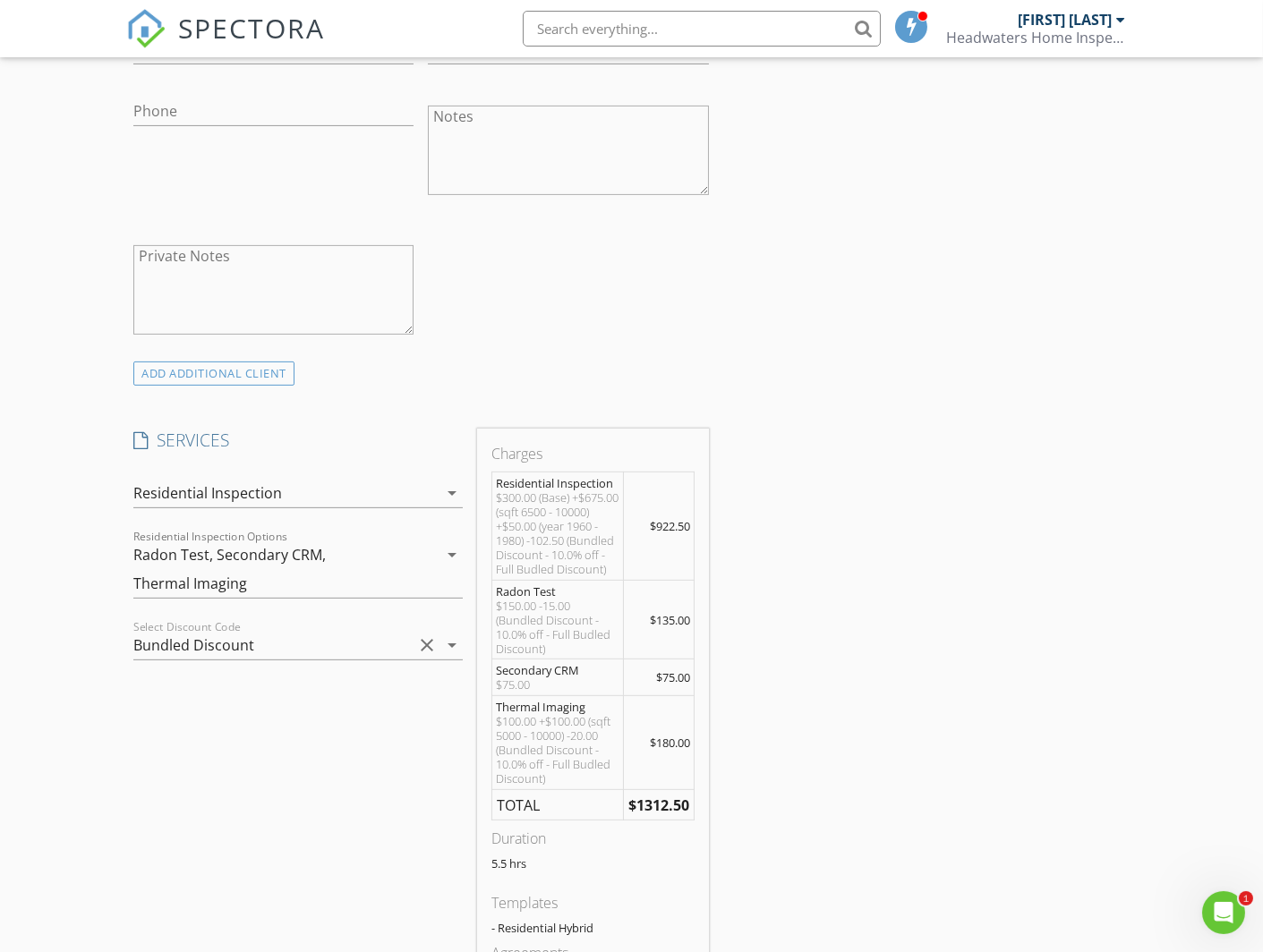 click on "Radon Test,  Secondary CRM,  Thermal Imaging" at bounding box center [286, 569] 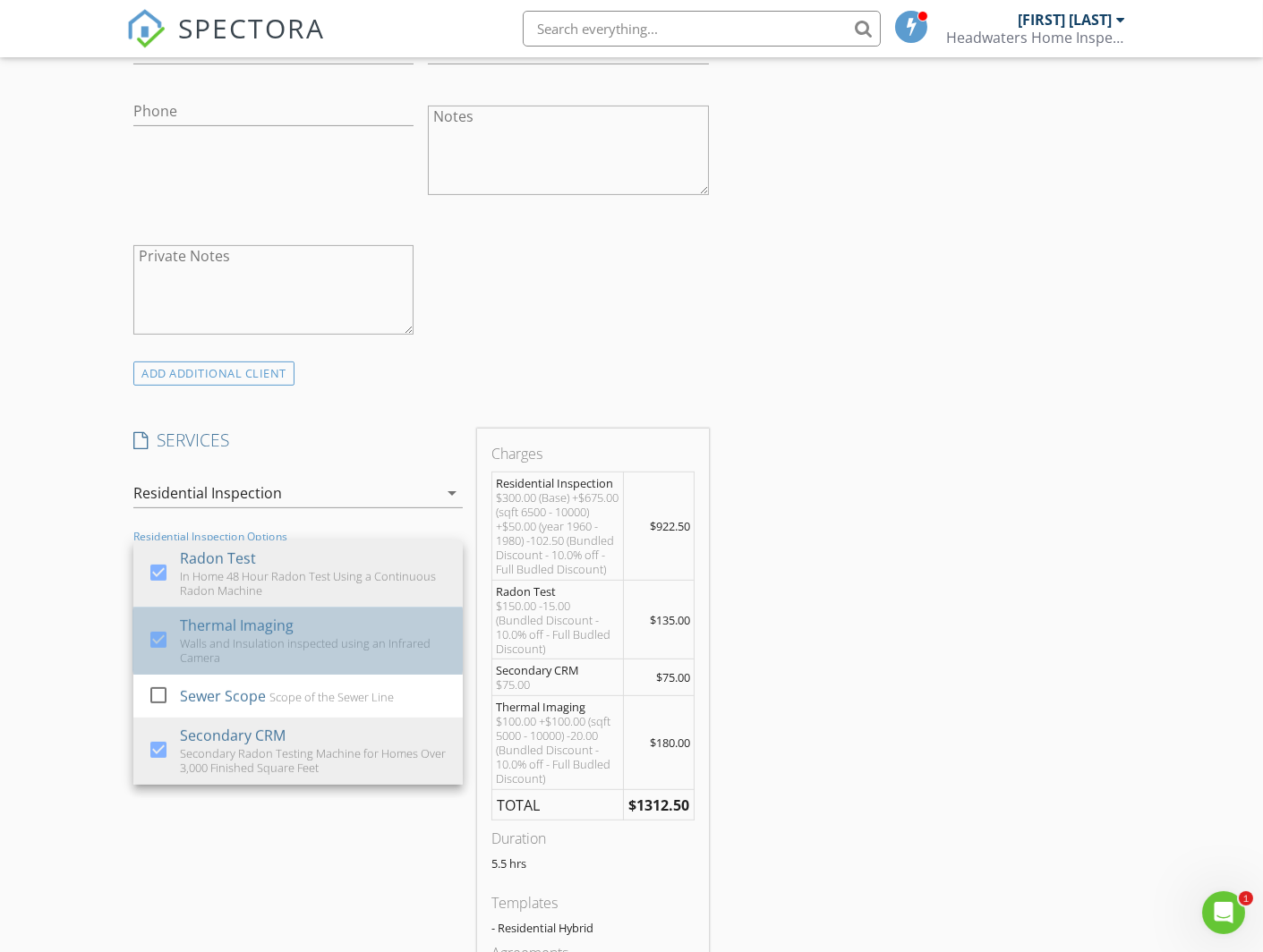 click on "Walls and Insulation inspected using an Infrared Camera" at bounding box center [314, 650] 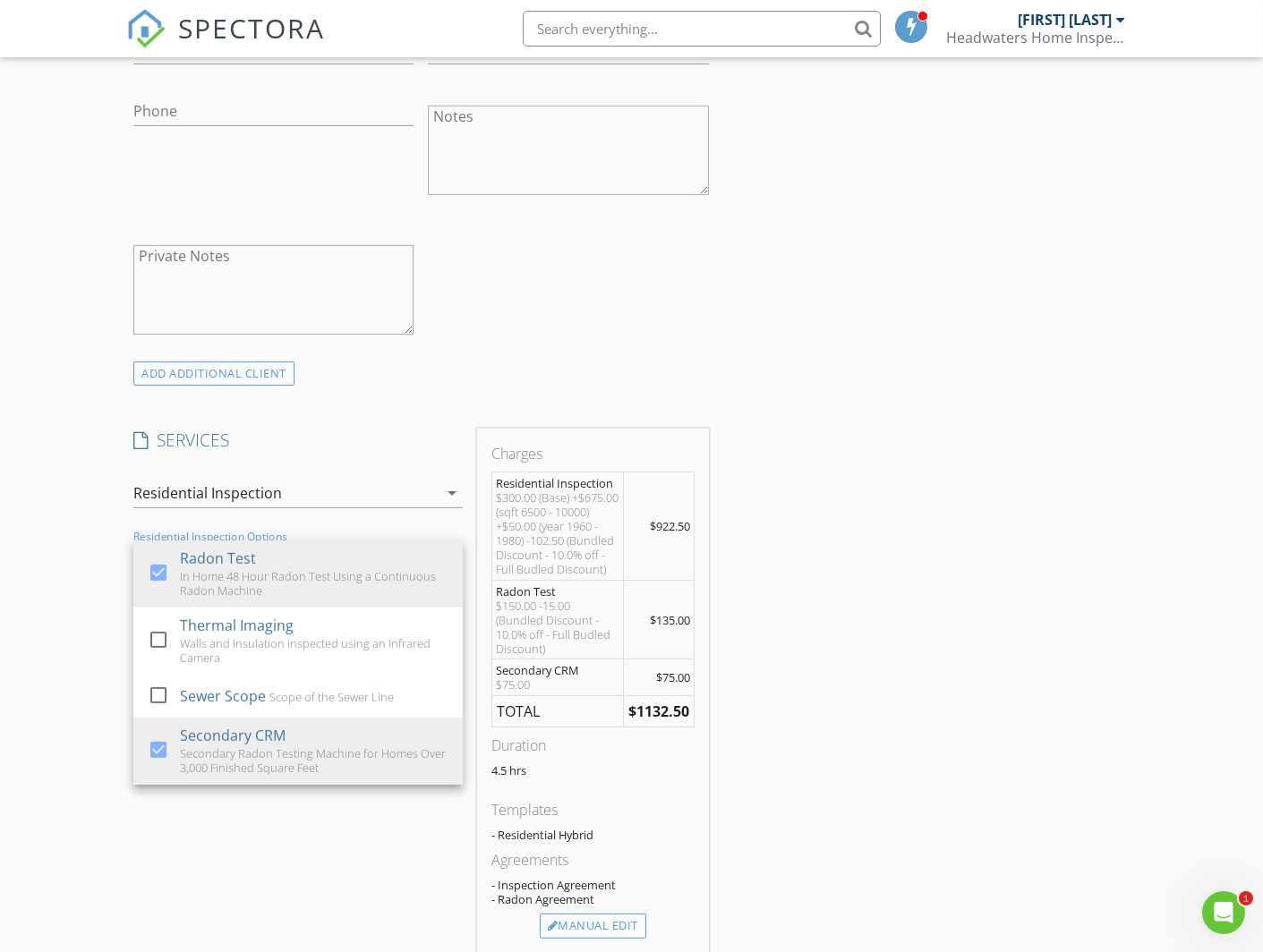 click on "INSPECTOR(S)
check_box   Timothy Brown   PRIMARY   Timothy Brown arrow_drop_down   check_box_outline_blank Timothy Brown specifically requested
Date/Time
08/11/2025 9:00 AM
Location
Address Search       Address 349 GCR 863   Unit   City Tabernash   State CO   Zip 80478   County Grand     Square Feet 6540   Year Built 1970   Foundation arrow_drop_down
client
check_box Enable Client CC email for this inspection   Client Search     check_box_outline_blank Client is a Company/Organization     First Name   Last Name   Email   CC Email   Phone           Notes   Private Notes
ADD ADDITIONAL client
SERVICES
check_box   Residential Inspection   Visual Inspection of the property check_box_outline_blank   Radon Test Only   Radon Test Only check_box_outline_blank     check_box_outline_blank" at bounding box center (631, 765) 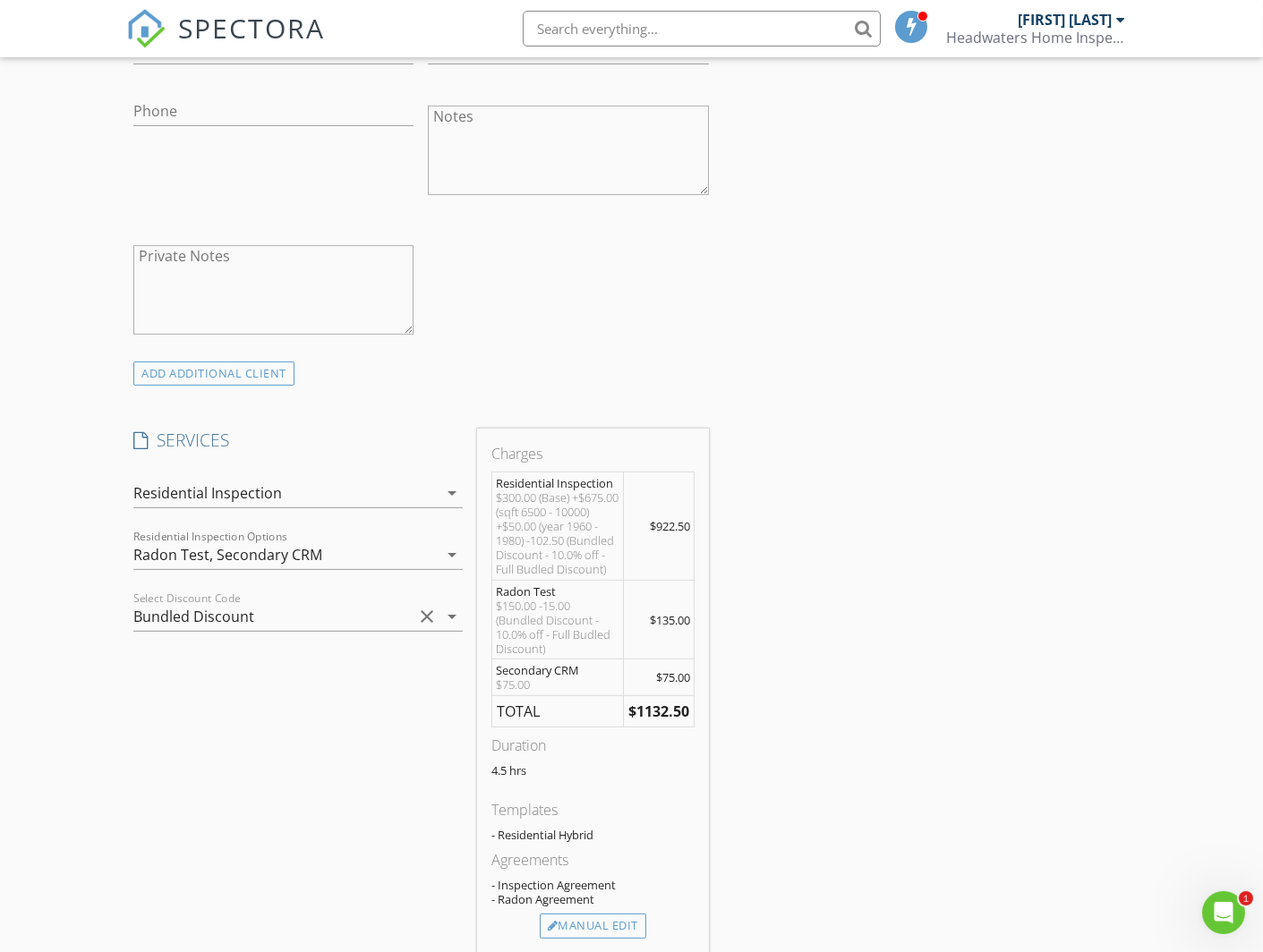 click on "clear" at bounding box center (427, 616) 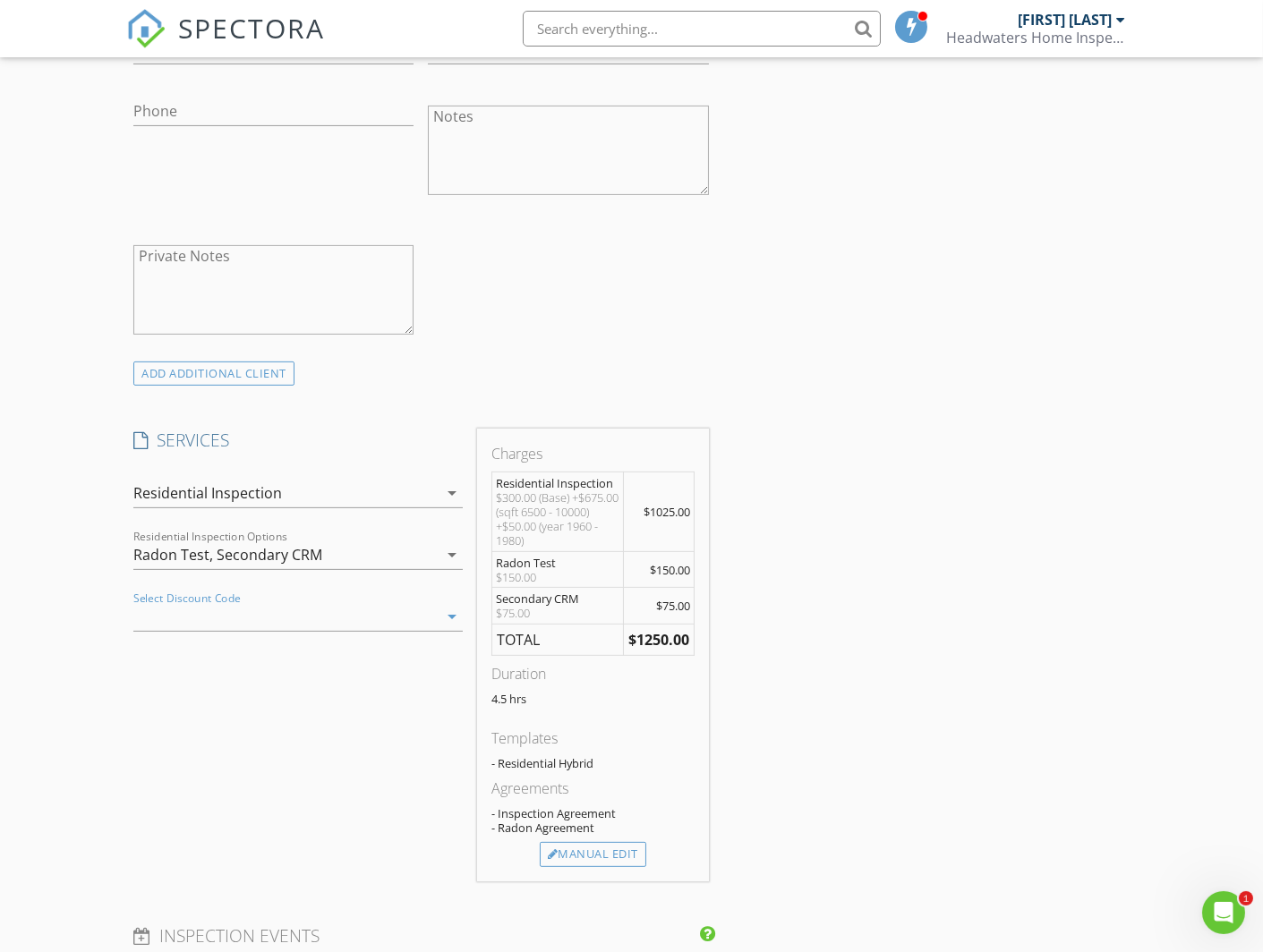 click on "Radon Test,  Secondary CRM" at bounding box center [286, 555] 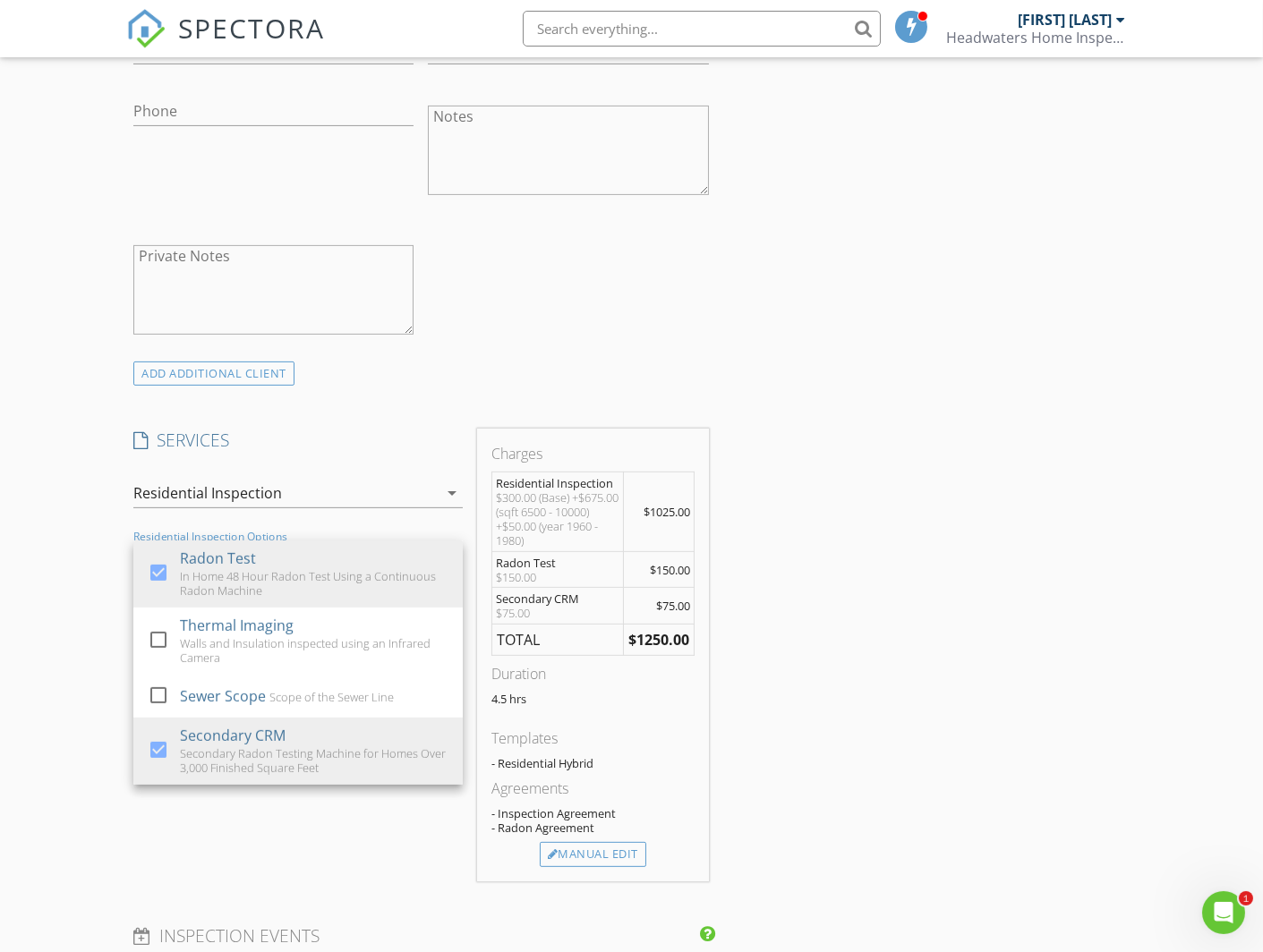 click on "Radon Test   In Home 48 Hour Radon Test Using a Continuous Radon Machine" at bounding box center [314, 574] 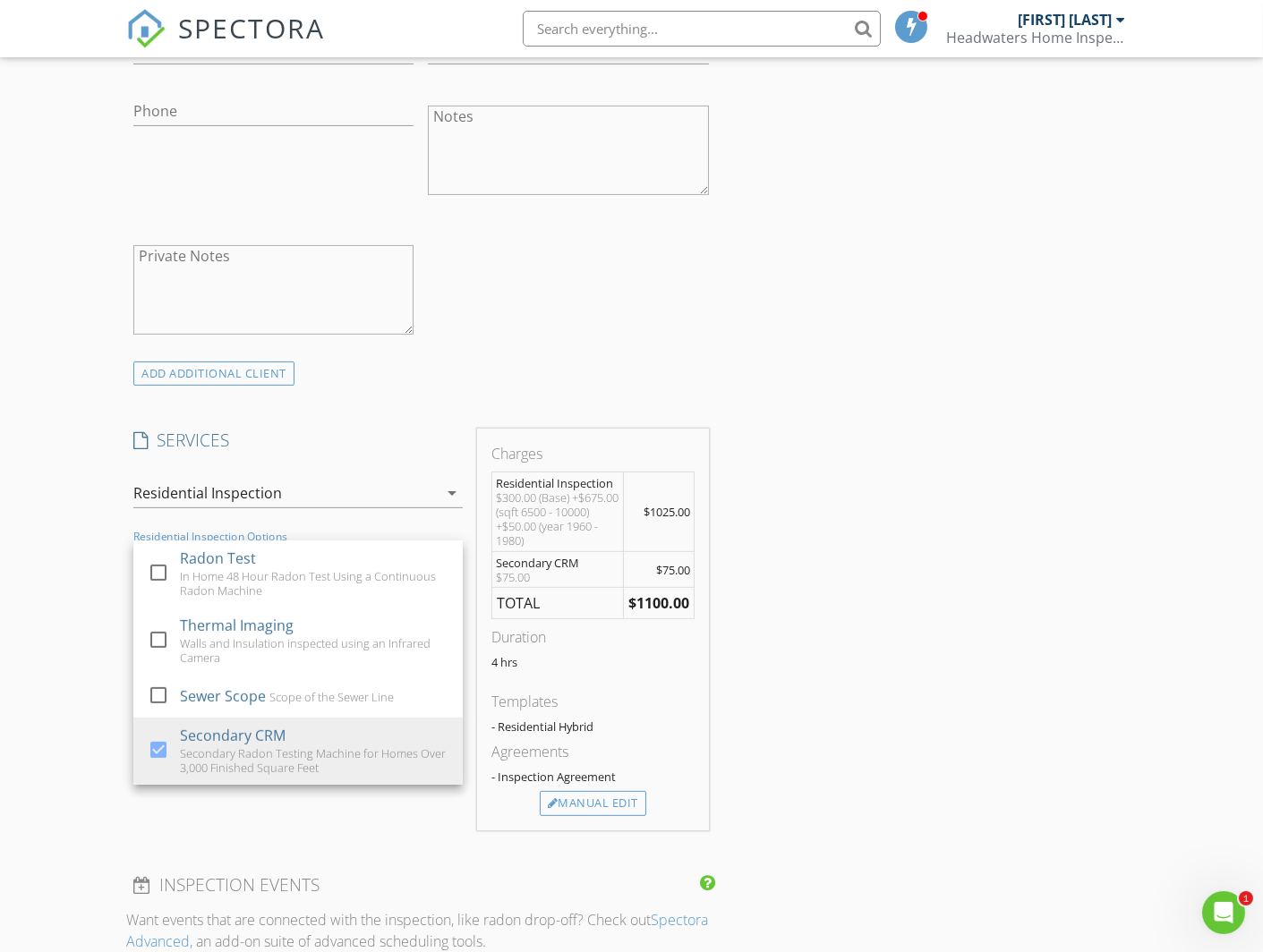 click on "Radon Test   In Home 48 Hour Radon Test Using a Continuous Radon Machine" at bounding box center (314, 574) 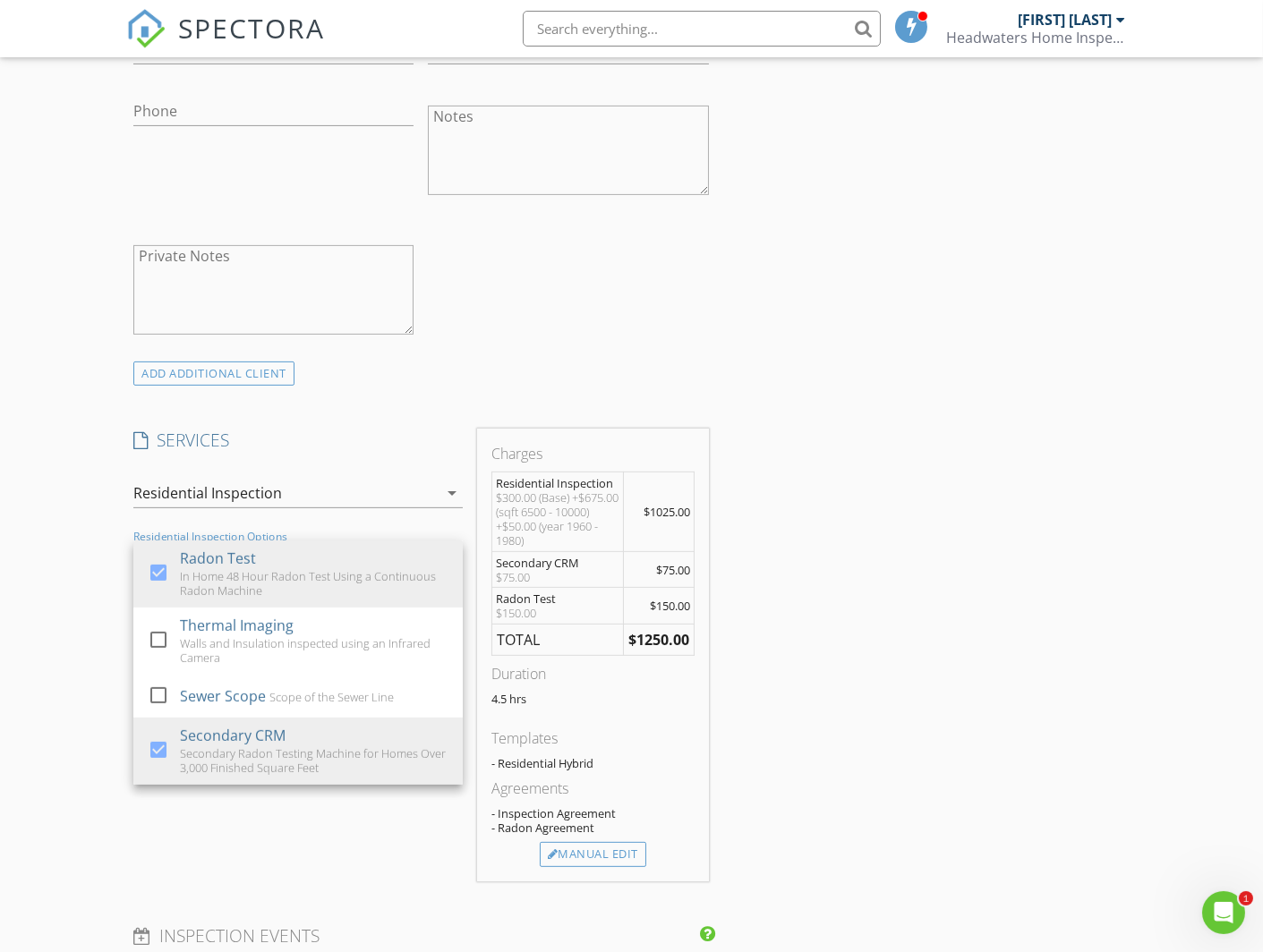 click on "INSPECTOR(S)
check_box   Timothy Brown   PRIMARY   Timothy Brown arrow_drop_down   check_box_outline_blank Timothy Brown specifically requested
Date/Time
08/11/2025 9:00 AM
Location
Address Search       Address 349 GCR 863   Unit   City Tabernash   State CO   Zip 80478   County Grand     Square Feet 6540   Year Built 1970   Foundation arrow_drop_down
client
check_box Enable Client CC email for this inspection   Client Search     check_box_outline_blank Client is a Company/Organization     First Name   Last Name   Email   CC Email   Phone           Notes   Private Notes
ADD ADDITIONAL client
SERVICES
check_box   Residential Inspection   Visual Inspection of the property check_box_outline_blank   Radon Test Only   Radon Test Only check_box_outline_blank     check_box_outline_blank" at bounding box center (631, 729) 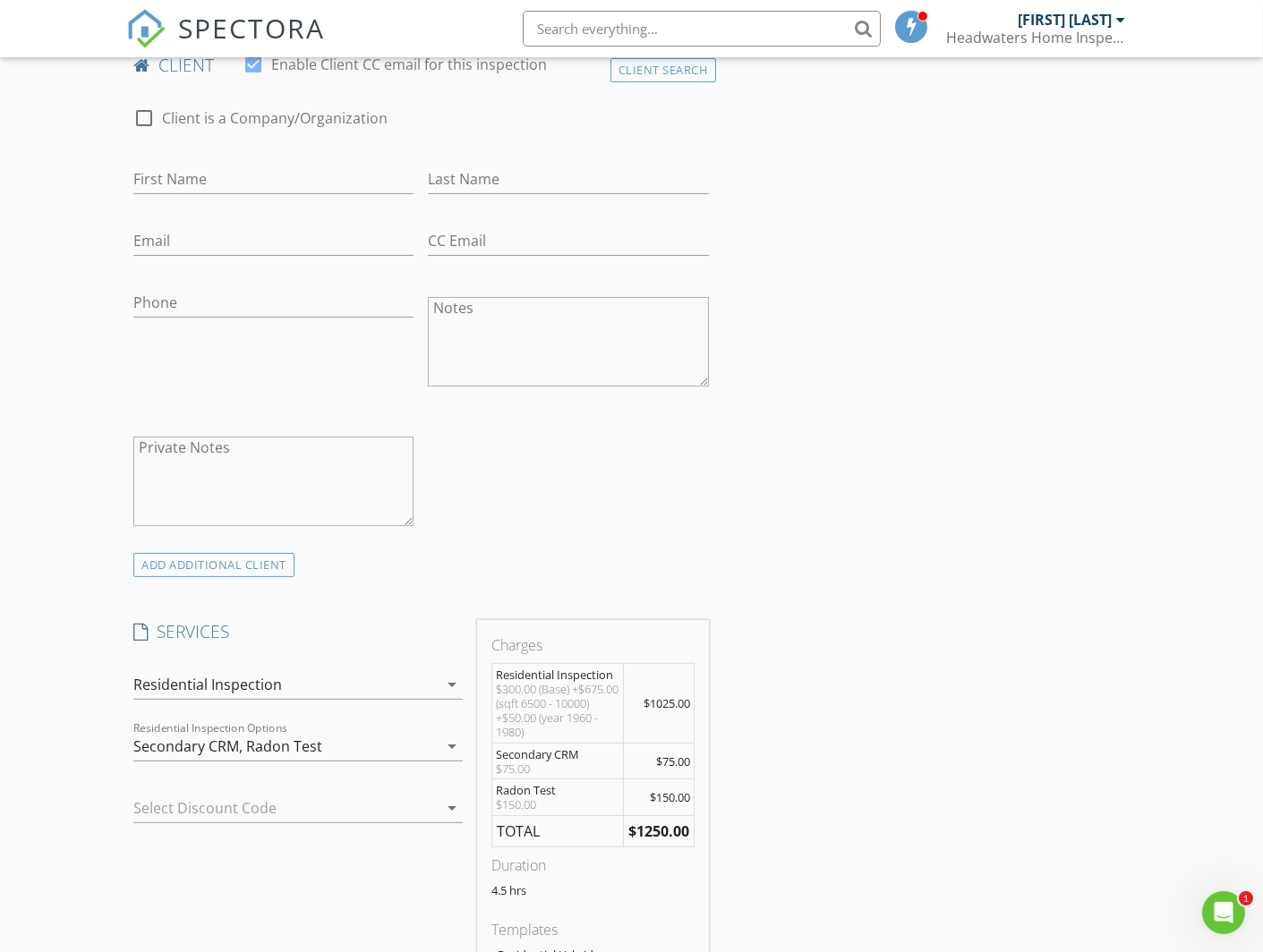 scroll, scrollTop: 0, scrollLeft: 0, axis: both 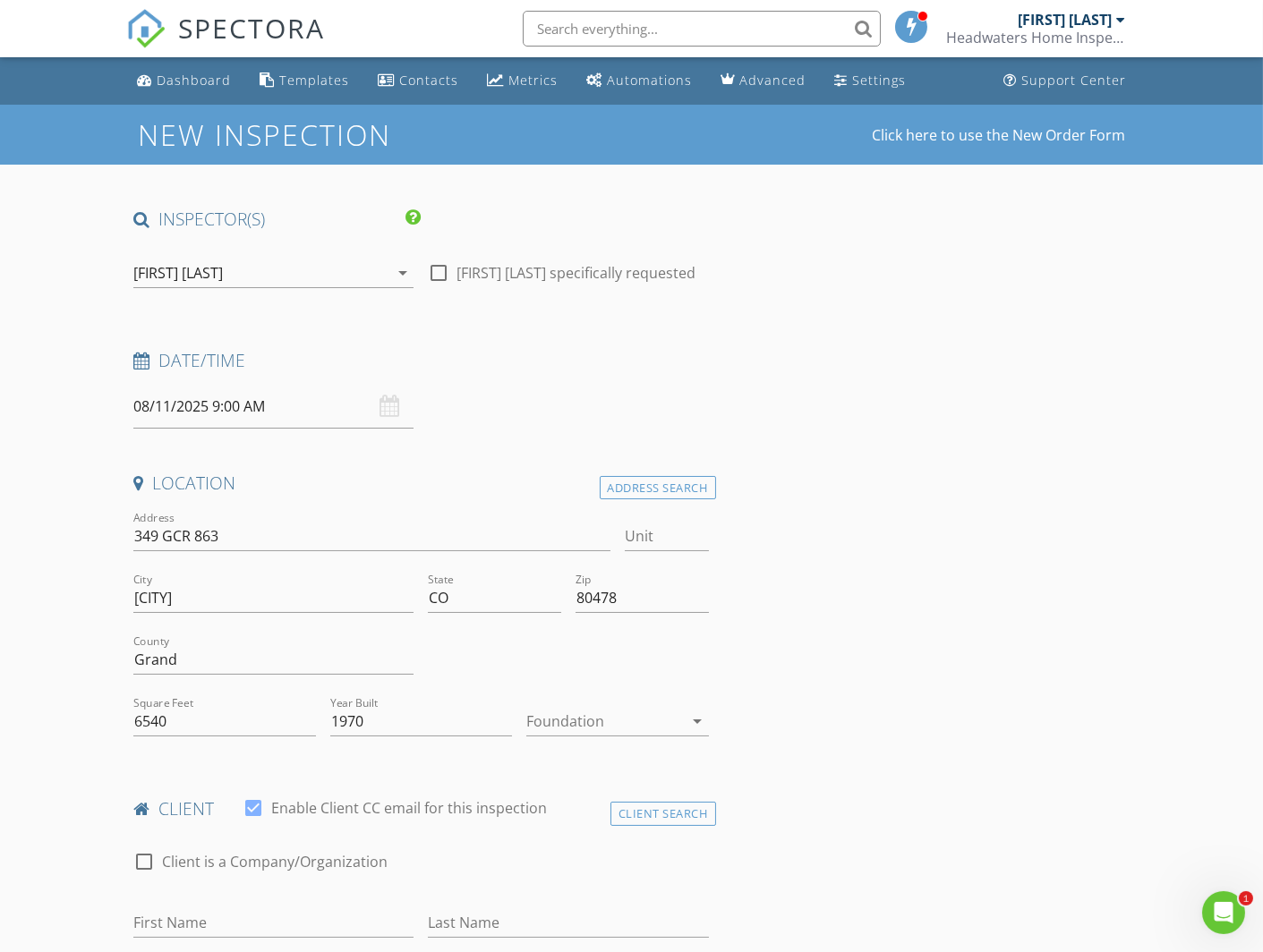 click on "08/11/2025 9:00 AM" at bounding box center [273, 406] 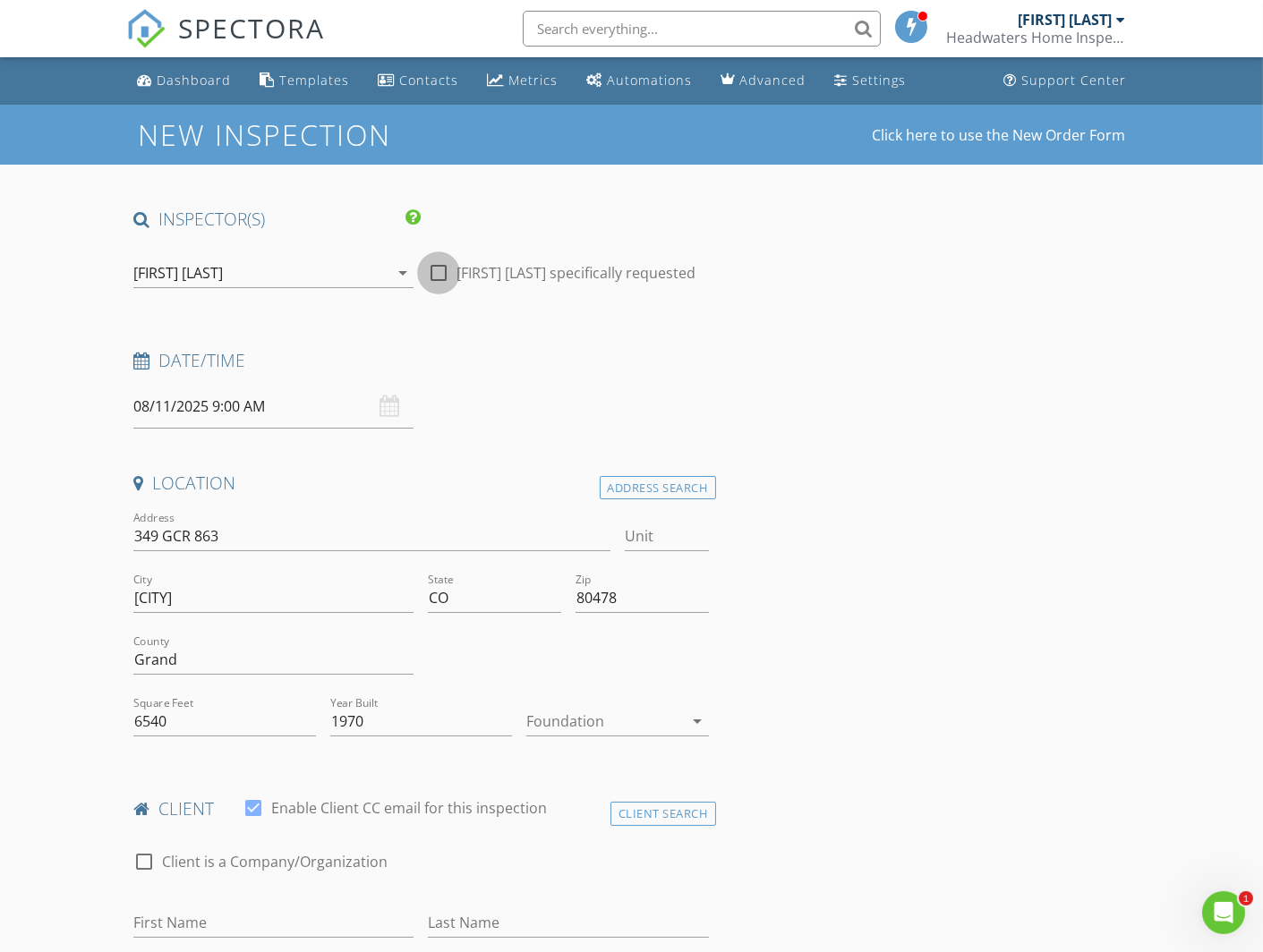 click at bounding box center (439, 273) 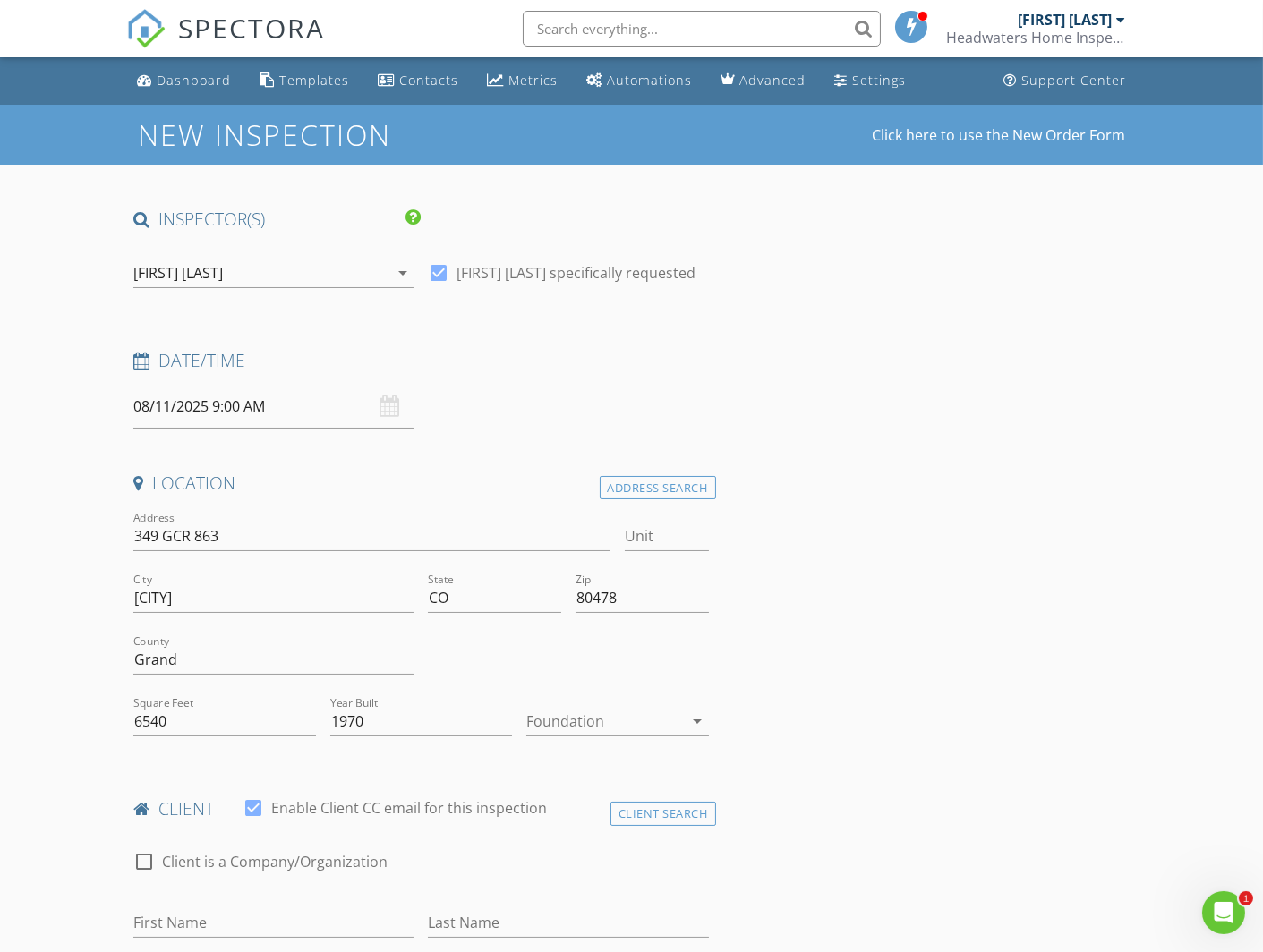 click on "08/11/2025 9:00 AM" at bounding box center (273, 406) 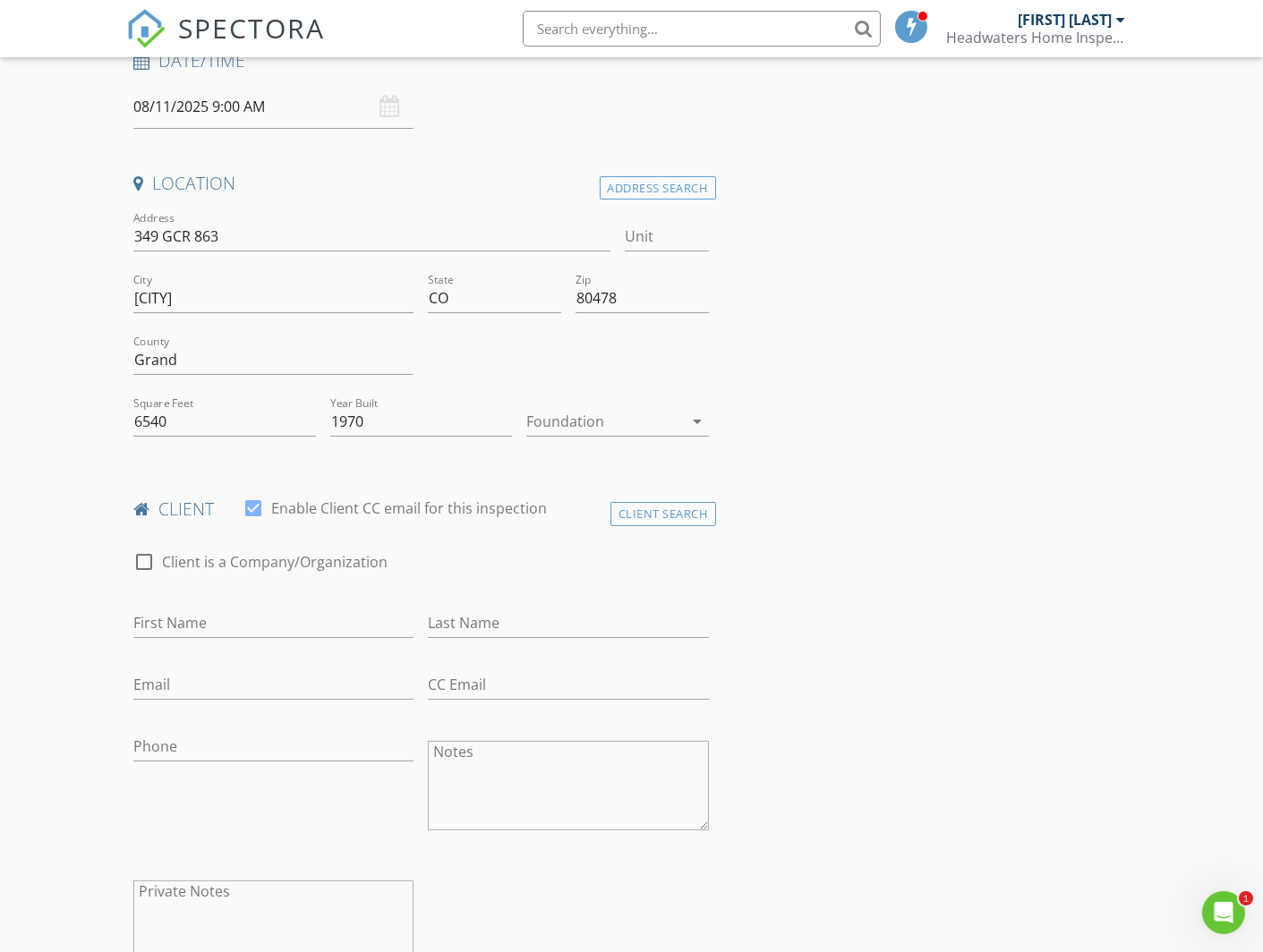 scroll, scrollTop: 282, scrollLeft: 0, axis: vertical 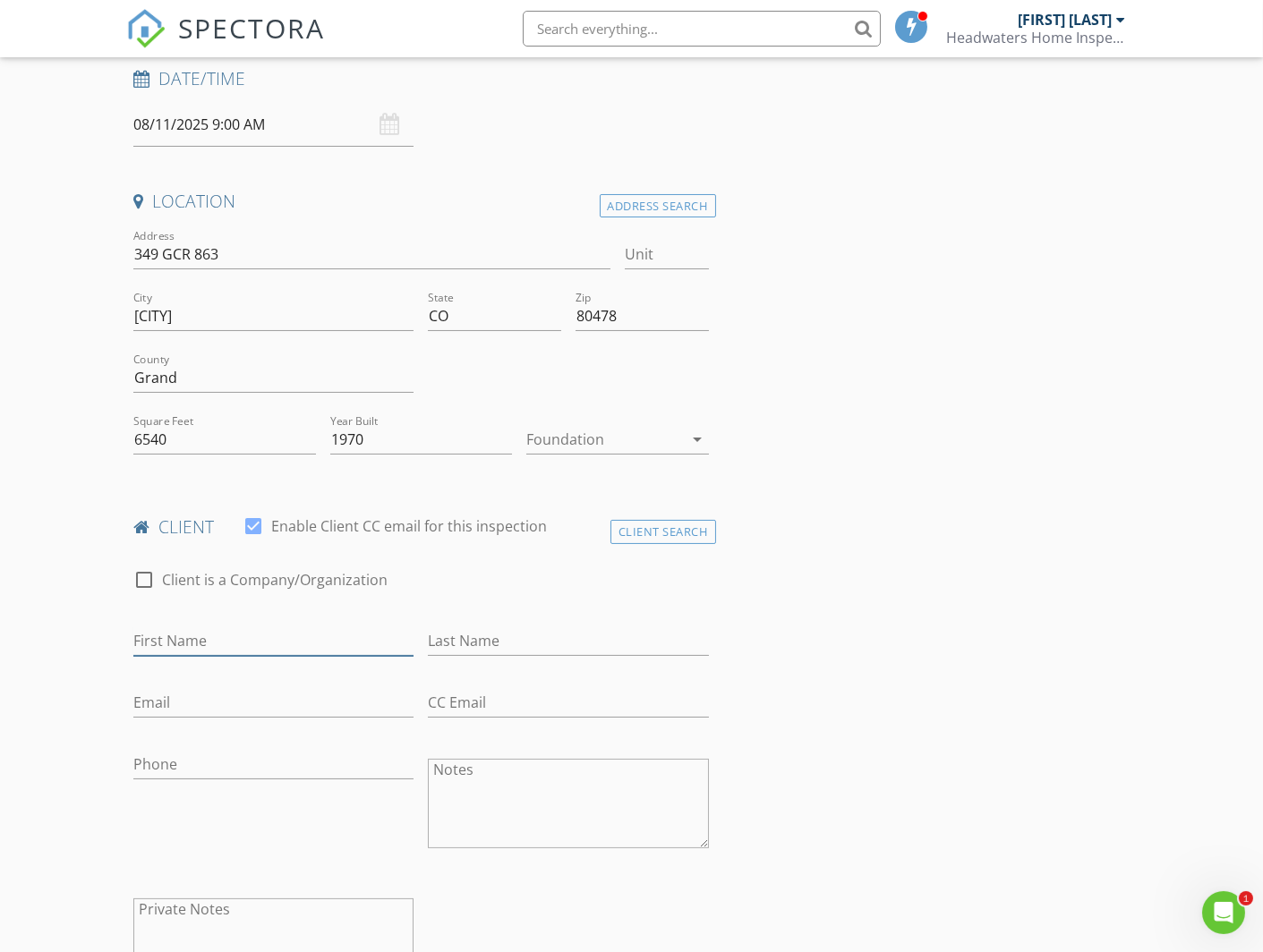 click on "First Name" at bounding box center [273, 641] 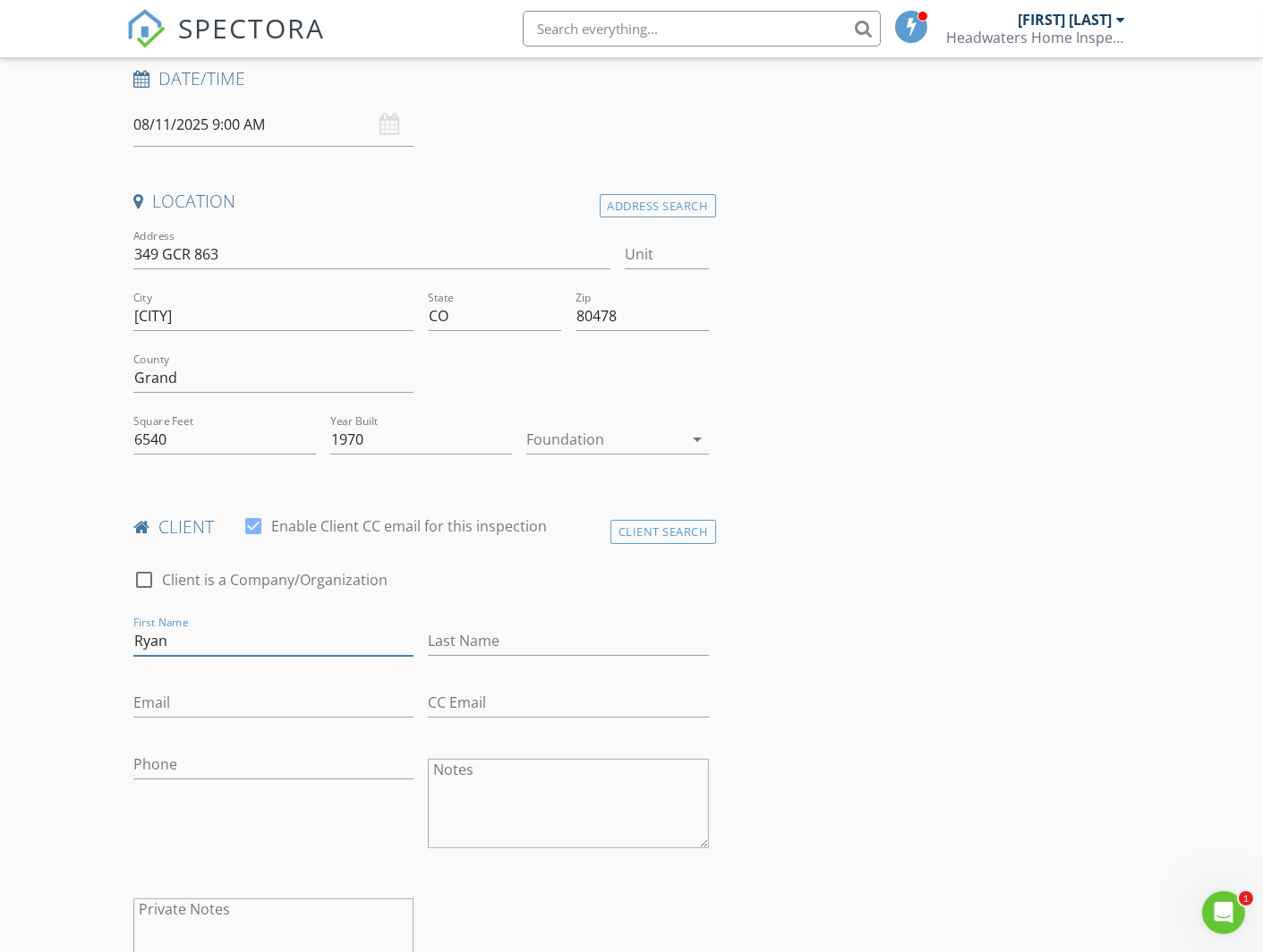 type on "Ryan" 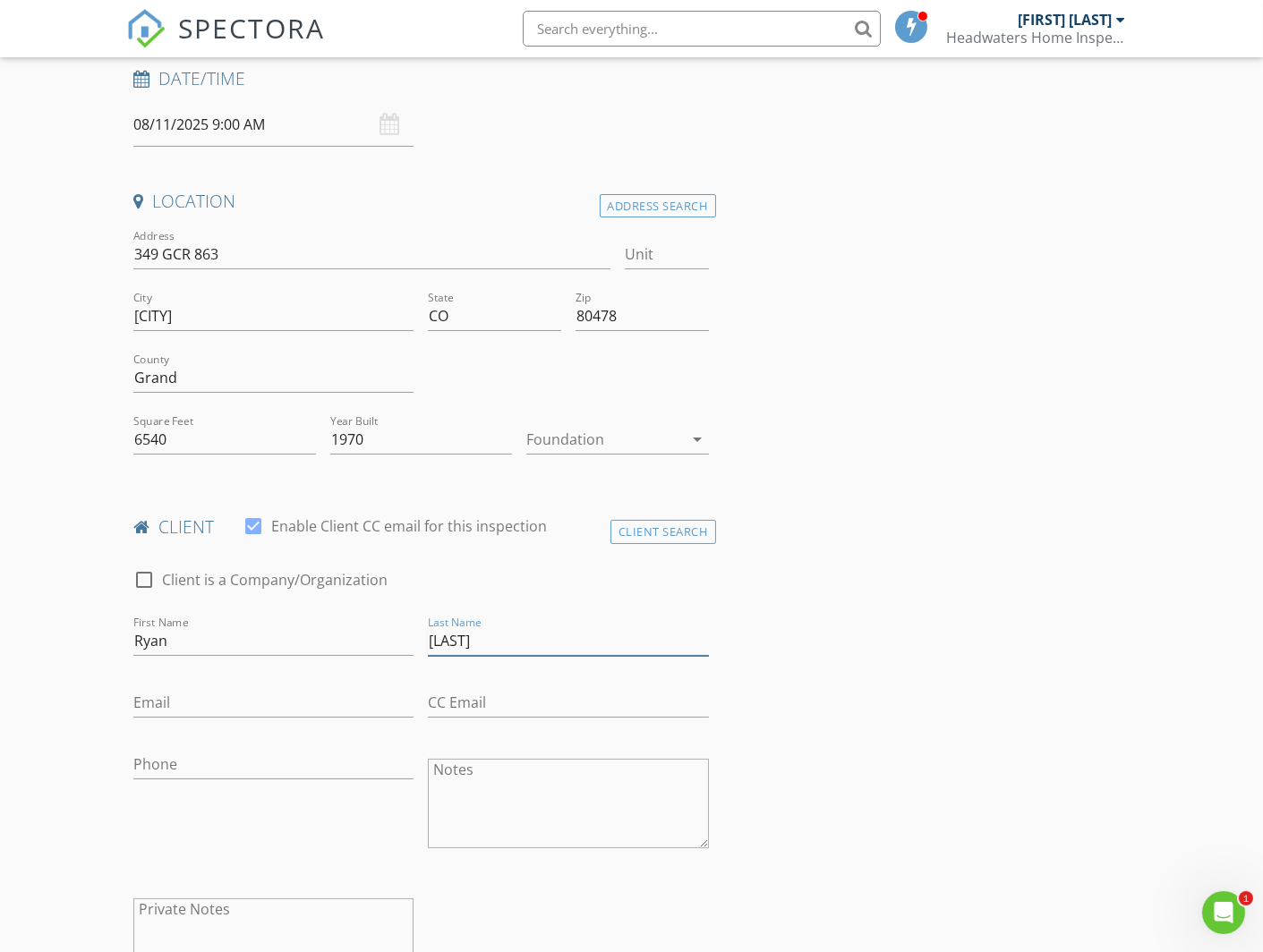 type on "Born" 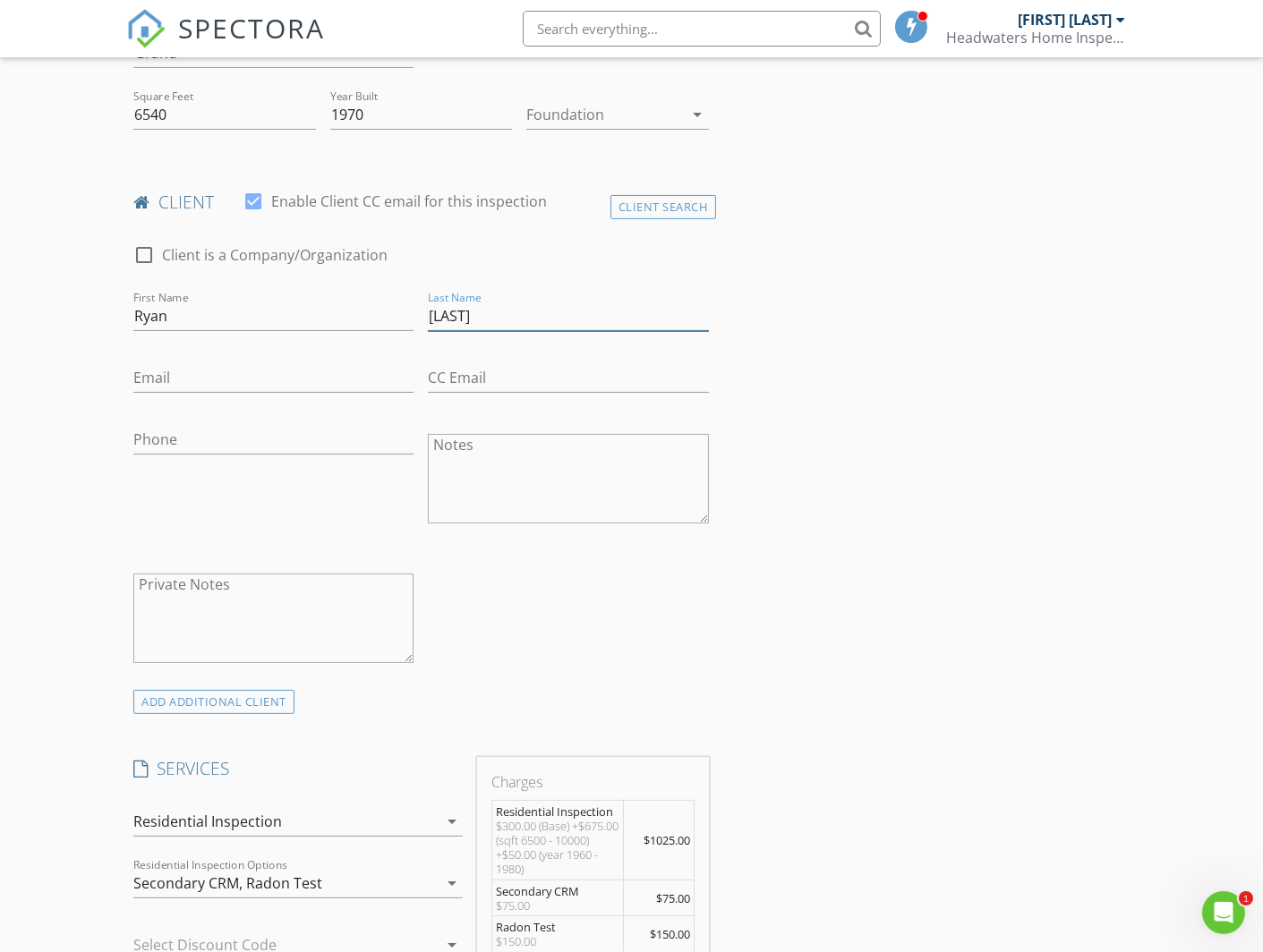 scroll, scrollTop: 616, scrollLeft: 0, axis: vertical 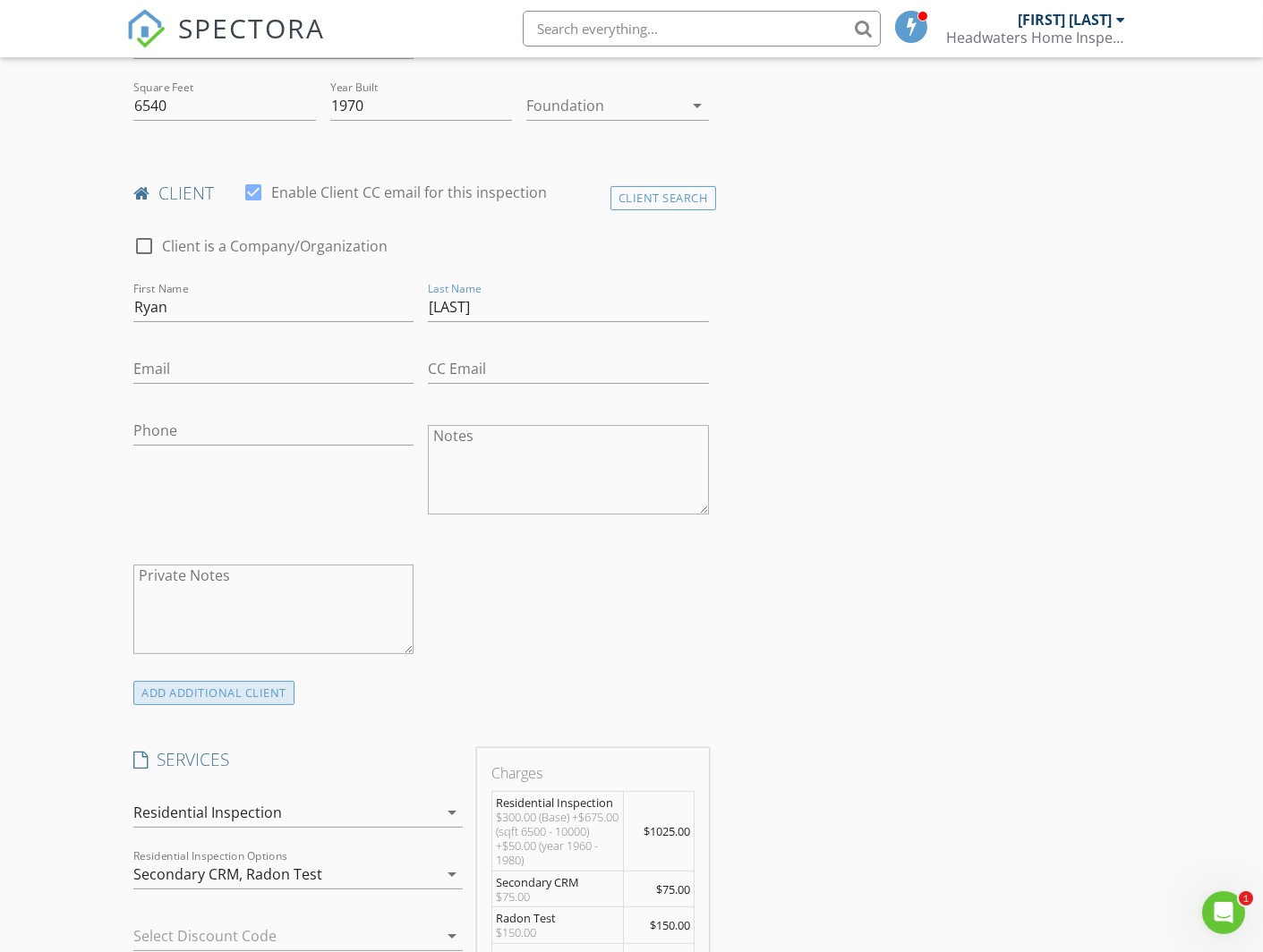 click on "ADD ADDITIONAL client" at bounding box center [214, 693] 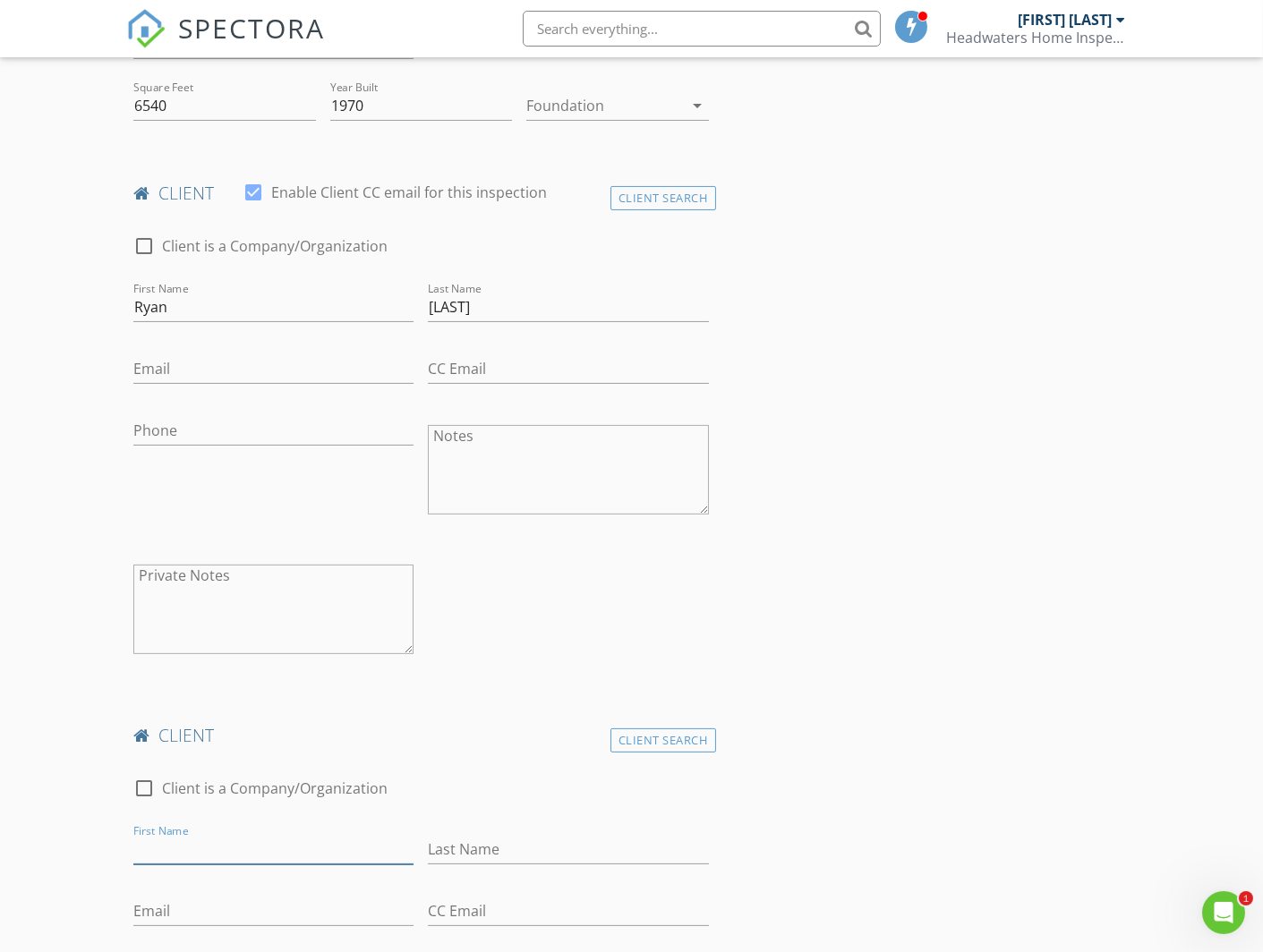 click on "First Name" at bounding box center [273, 849] 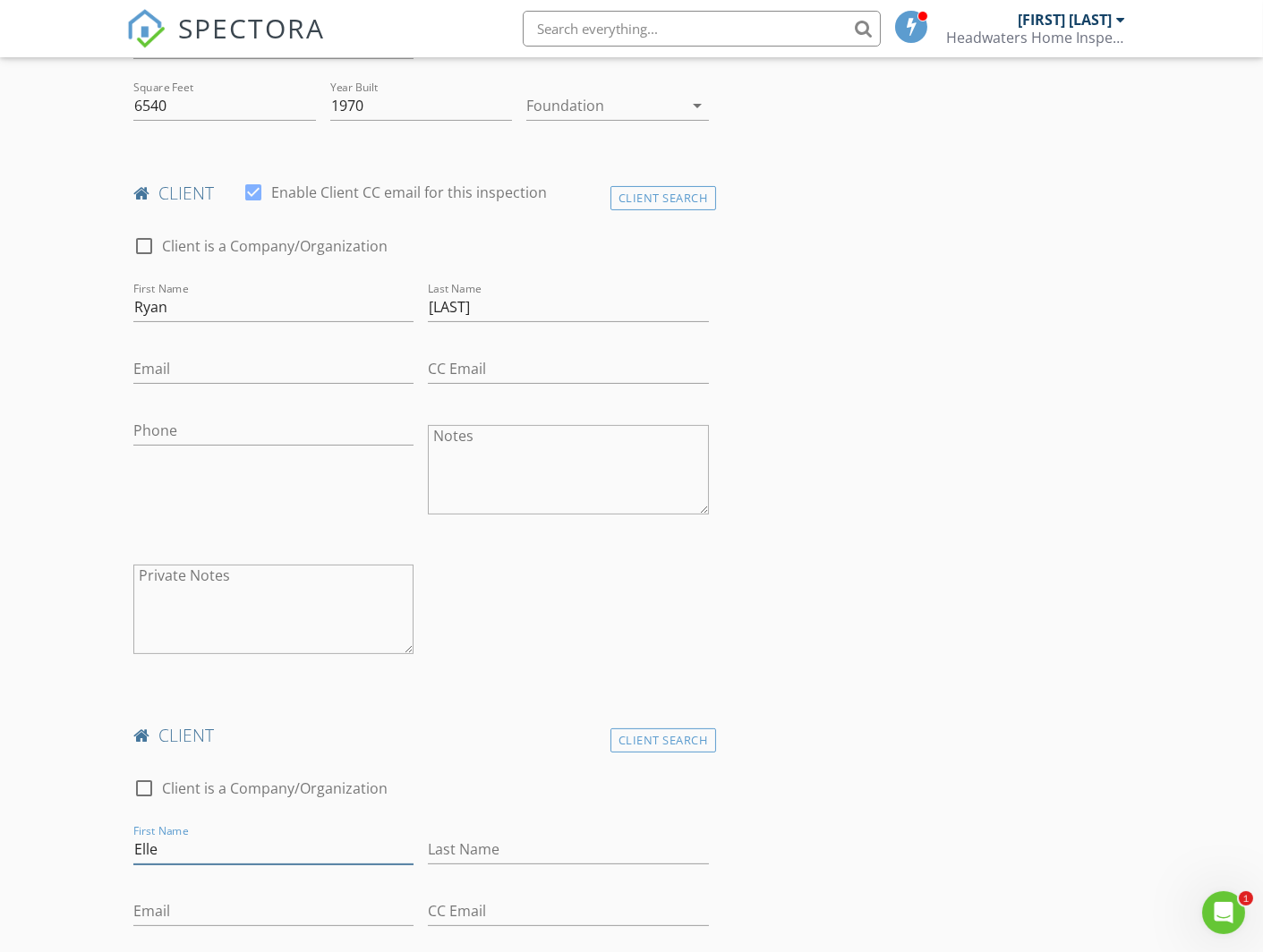 type on "Elle" 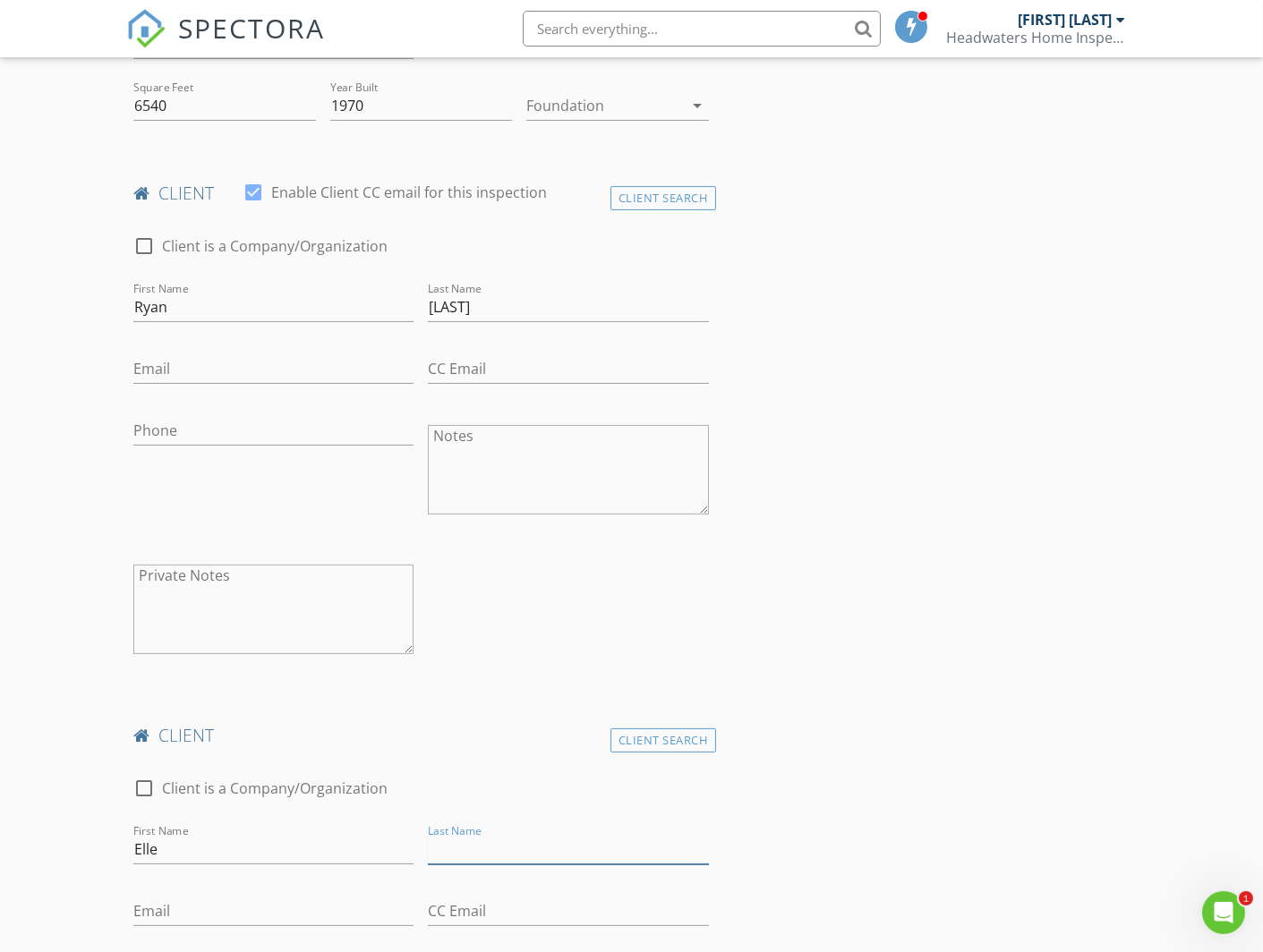 paste on "[LAST]" 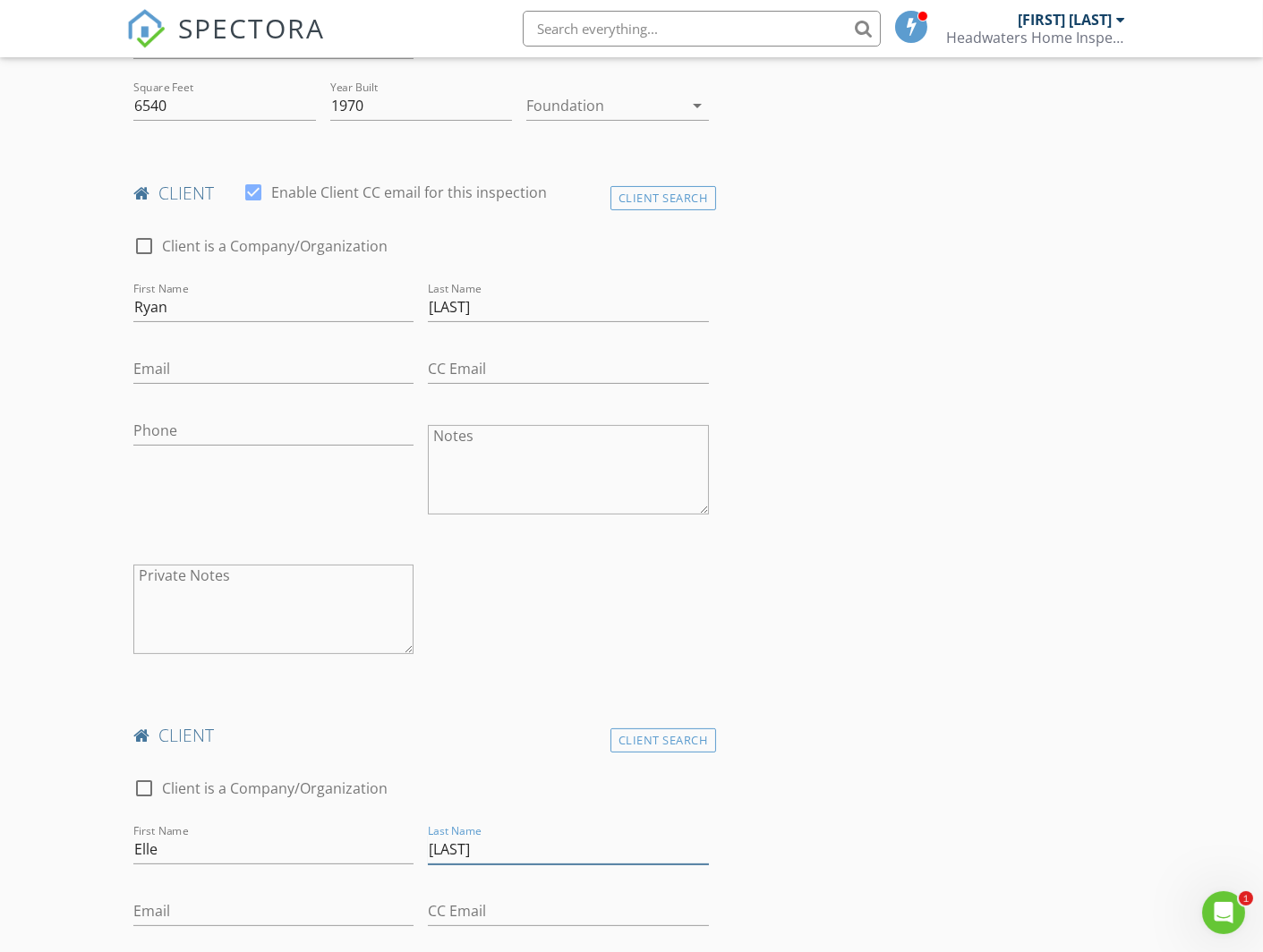 type on "[LAST]" 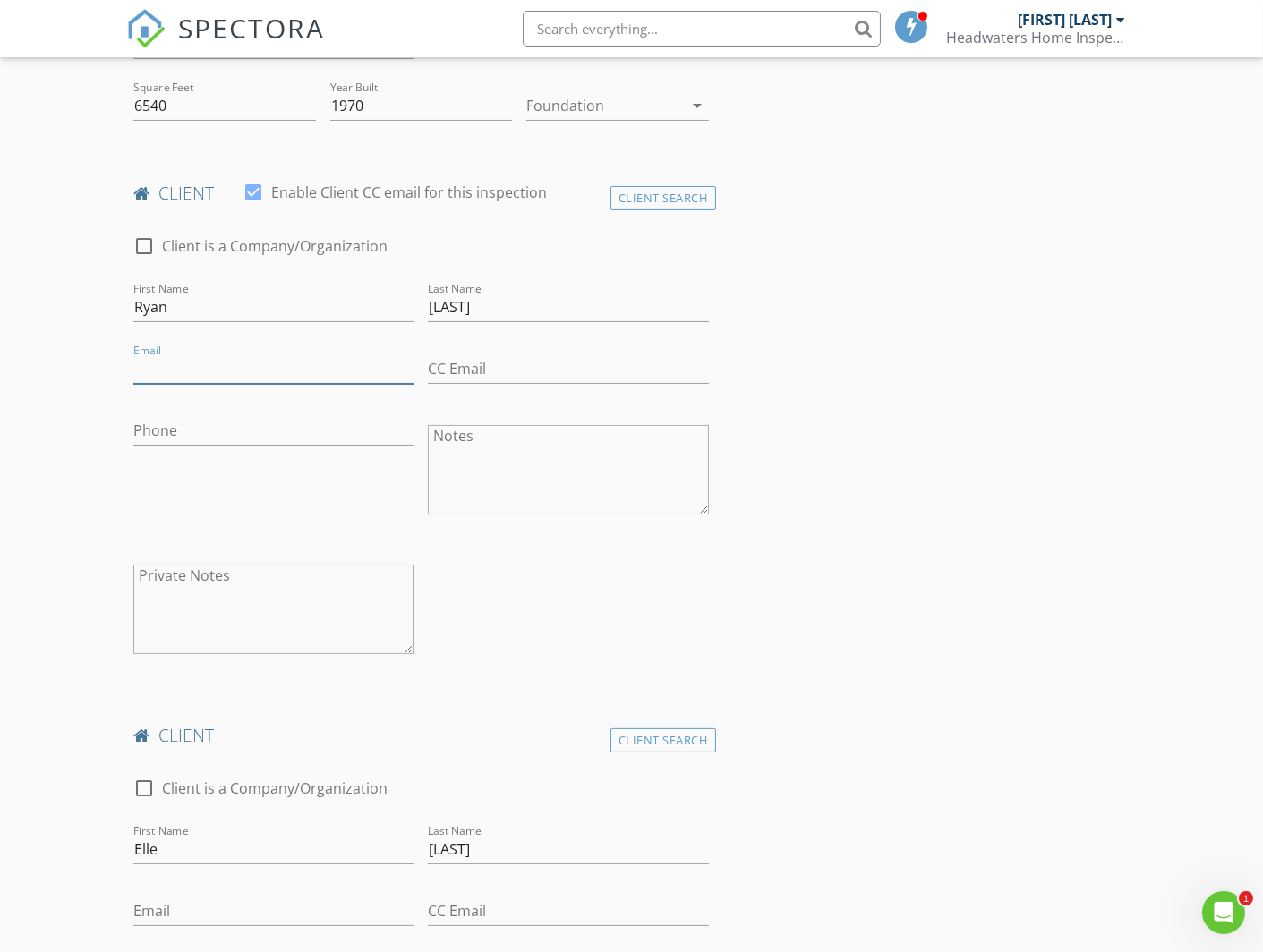 click on "Email" at bounding box center [273, 369] 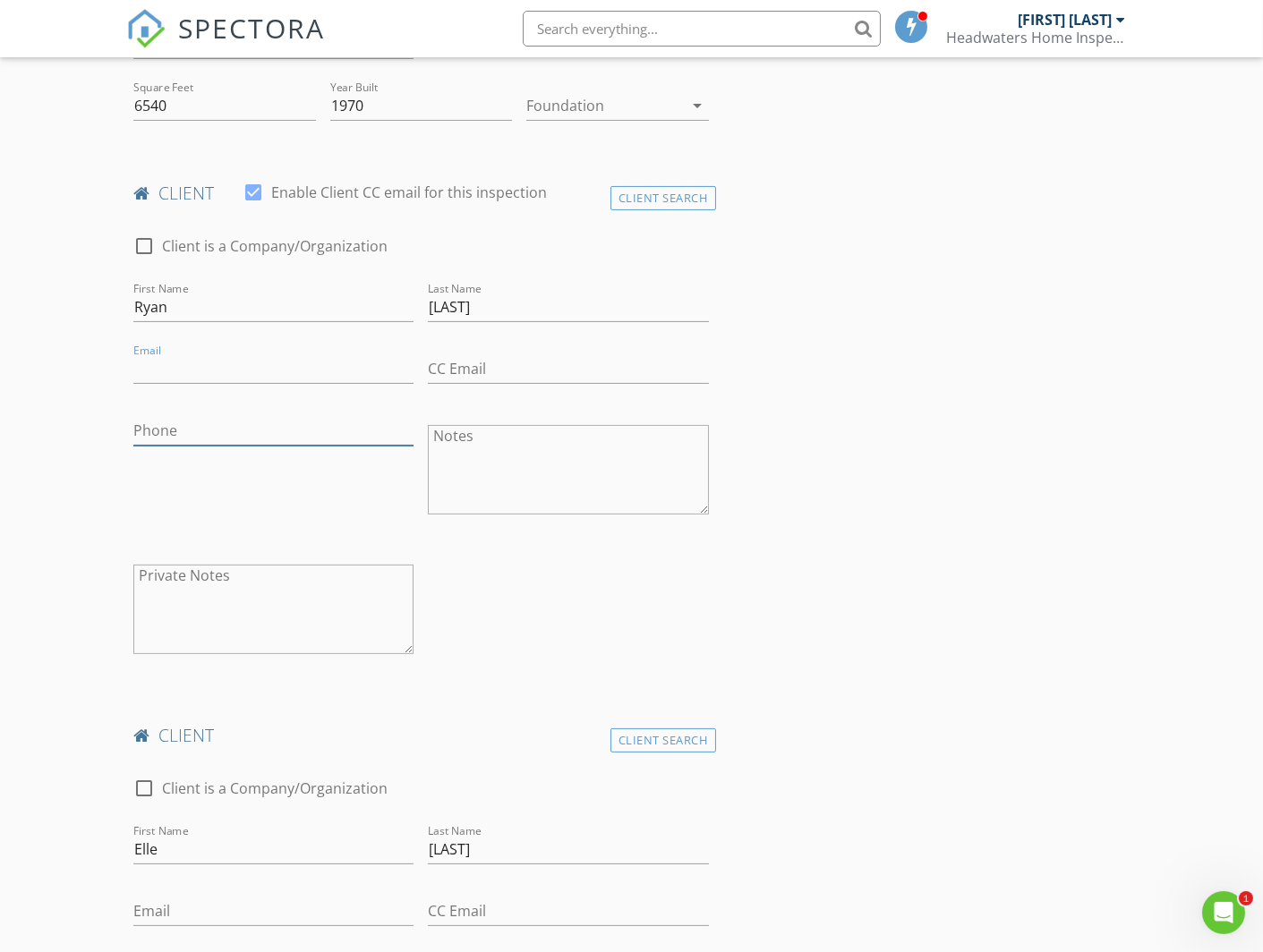 click on "Phone" at bounding box center [273, 430] 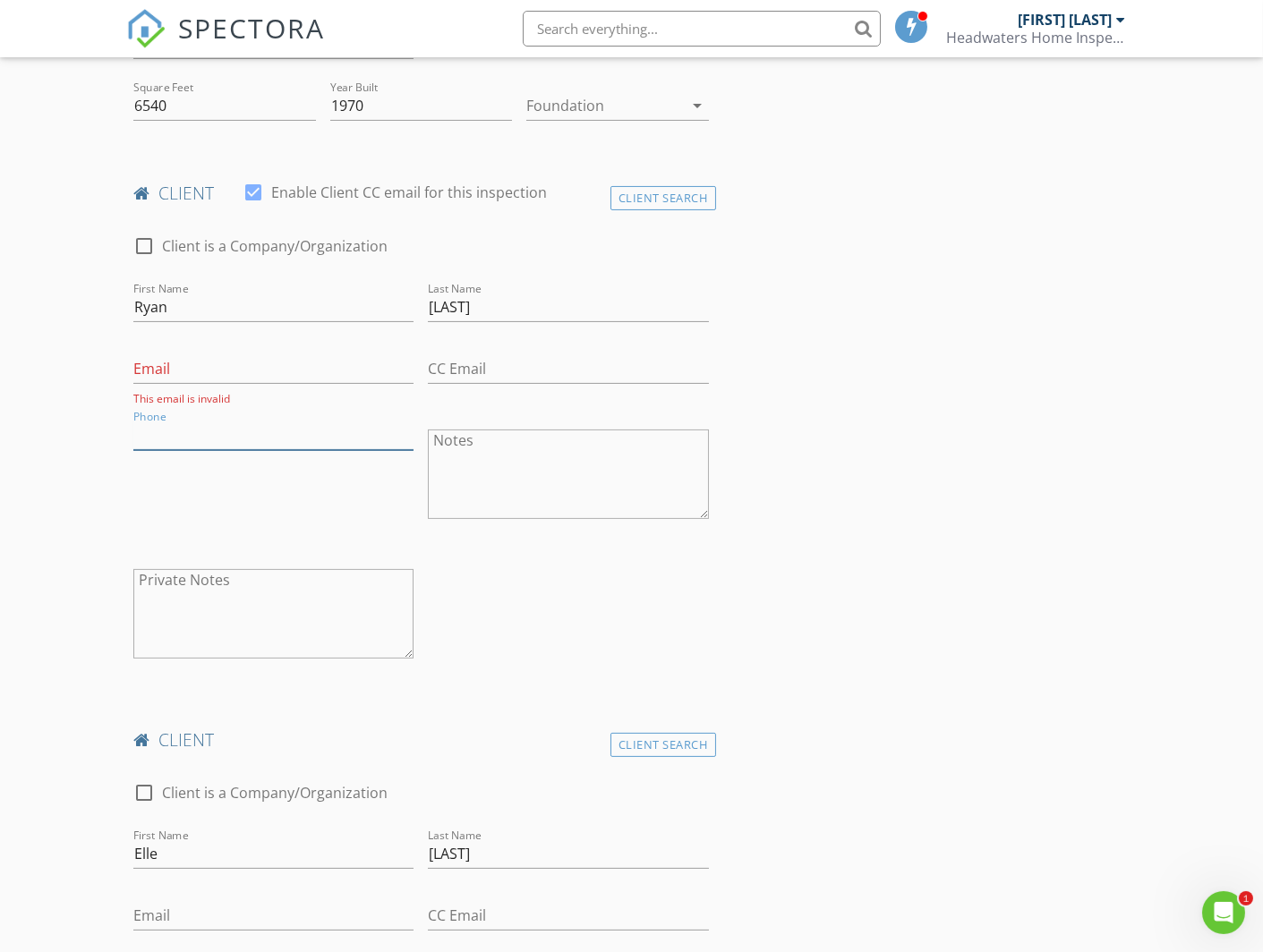 paste on "[PHONE]" 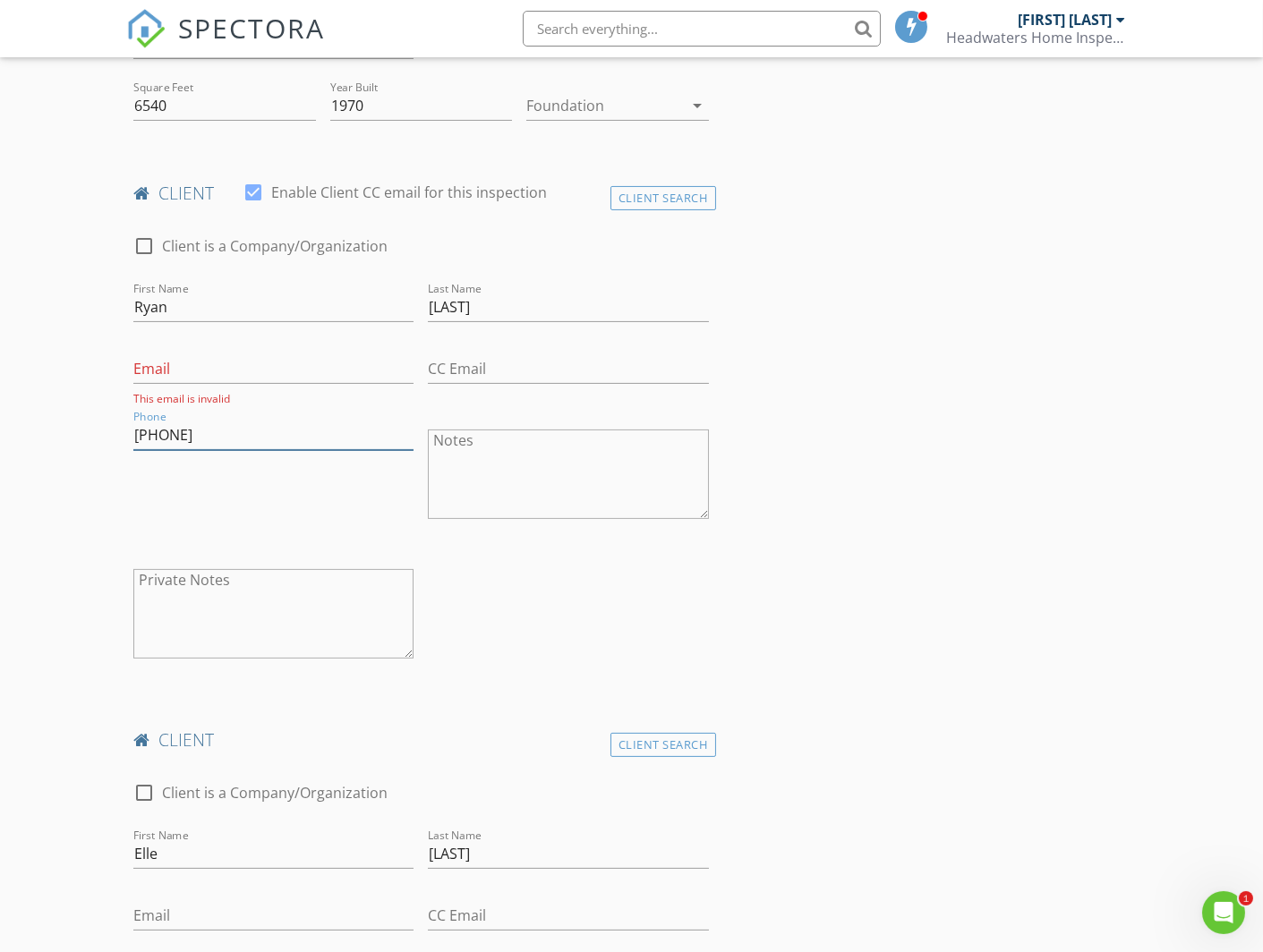 type on "[PHONE]" 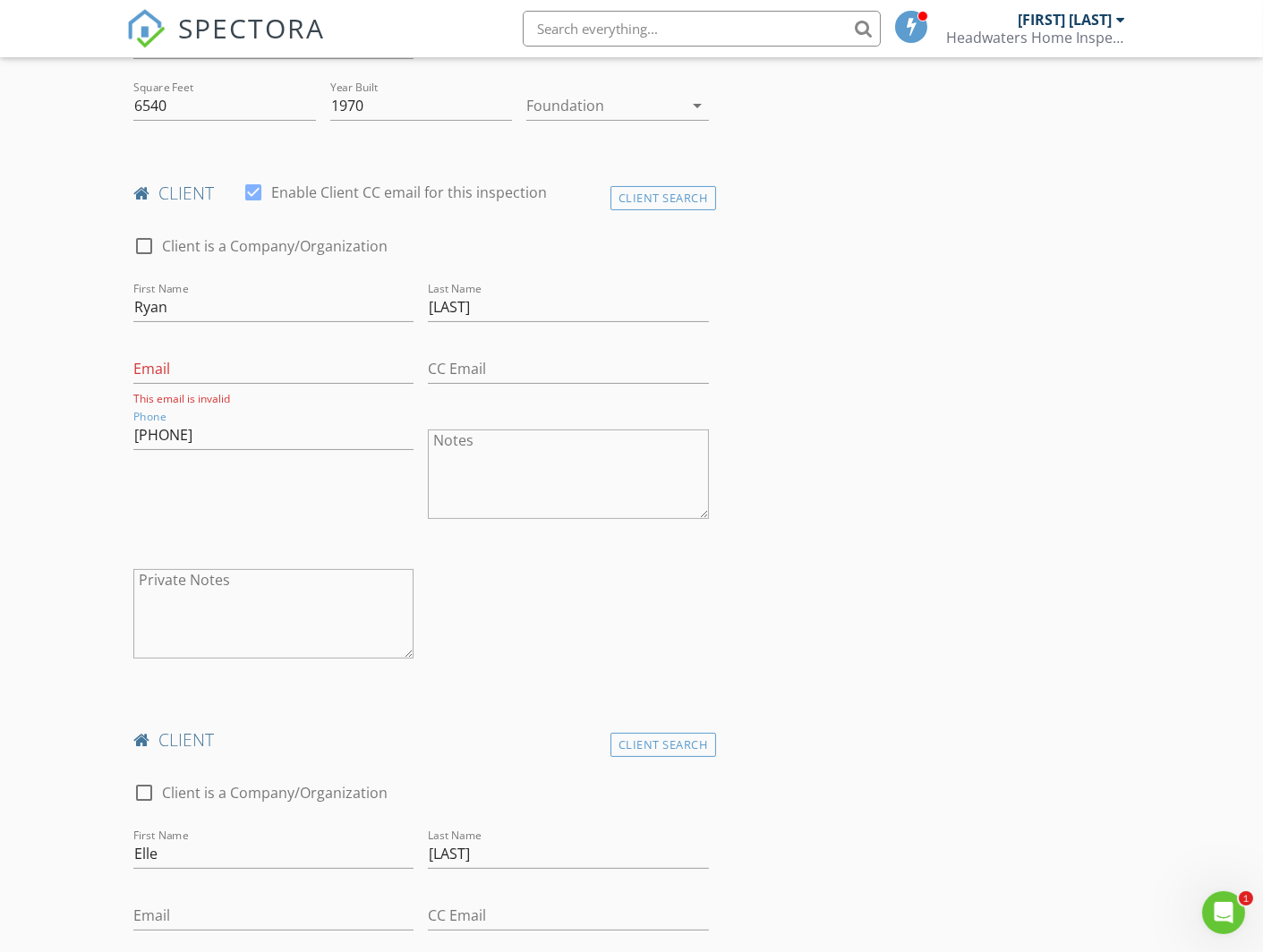 click on "Email This email is invalid" at bounding box center (273, 375) 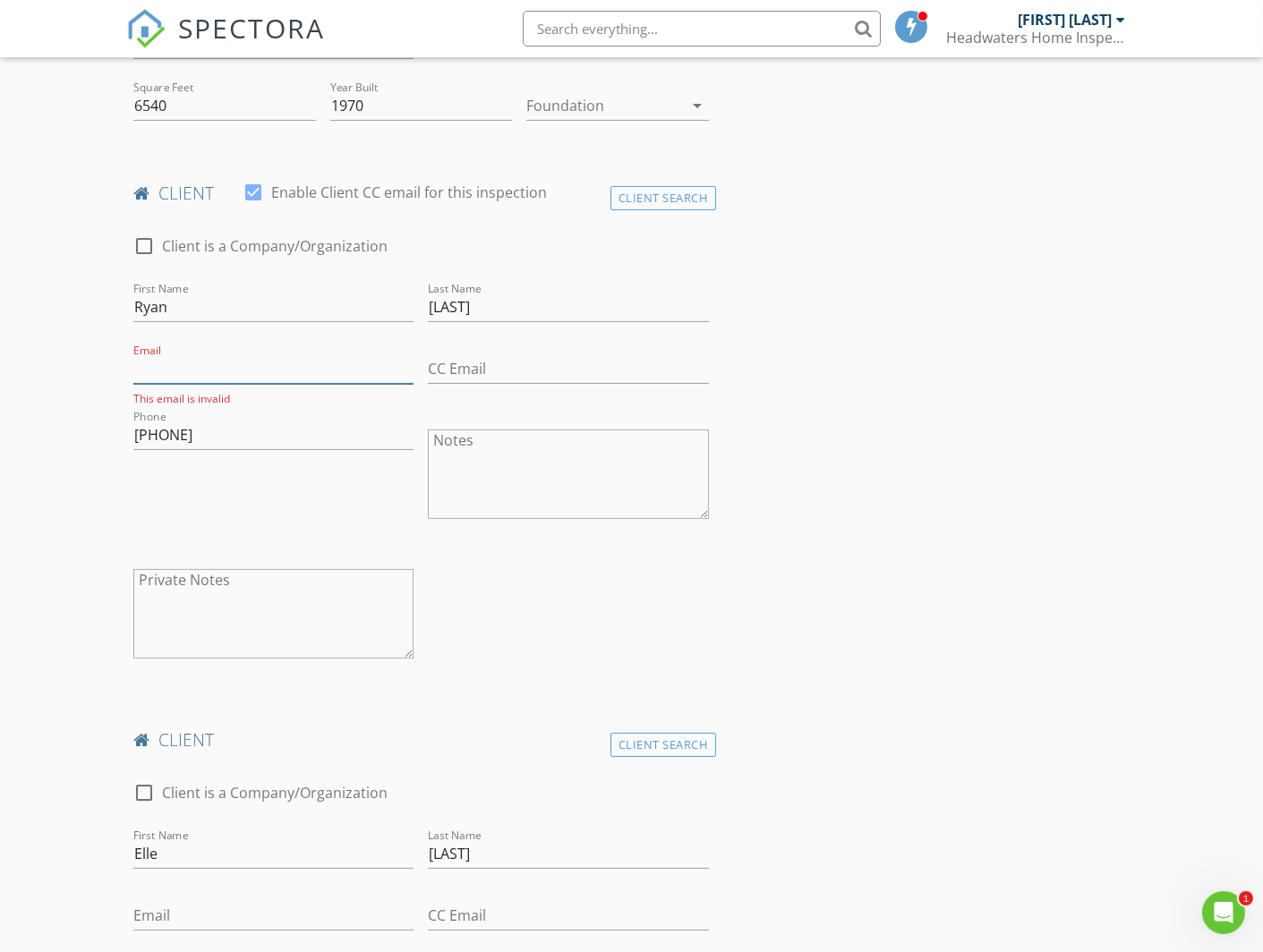 click on "Email" at bounding box center (273, 369) 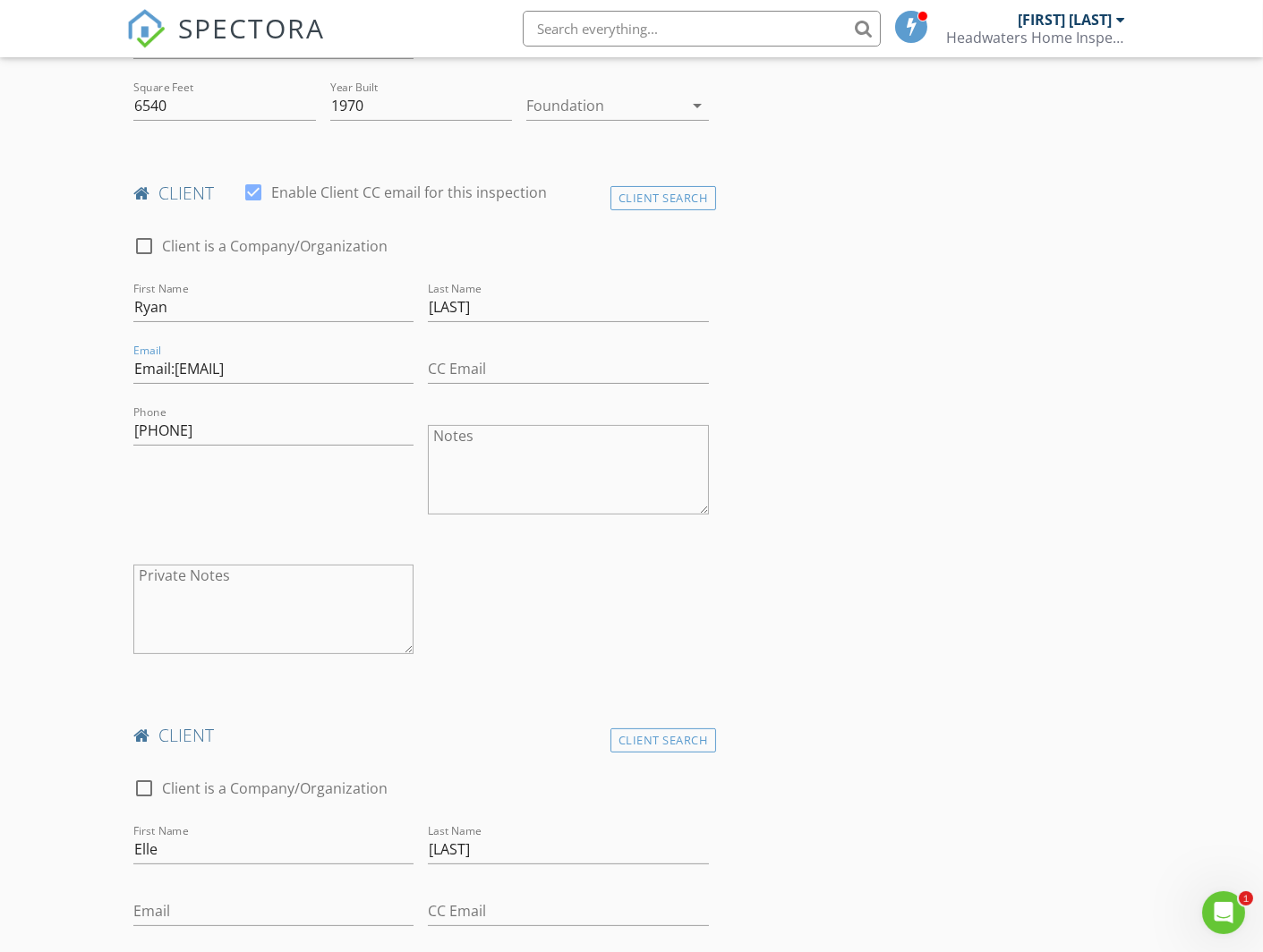 click on "INSPECTOR(S)
check_box   Timothy Brown   PRIMARY   Timothy Brown arrow_drop_down   check_box Timothy Brown specifically requested
Date/Time
08/11/2025 9:00 AM
Location
Address Search       Address 349 GCR 863   Unit   City Tabernash   State CO   Zip 80478   County Grand     Square Feet 6540   Year Built 1970   Foundation arrow_drop_down
client
check_box Enable Client CC email for this inspection   Client Search     check_box_outline_blank Client is a Company/Organization     First Name Ryan   Last Name Born   Email Email:rborn92@gmail.com   CC Email   Phone 415-686-3626           Notes   Private Notes
client
Client Search     check_box_outline_blank Client is a Company/Organization     First Name Elle   Last Name Koagedal   Email   CC Email   Phone           Notes   Private Notes        check_box   Residential Inspection" at bounding box center [631, 1307] 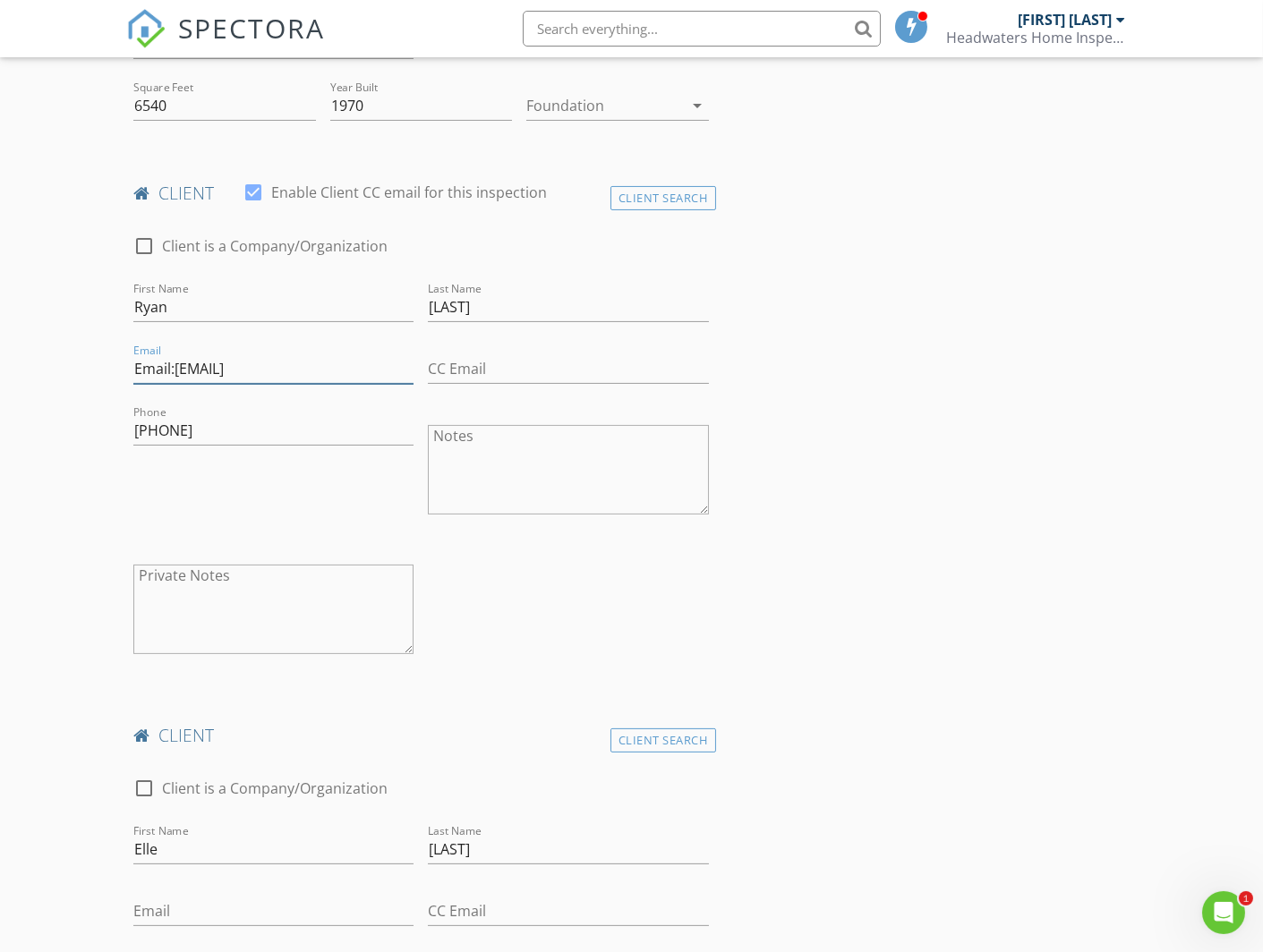 drag, startPoint x: 177, startPoint y: 364, endPoint x: 64, endPoint y: 377, distance: 113.74533 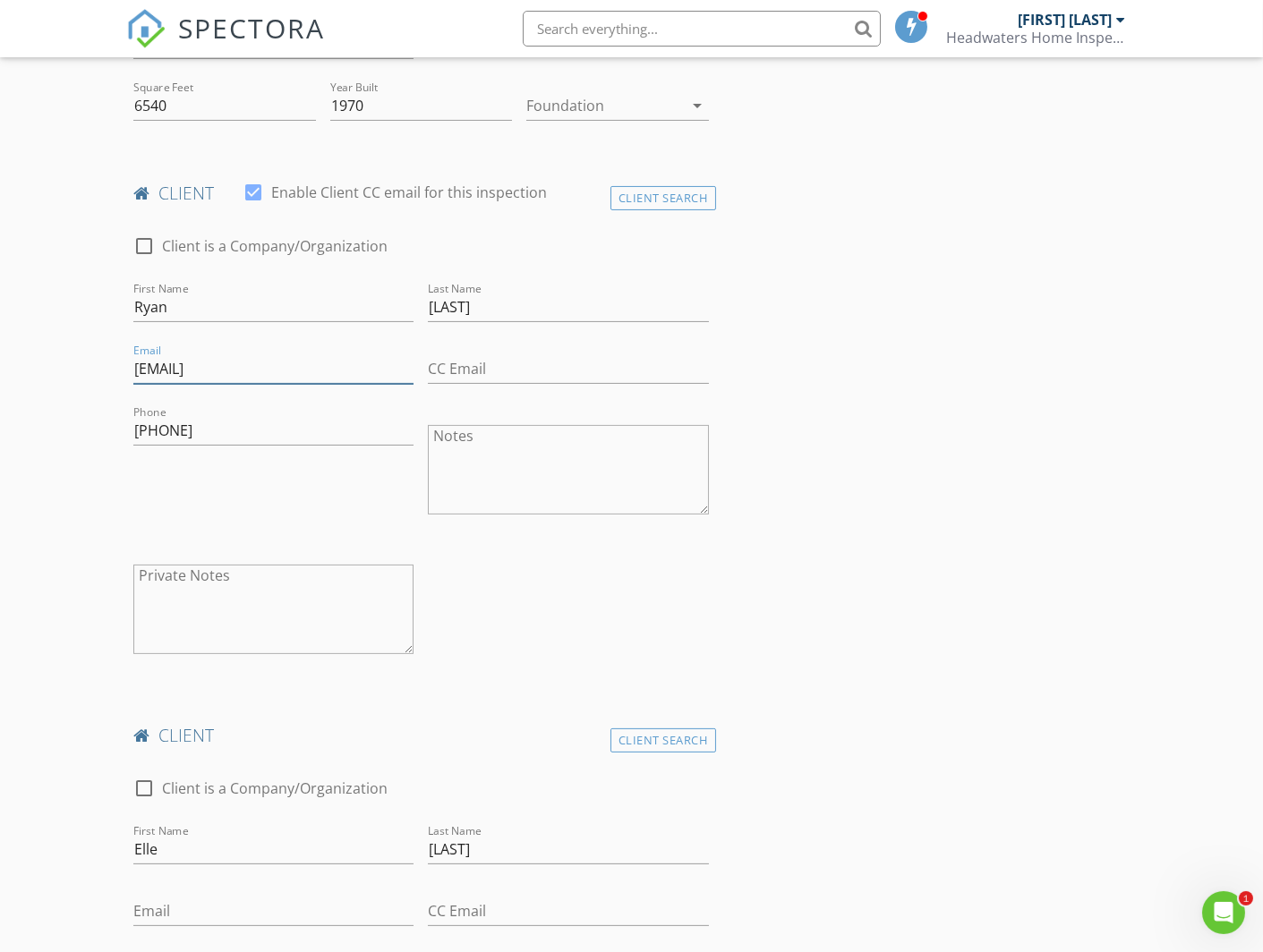 type on "[EMAIL]" 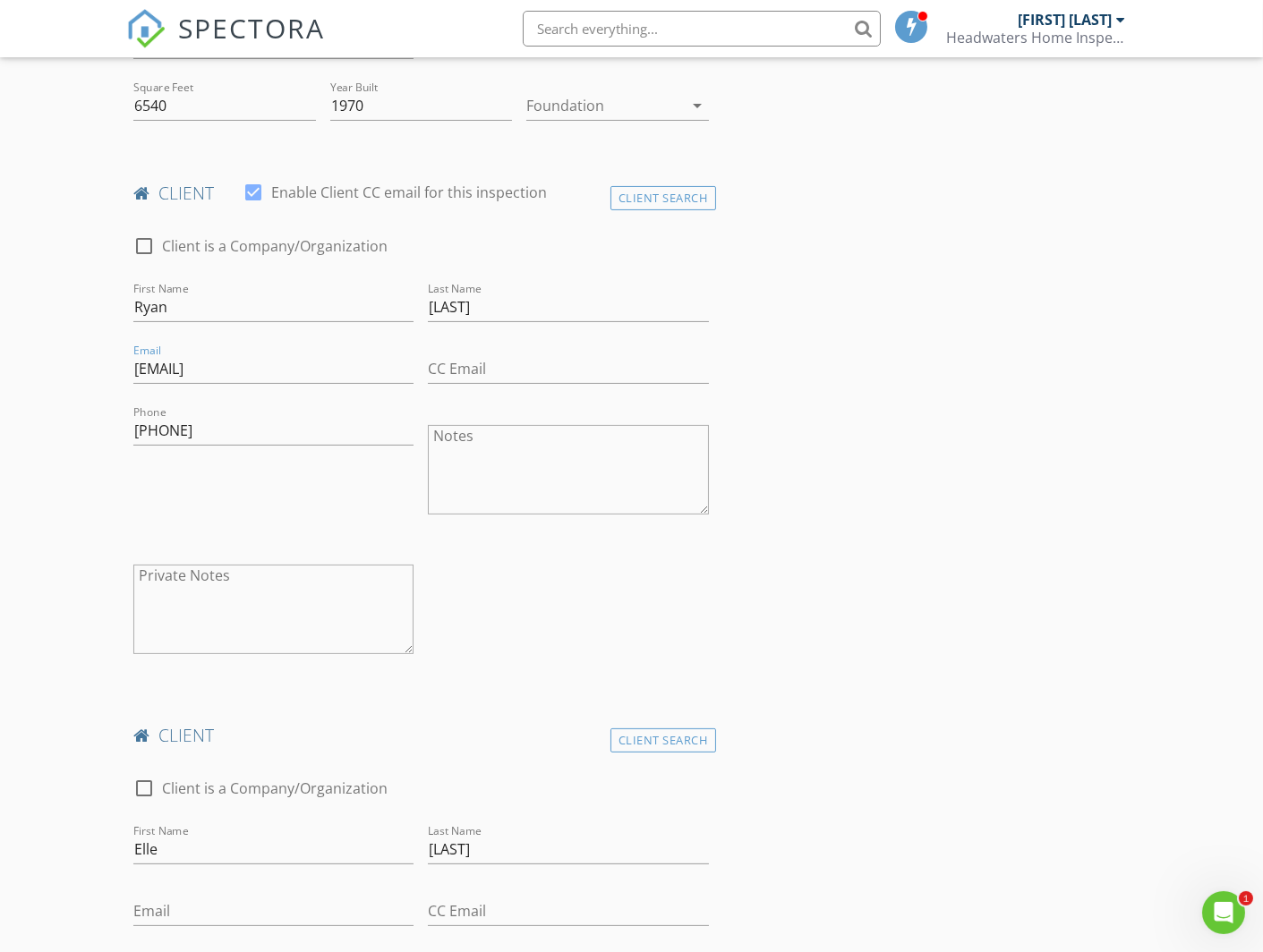 click on "INSPECTOR(S)
check_box   Timothy Brown   PRIMARY   Timothy Brown arrow_drop_down   check_box Timothy Brown specifically requested
Date/Time
08/11/2025 9:00 AM
Location
Address Search       Address 349 GCR 863   Unit   City Tabernash   State CO   Zip 80478   County Grand     Square Feet 6540   Year Built 1970   Foundation arrow_drop_down
client
check_box Enable Client CC email for this inspection   Client Search     check_box_outline_blank Client is a Company/Organization     First Name Ryan   Last Name Born   Email rborn92@gmail.com   CC Email   Phone 415-686-3626           Notes   Private Notes
client
Client Search     check_box_outline_blank Client is a Company/Organization     First Name Elle   Last Name Koagedal   Email   CC Email   Phone           Notes   Private Notes
SERVICES" at bounding box center [631, 1307] 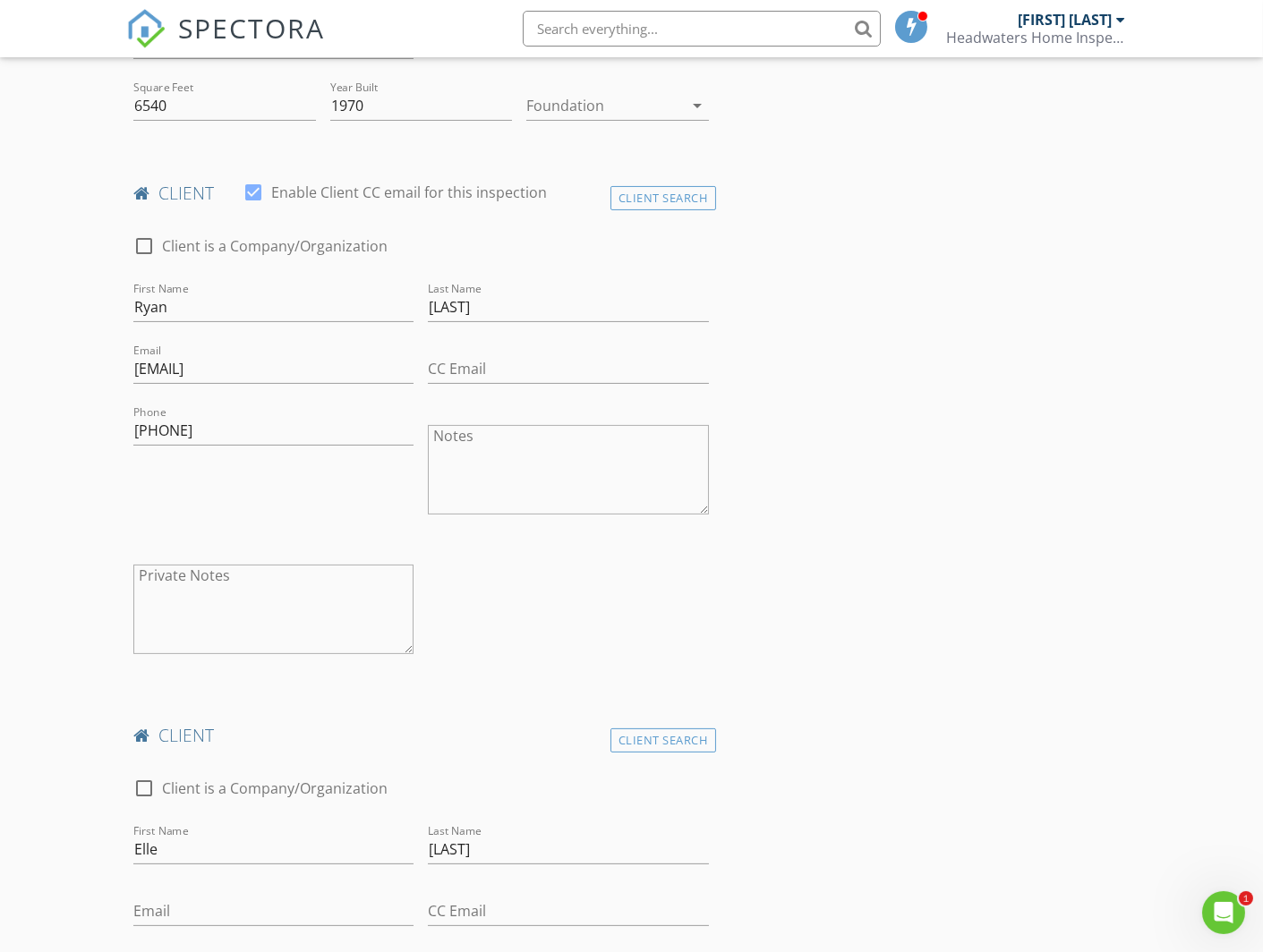 click on "INSPECTOR(S)
check_box   Timothy Brown   PRIMARY   Timothy Brown arrow_drop_down   check_box Timothy Brown specifically requested
Date/Time
08/11/2025 9:00 AM
Location
Address Search       Address 349 GCR 863   Unit   City Tabernash   State CO   Zip 80478   County Grand     Square Feet 6540   Year Built 1970   Foundation arrow_drop_down
client
check_box Enable Client CC email for this inspection   Client Search     check_box_outline_blank Client is a Company/Organization     First Name Ryan   Last Name Born   Email rborn92@gmail.com   CC Email   Phone 415-686-3626           Notes   Private Notes
client
Client Search     check_box_outline_blank Client is a Company/Organization     First Name Elle   Last Name Koagedal   Email   CC Email   Phone           Notes   Private Notes
SERVICES" at bounding box center [631, 1307] 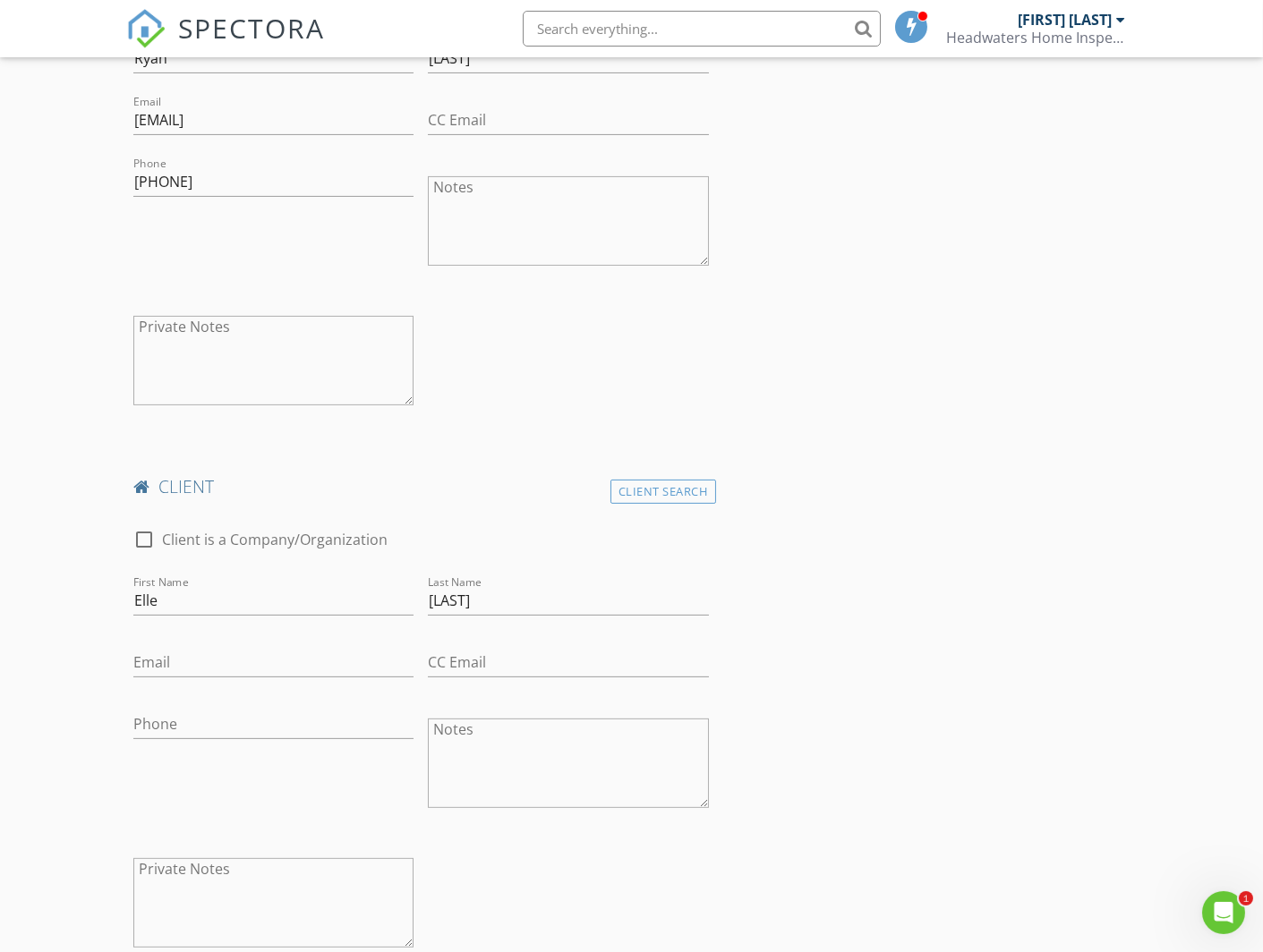 scroll, scrollTop: 865, scrollLeft: 0, axis: vertical 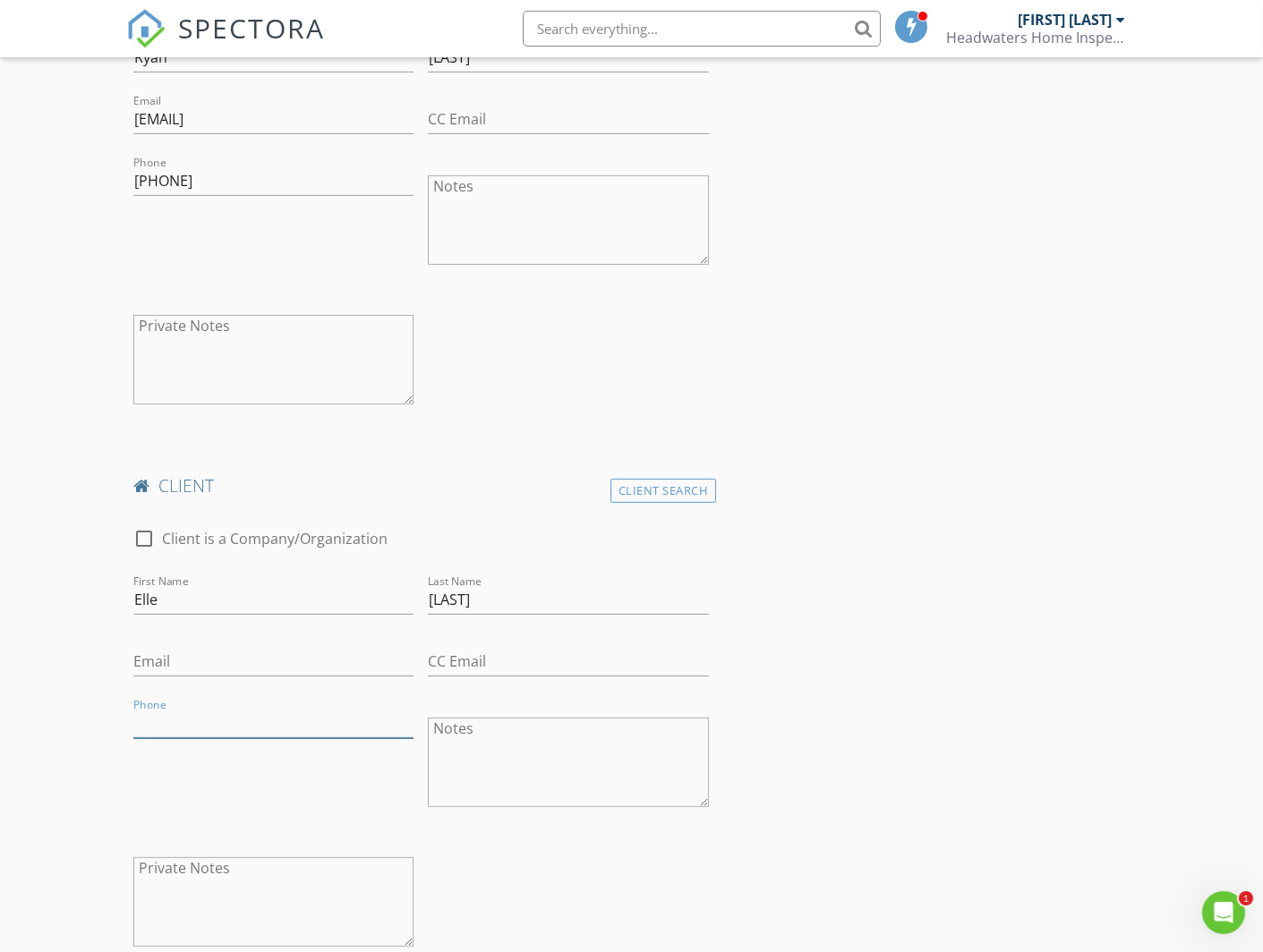 click on "Phone" at bounding box center [273, 723] 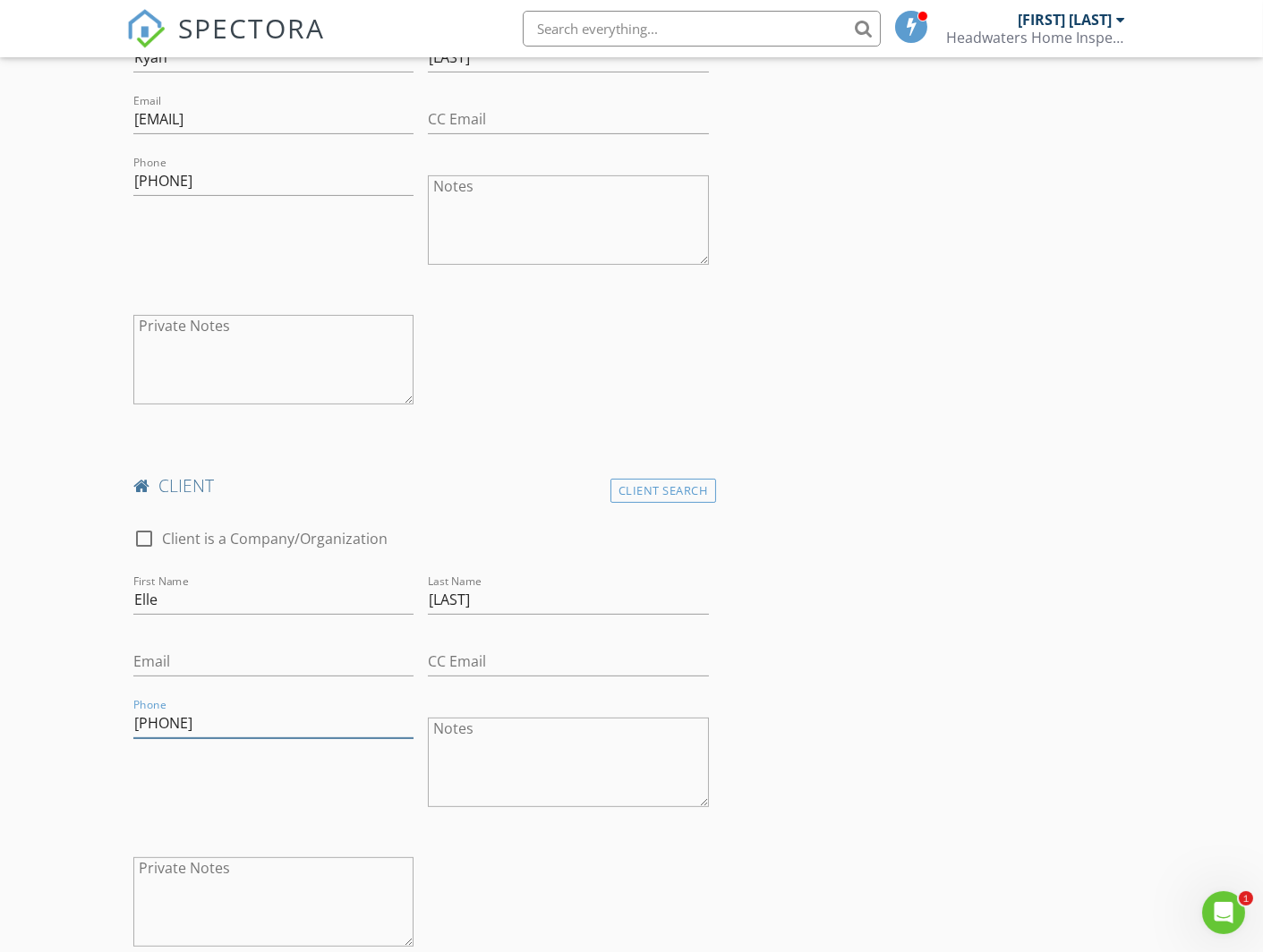 type on "[PHONE]" 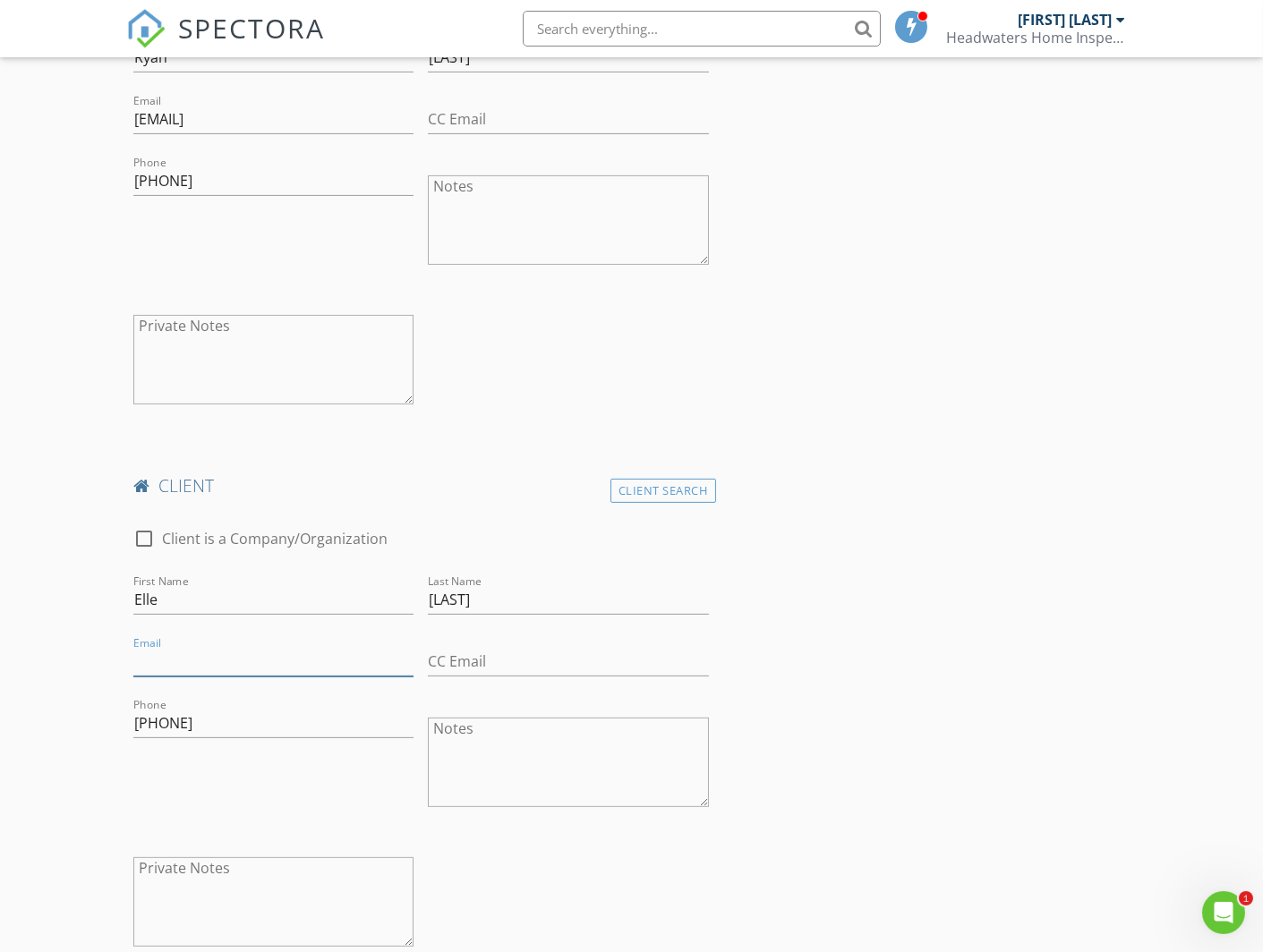 click on "Email" at bounding box center (273, 661) 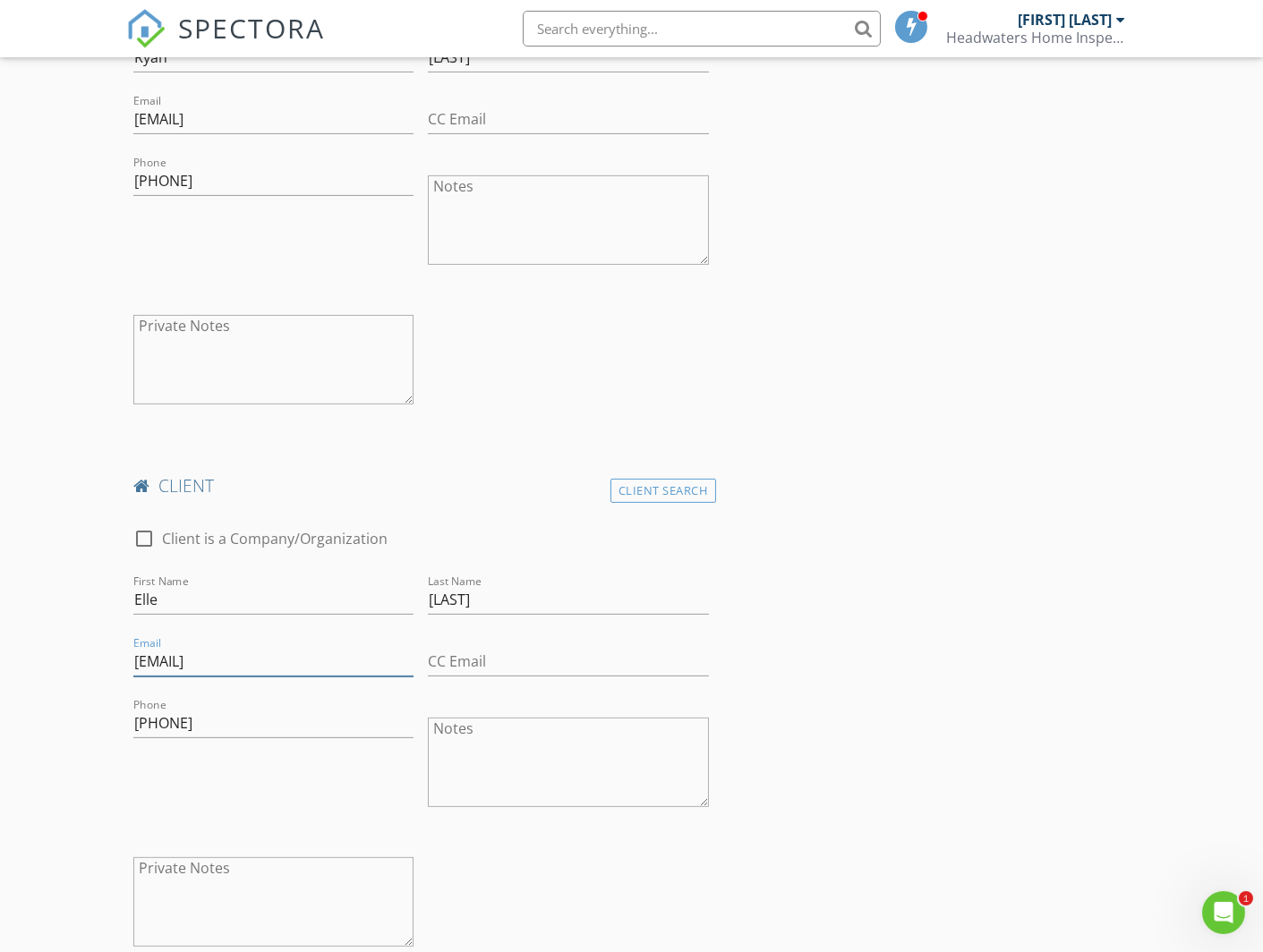 type on "[EMAIL]" 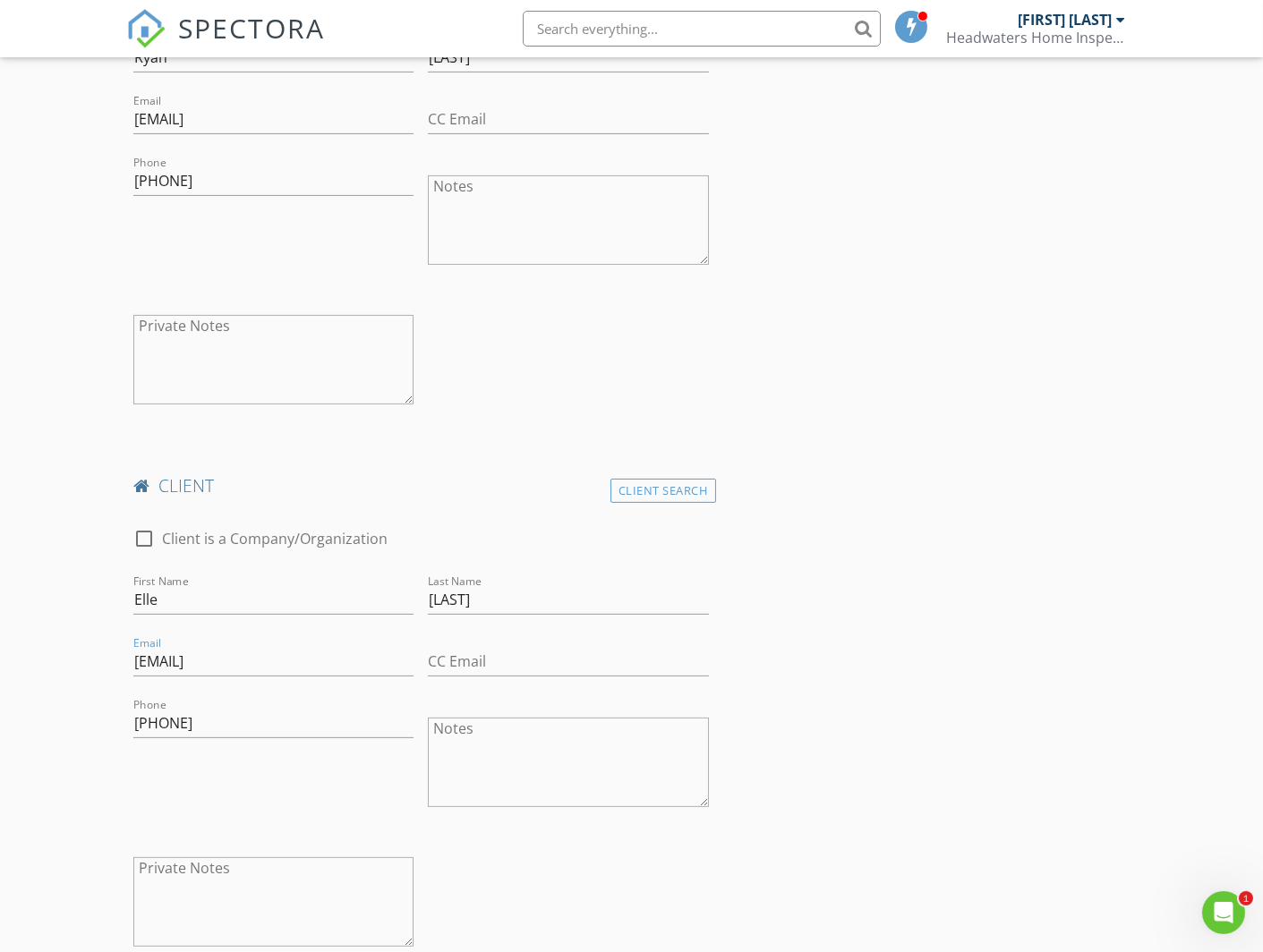click on "INSPECTOR(S)
check_box   Timothy Brown   PRIMARY   Timothy Brown arrow_drop_down   check_box Timothy Brown specifically requested
Date/Time
08/11/2025 9:00 AM
Location
Address Search       Address 349 GCR 863   Unit   City Tabernash   State CO   Zip 80478   County Grand     Square Feet 6540   Year Built 1970   Foundation arrow_drop_down
client
check_box Enable Client CC email for this inspection   Client Search     check_box_outline_blank Client is a Company/Organization     First Name Ryan   Last Name Born   Email rborn92@gmail.com   CC Email   Phone 415-686-3626           Notes   Private Notes
client
Client Search     check_box_outline_blank Client is a Company/Organization     First Name Elle   Last Name Koagedal   Email ekoagedal@gmail.com This email is invalid   CC Email   Phone 415-686-3625           Notes" at bounding box center [631, 1058] 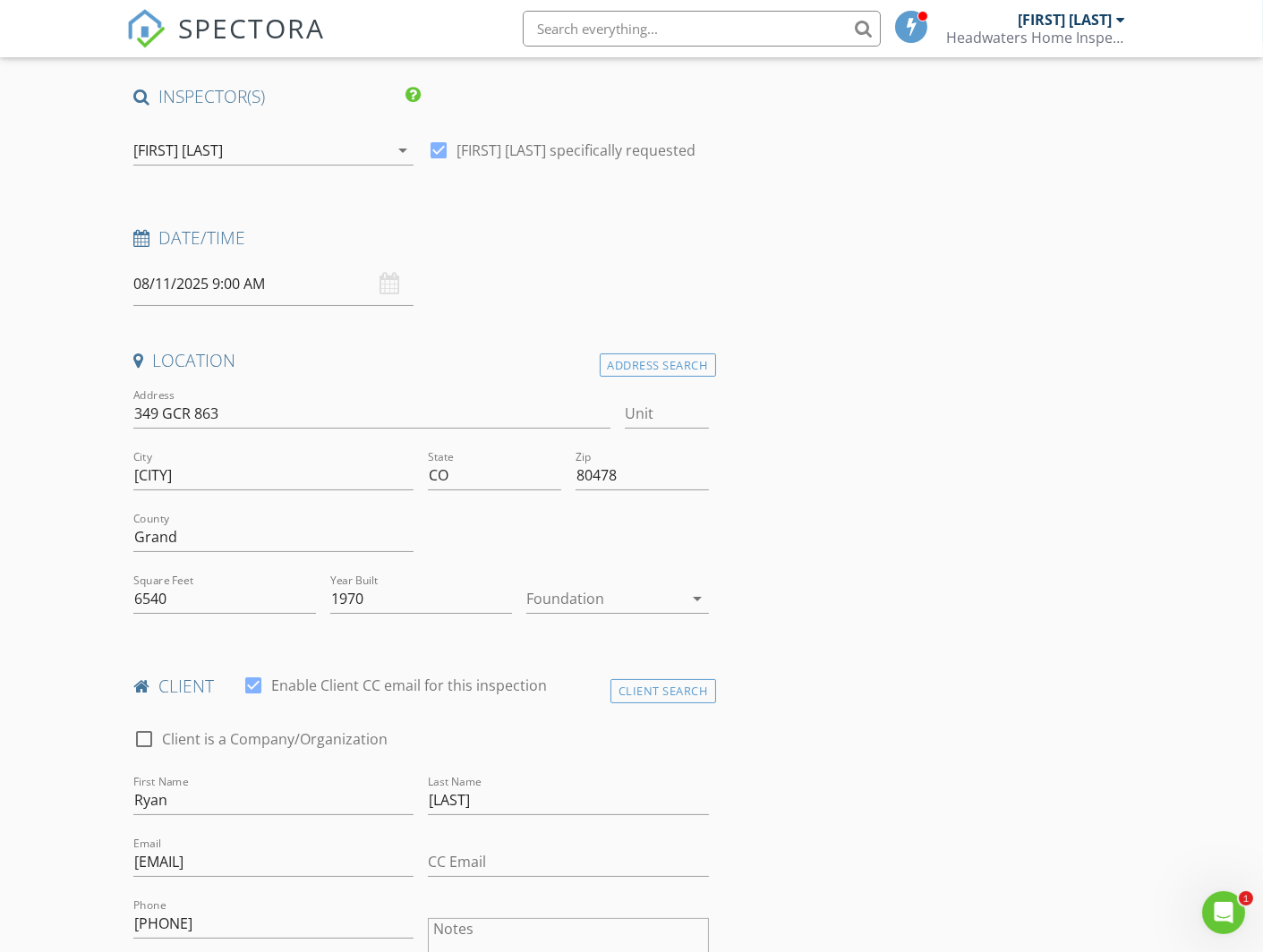 scroll, scrollTop: 0, scrollLeft: 0, axis: both 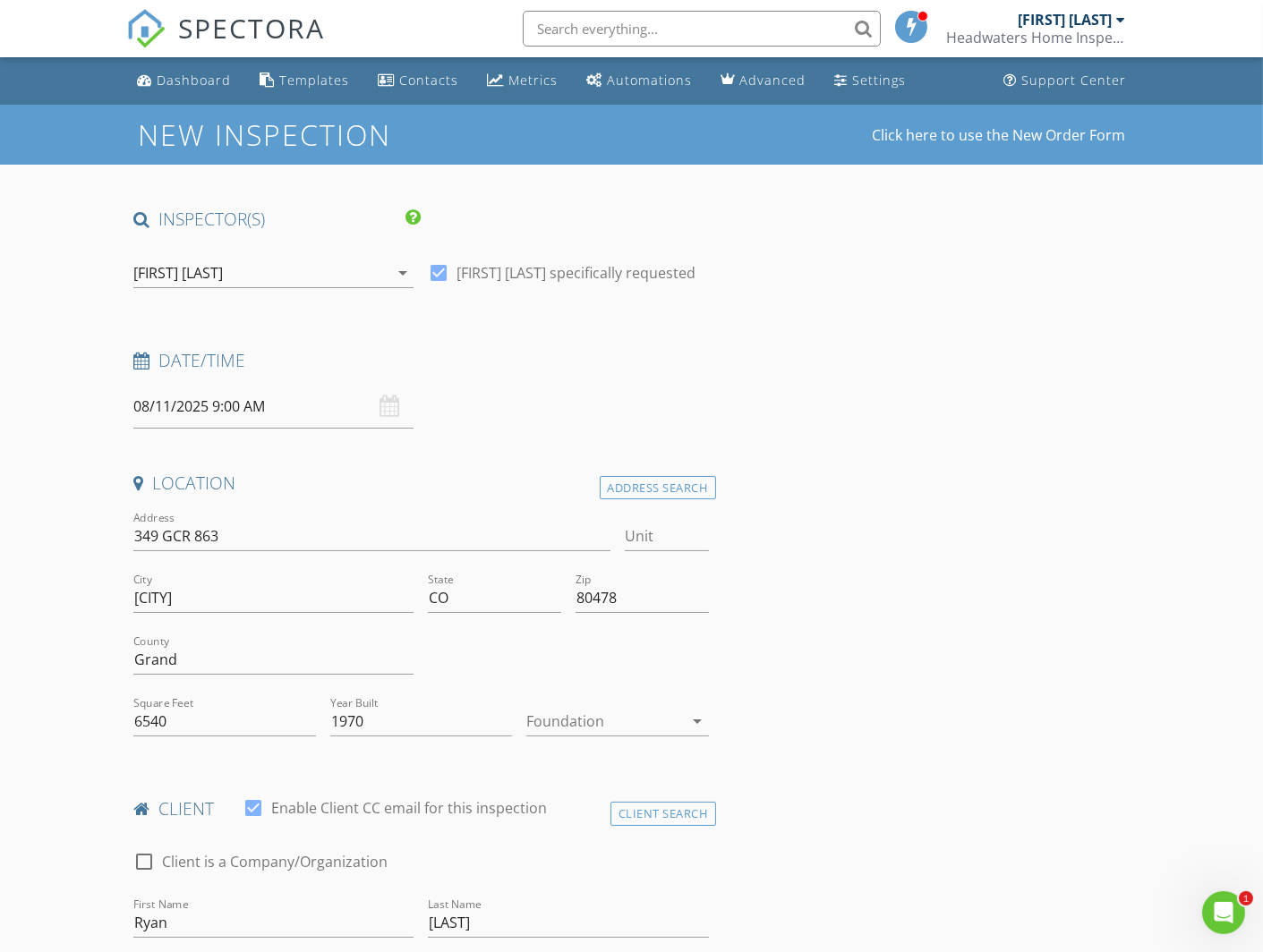 click on "INSPECTOR(S)
check_box   Timothy Brown   PRIMARY   Timothy Brown arrow_drop_down   check_box Timothy Brown specifically requested
Date/Time
08/11/2025 9:00 AM
Location
Address Search       Address 349 GCR 863   Unit   City Tabernash   State CO   Zip 80478   County Grand     Square Feet 6540   Year Built 1970   Foundation arrow_drop_down
client
check_box Enable Client CC email for this inspection   Client Search     check_box_outline_blank Client is a Company/Organization     First Name Ryan   Last Name Born   Email rborn92@gmail.com   CC Email   Phone 415-686-3626           Notes   Private Notes
client
Client Search     check_box_outline_blank Client is a Company/Organization     First Name Elle   Last Name Koagedal   Email ekoagedal@gmail.com   CC Email   Phone 415-686-3625           Notes   Private Notes        check_box" at bounding box center (631, 1923) 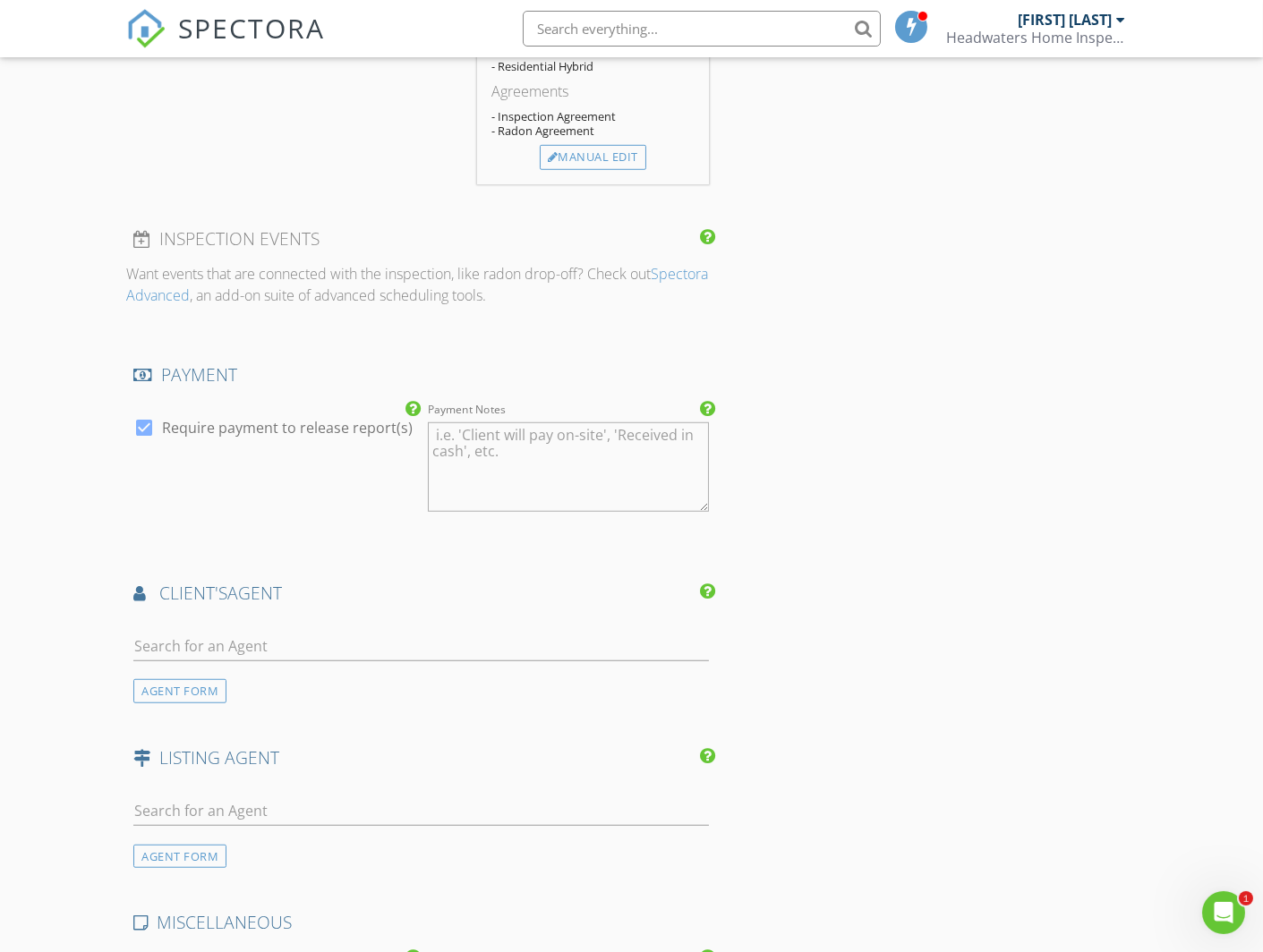scroll, scrollTop: 2188, scrollLeft: 0, axis: vertical 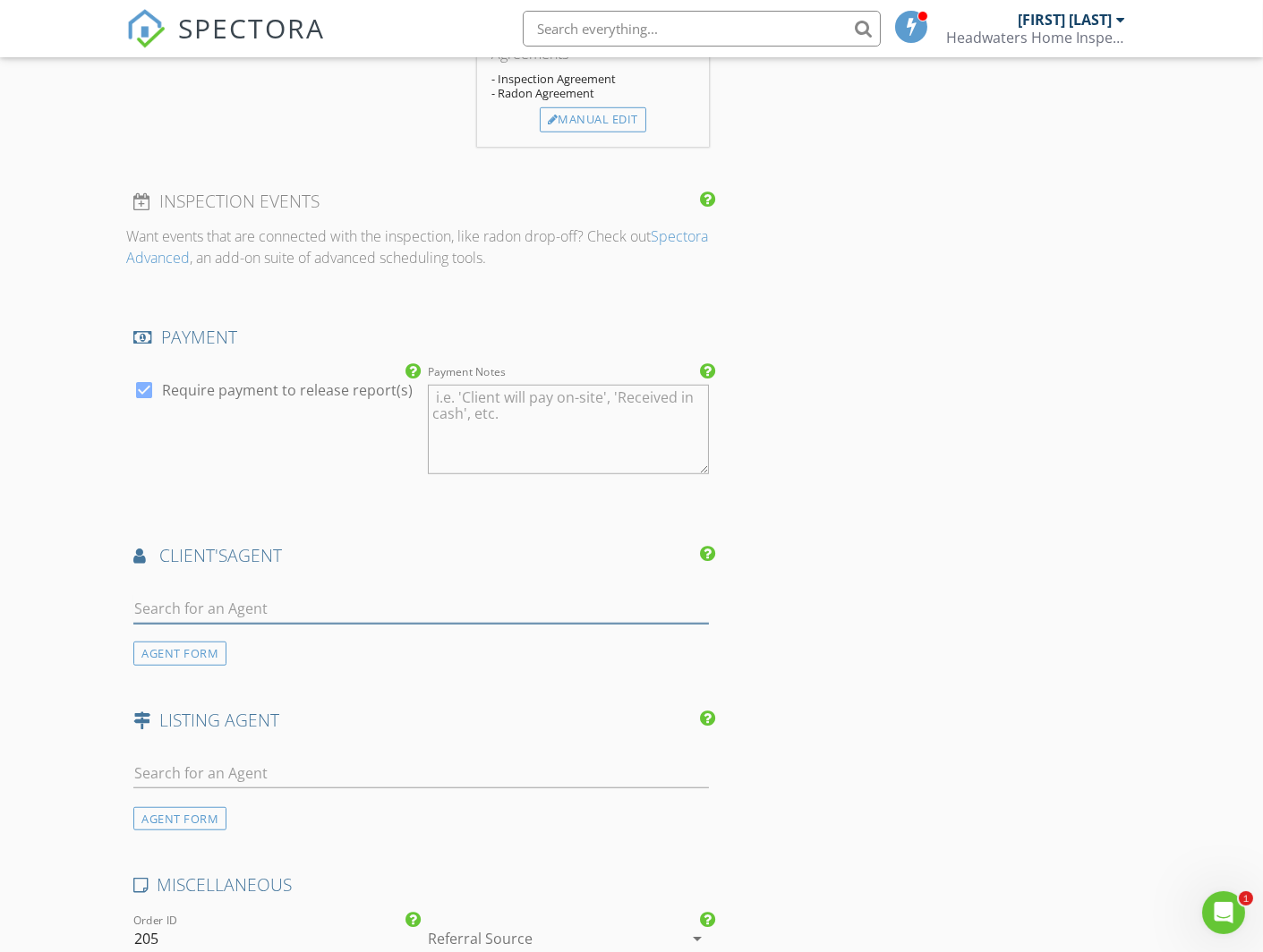 click at bounding box center [421, 608] 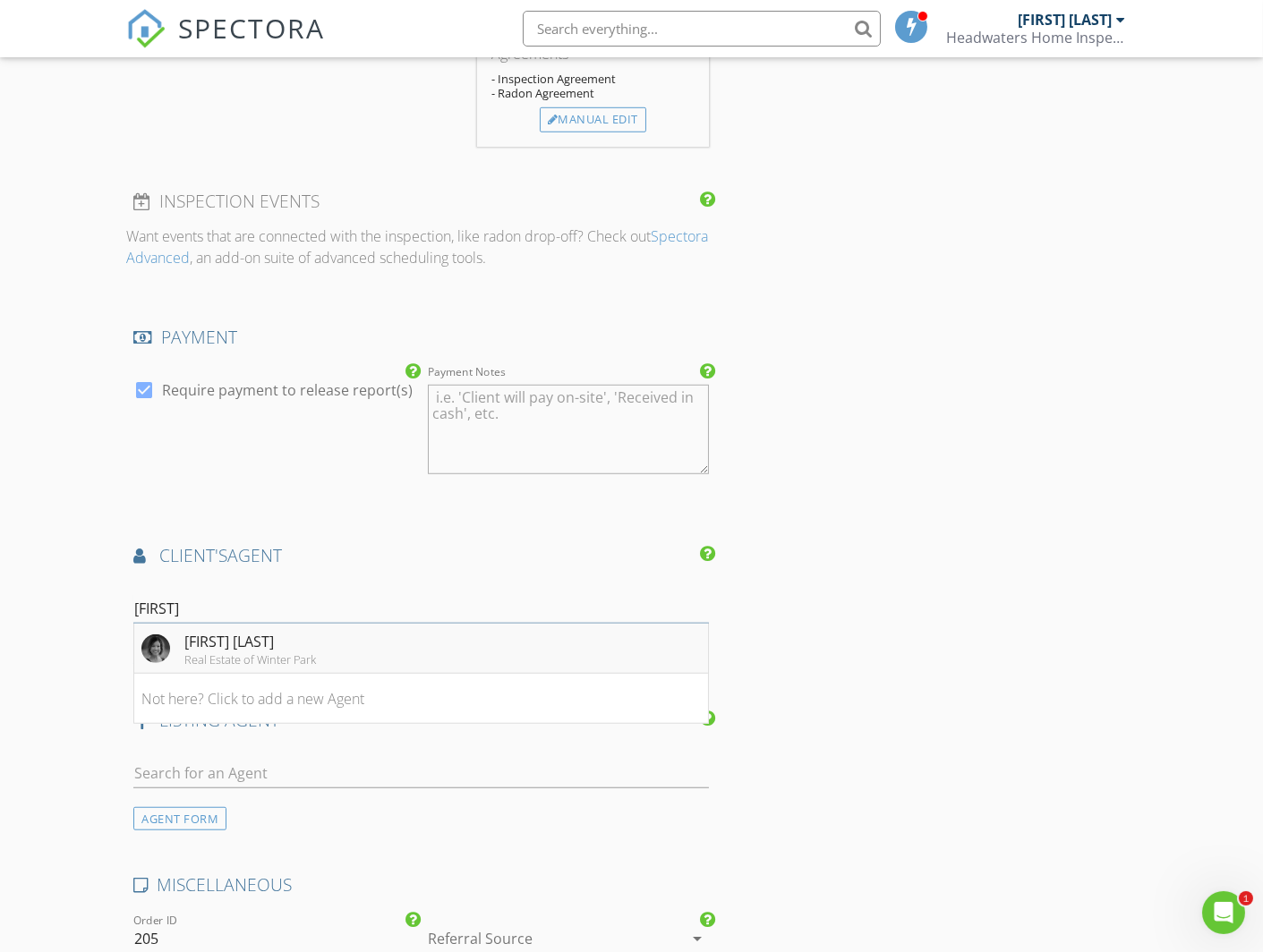 type on "carrie" 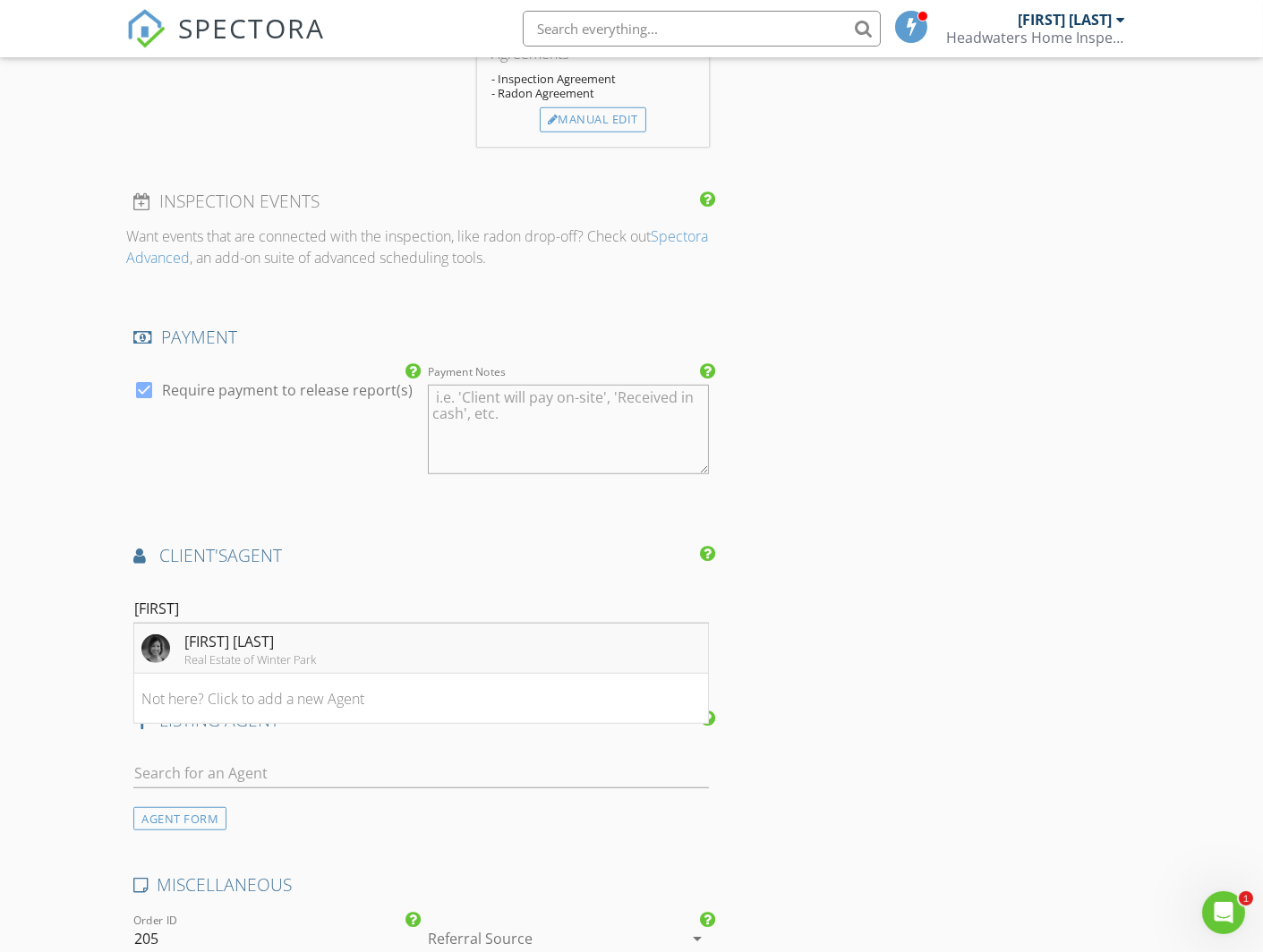click on "[FIRST] [LAST]" at bounding box center (250, 642) 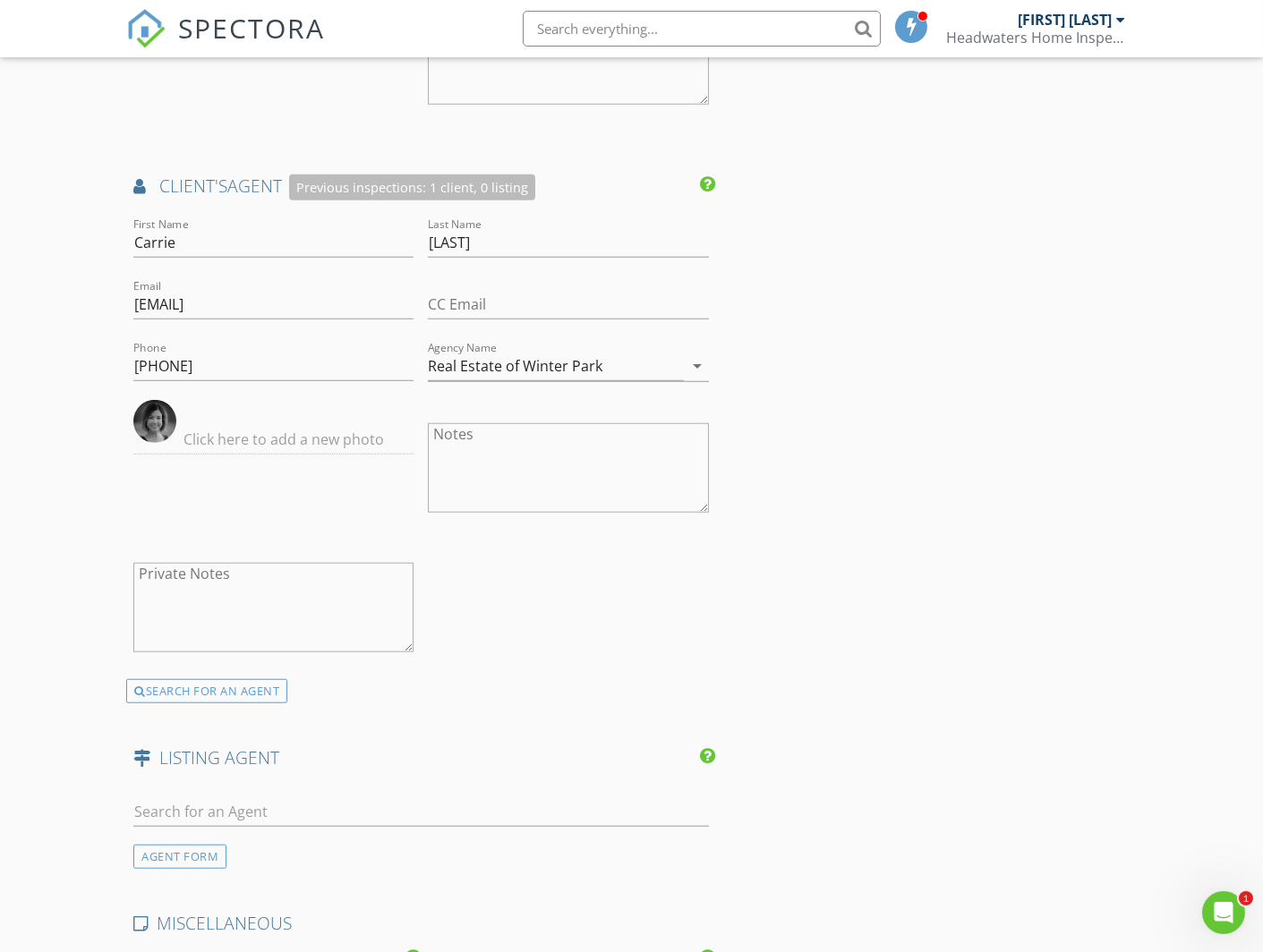 scroll, scrollTop: 2639, scrollLeft: 0, axis: vertical 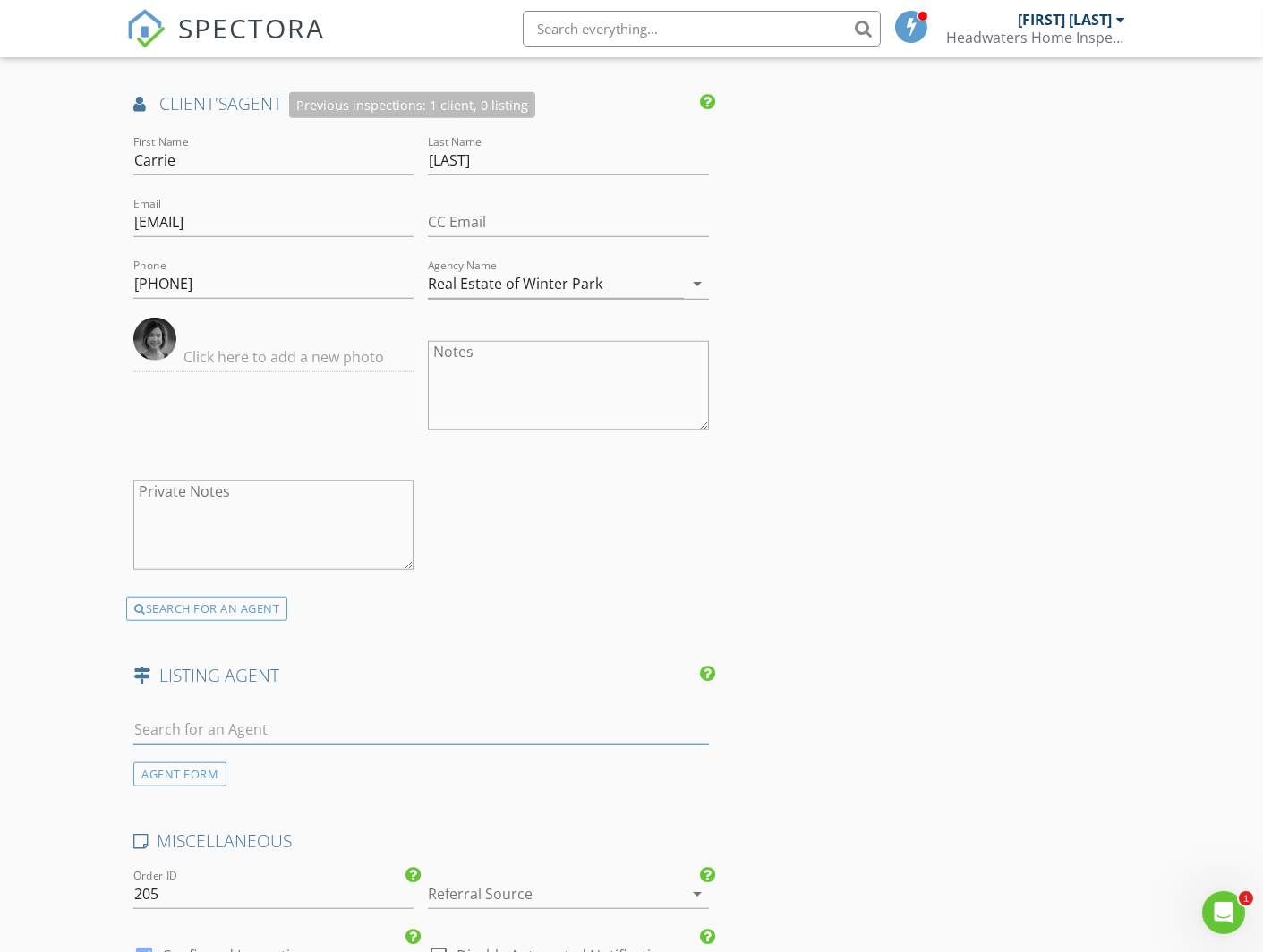 click at bounding box center [421, 729] 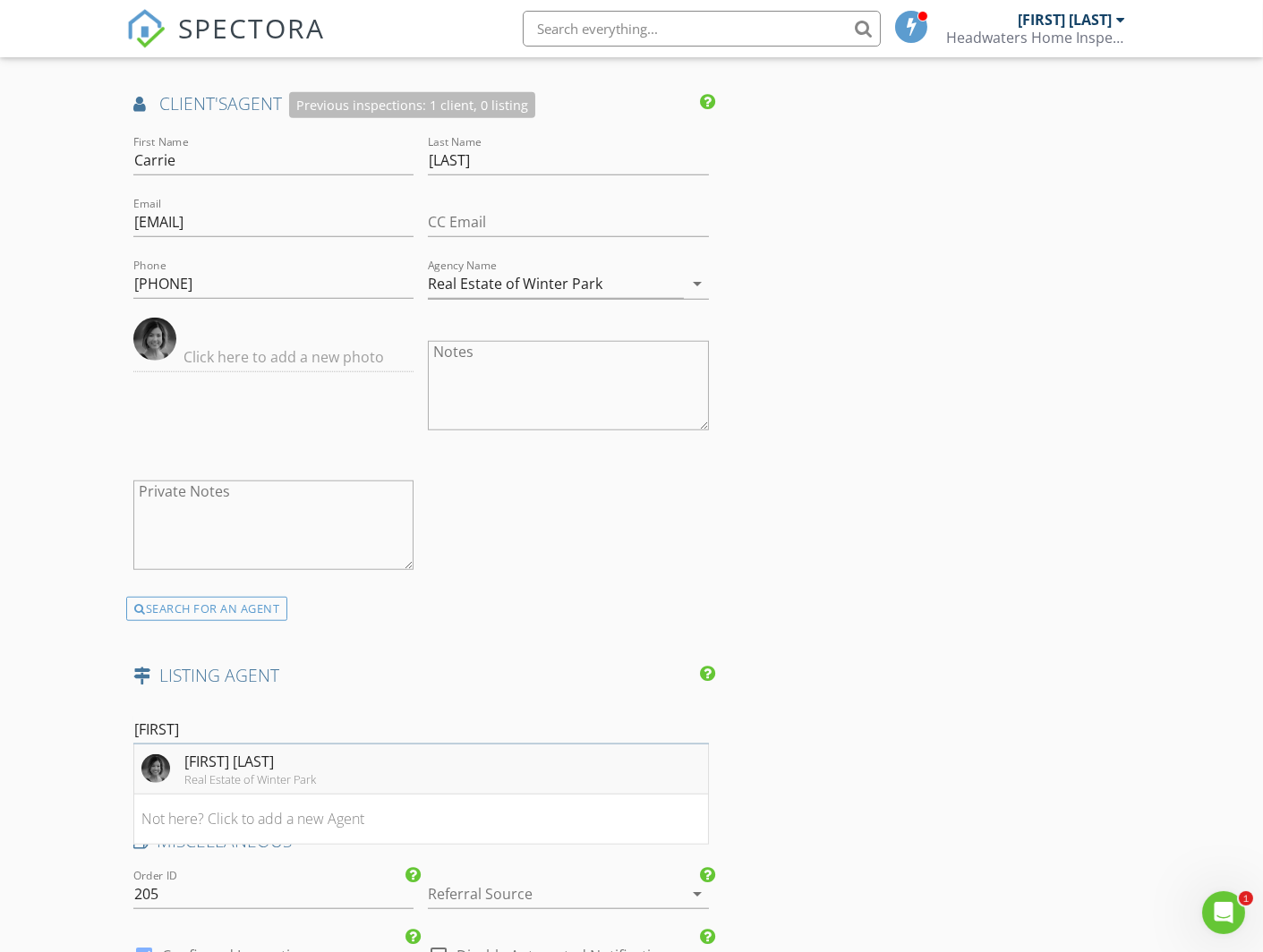 type on "carrie" 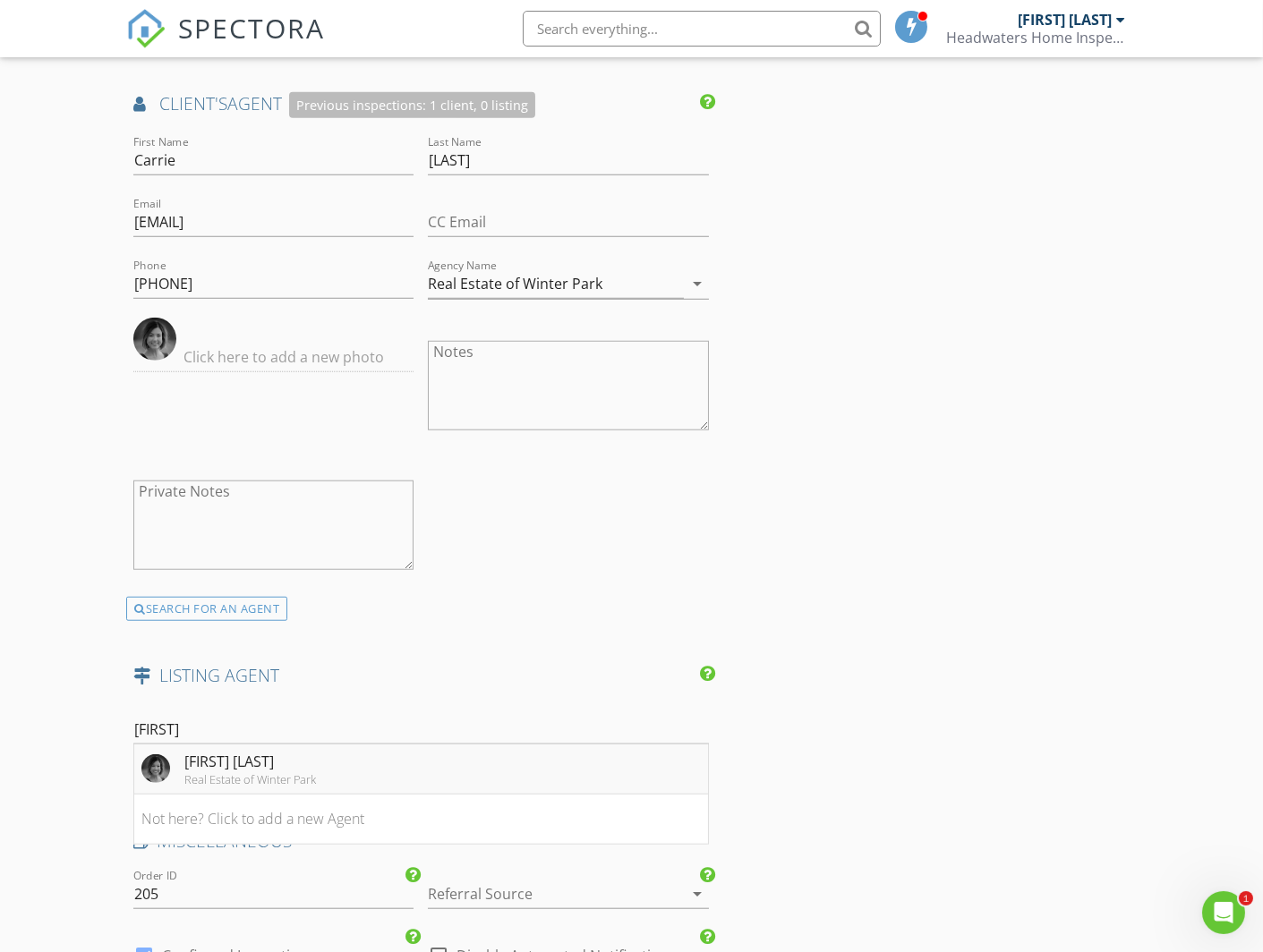 click on "Real Estate of Winter Park" at bounding box center (250, 779) 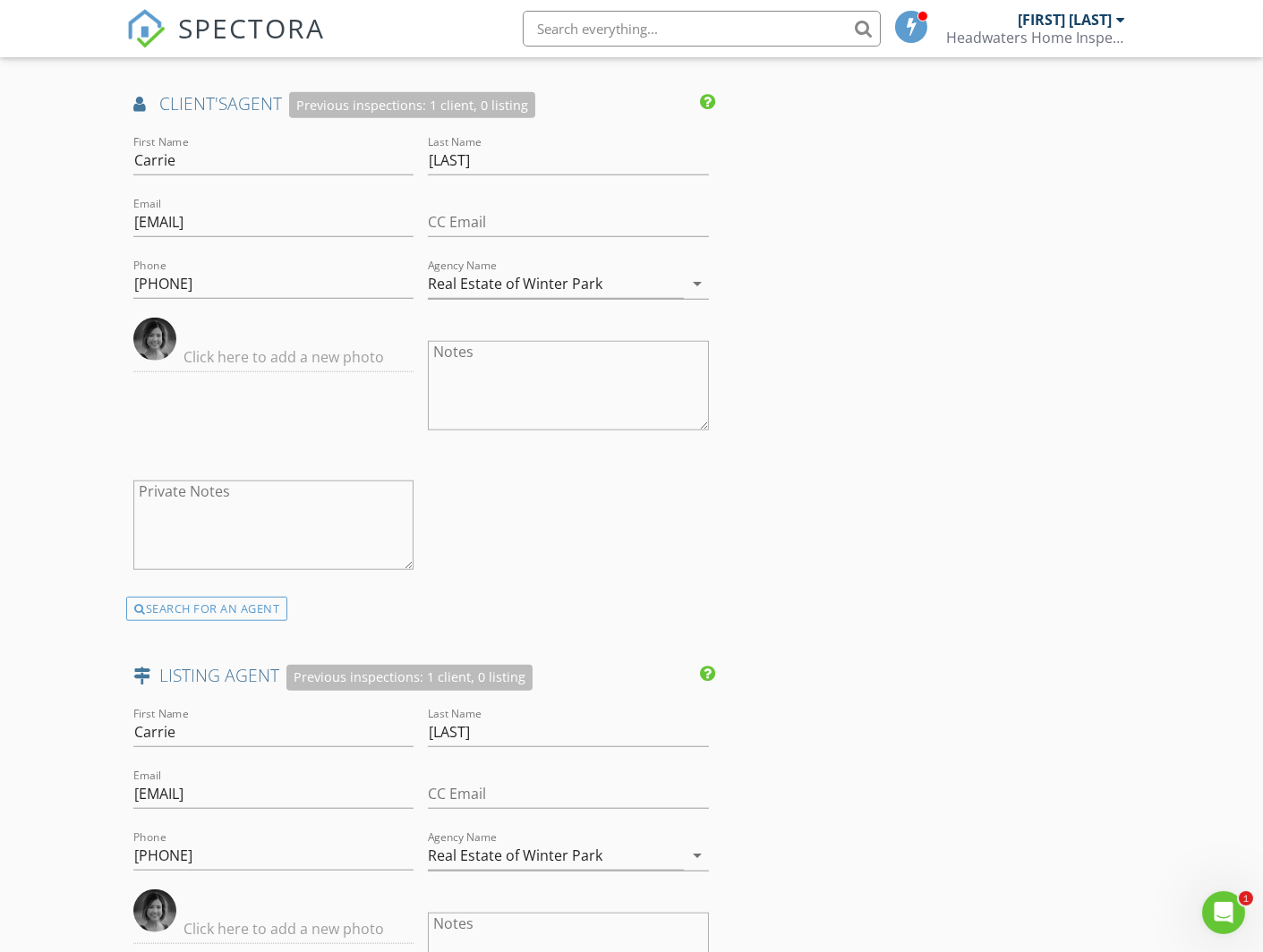 click on "INSPECTOR(S)
check_box   Timothy Brown   PRIMARY   Timothy Brown arrow_drop_down   check_box Timothy Brown specifically requested
Date/Time
08/11/2025 9:00 AM
Location
Address Search       Address 349 GCR 863   Unit   City Tabernash   State CO   Zip 80478   County Grand     Square Feet 6540   Year Built 1970   Foundation arrow_drop_down
client
check_box Enable Client CC email for this inspection   Client Search     check_box_outline_blank Client is a Company/Organization     First Name Ryan   Last Name Born   Email rborn92@gmail.com   CC Email   Phone 415-686-3626           Notes   Private Notes
client
Client Search     check_box_outline_blank Client is a Company/Organization     First Name Elle   Last Name Koagedal   Email ekoagedal@gmail.com   CC Email   Phone 415-686-3625           Notes   Private Notes        check_box" at bounding box center (631, -309) 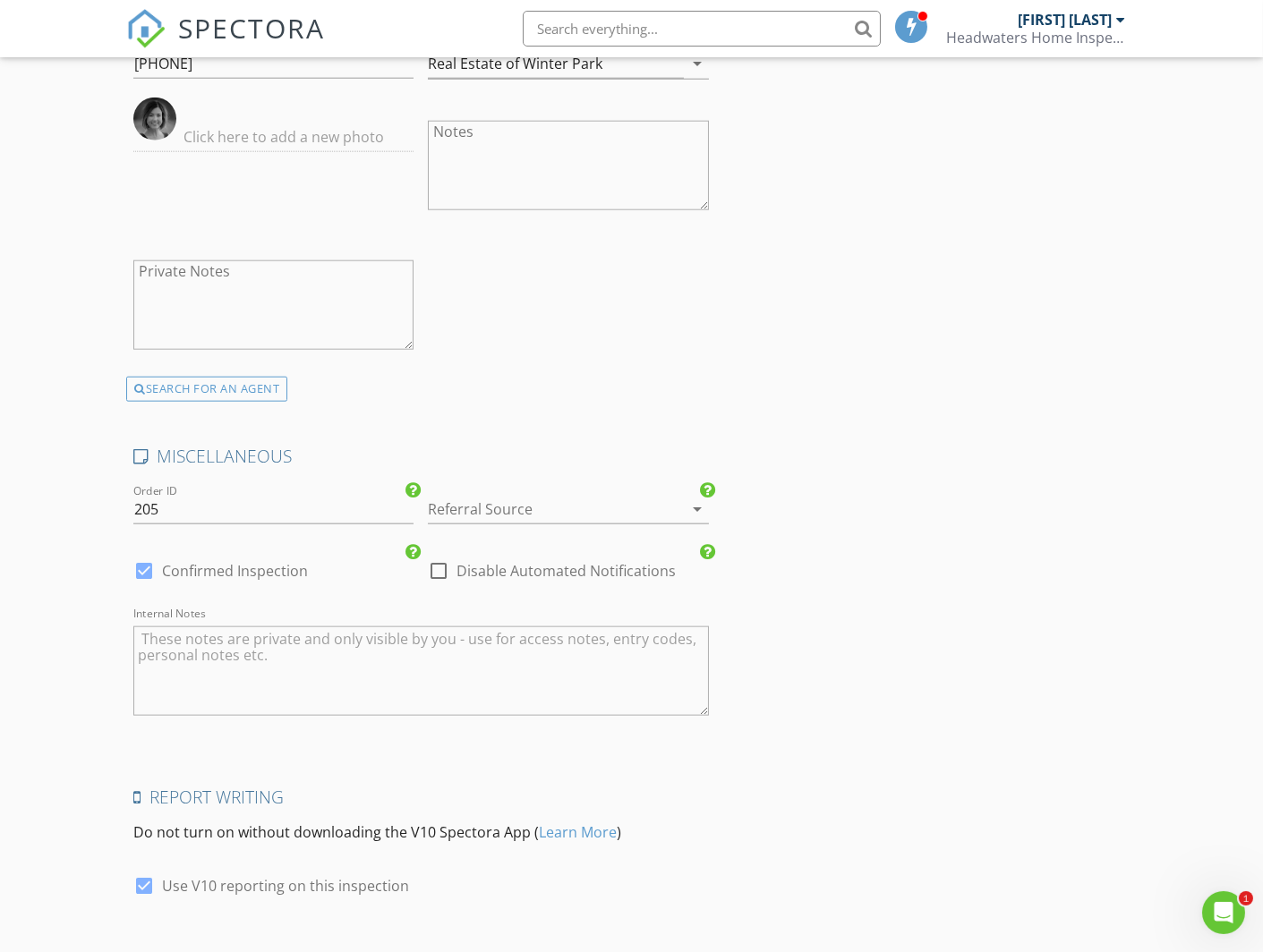 scroll, scrollTop: 3446, scrollLeft: 0, axis: vertical 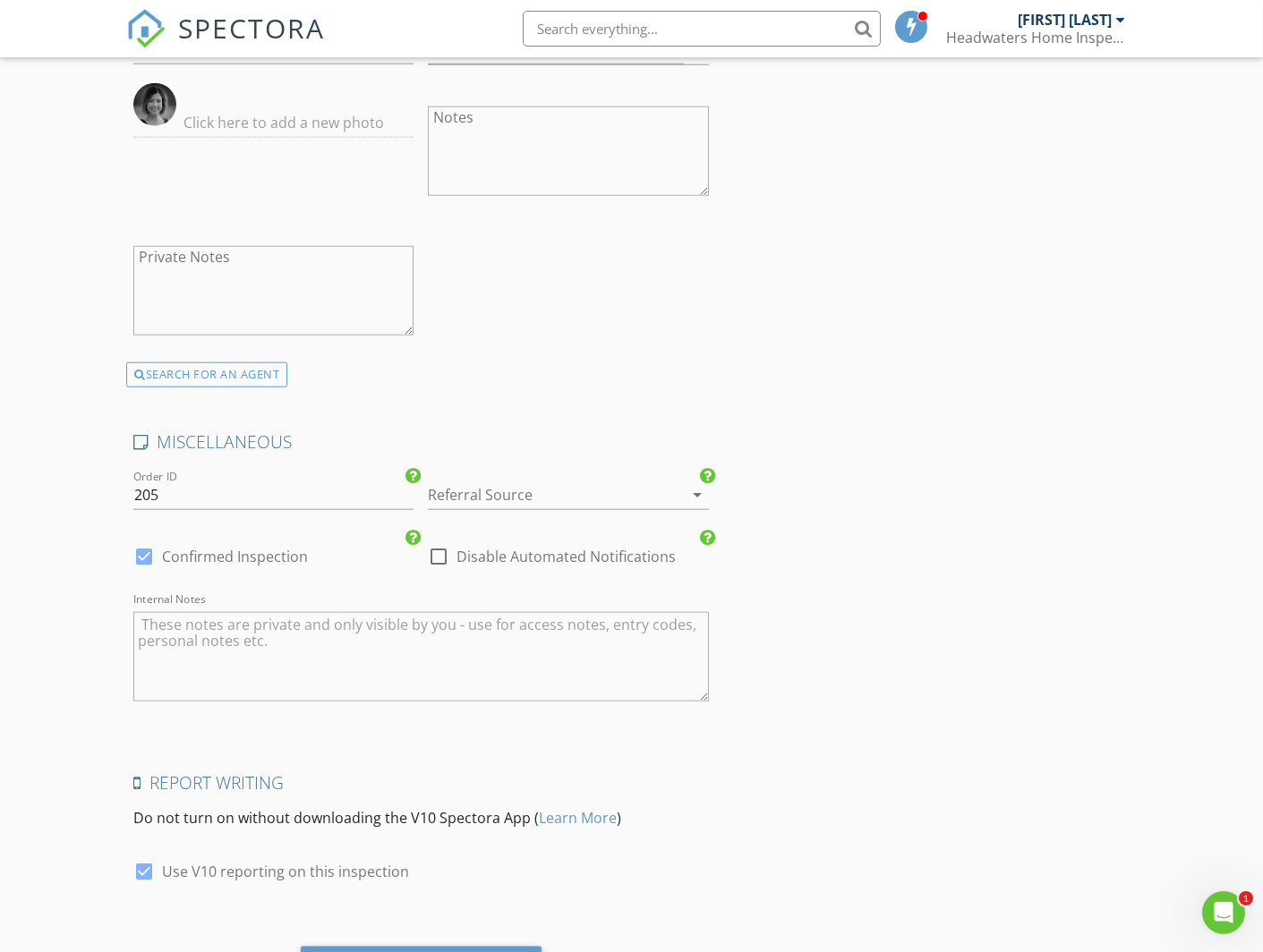 click at bounding box center [542, 495] 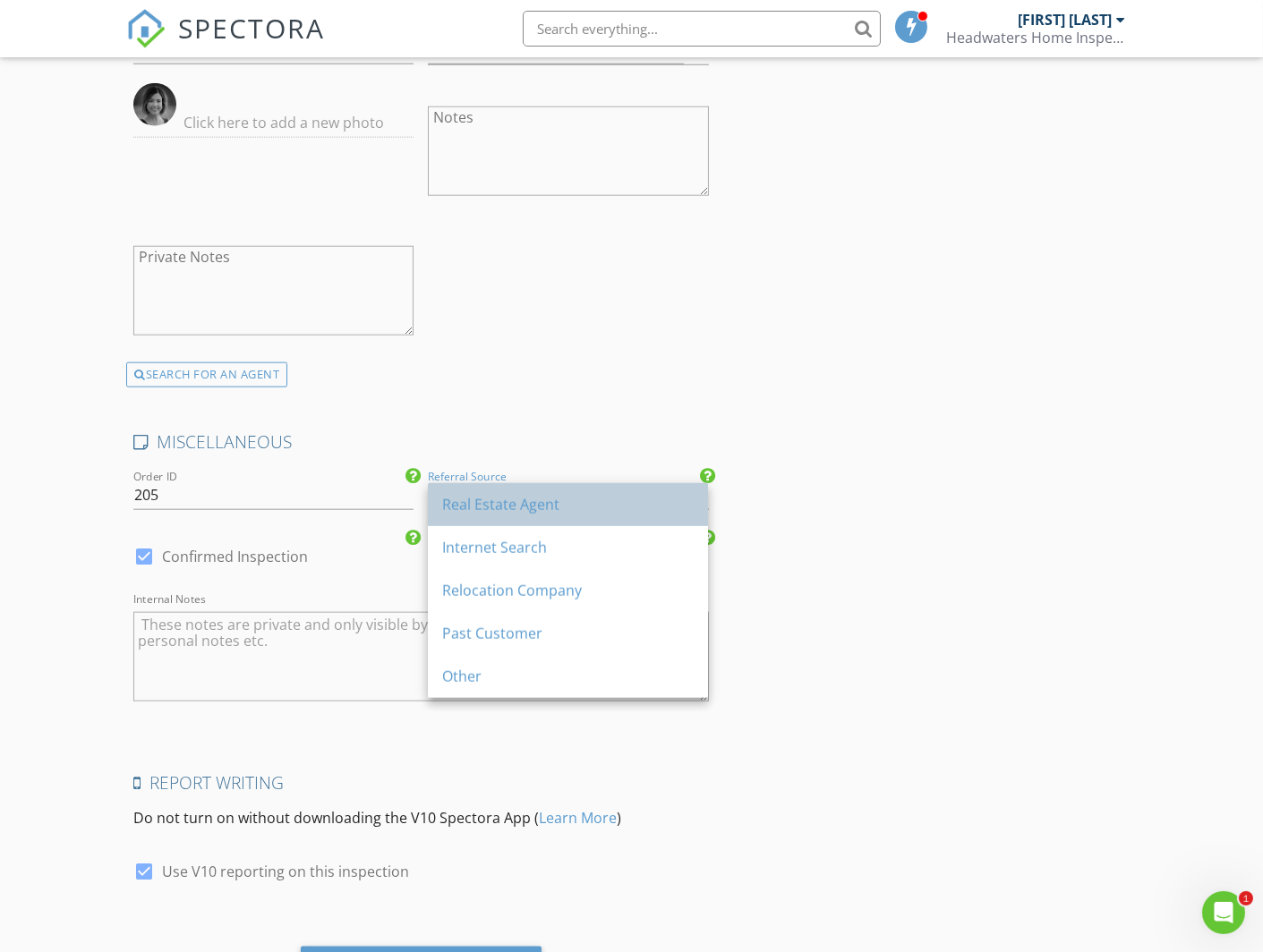 click on "Real Estate Agent" at bounding box center [567, 505] 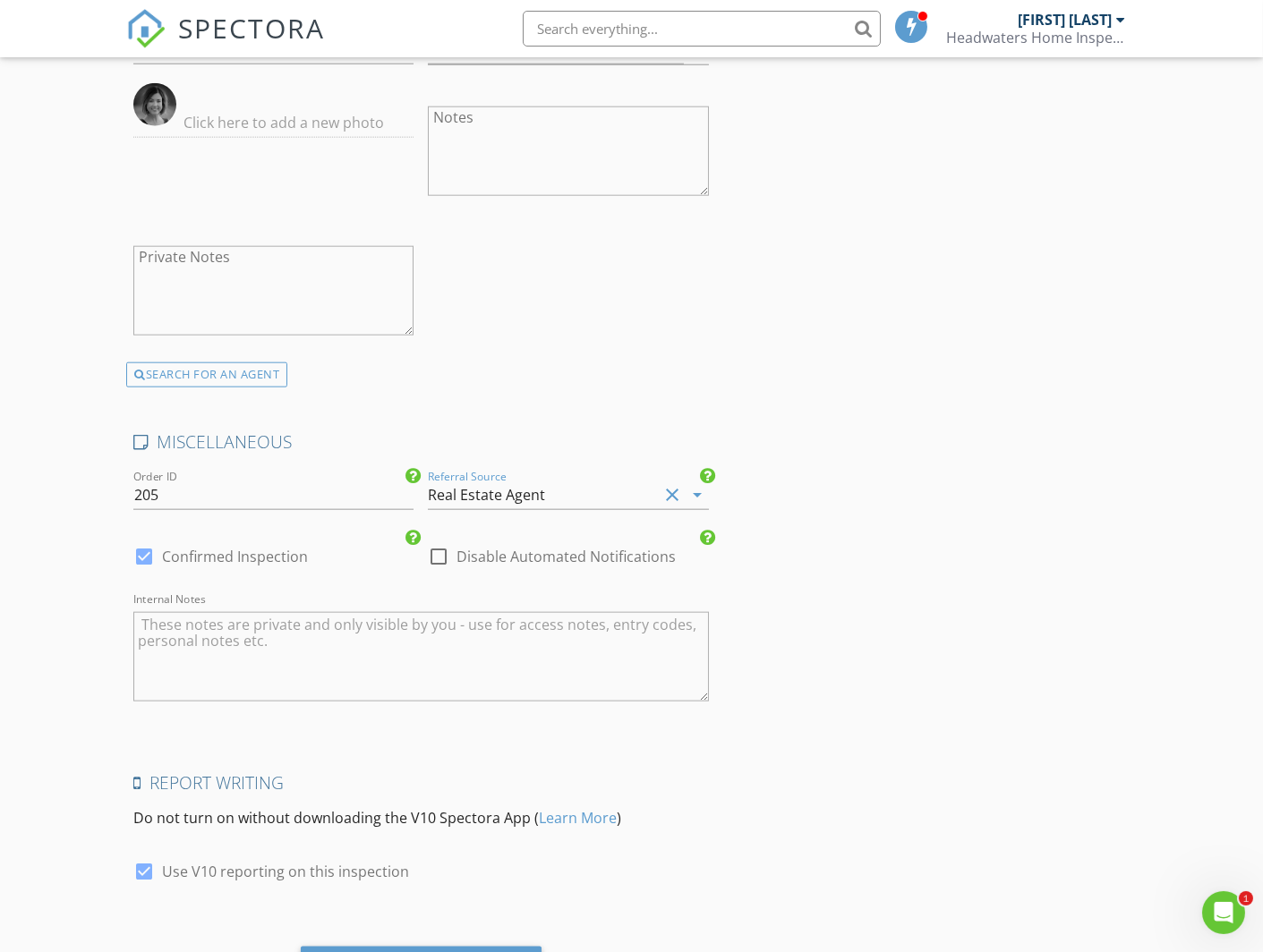 click on "INSPECTOR(S)
check_box   Timothy Brown   PRIMARY   Timothy Brown arrow_drop_down   check_box Timothy Brown specifically requested
Date/Time
08/11/2025 9:00 AM
Location
Address Search       Address 349 GCR 863   Unit   City Tabernash   State CO   Zip 80478   County Grand     Square Feet 6540   Year Built 1970   Foundation arrow_drop_down
client
check_box Enable Client CC email for this inspection   Client Search     check_box_outline_blank Client is a Company/Organization     First Name Ryan   Last Name Born   Email rborn92@gmail.com   CC Email   Phone 415-686-3626           Notes   Private Notes
client
Client Search     check_box_outline_blank Client is a Company/Organization     First Name Elle   Last Name Koagedal   Email ekoagedal@gmail.com   CC Email   Phone 415-686-3625           Notes   Private Notes        check_box" at bounding box center (631, -1115) 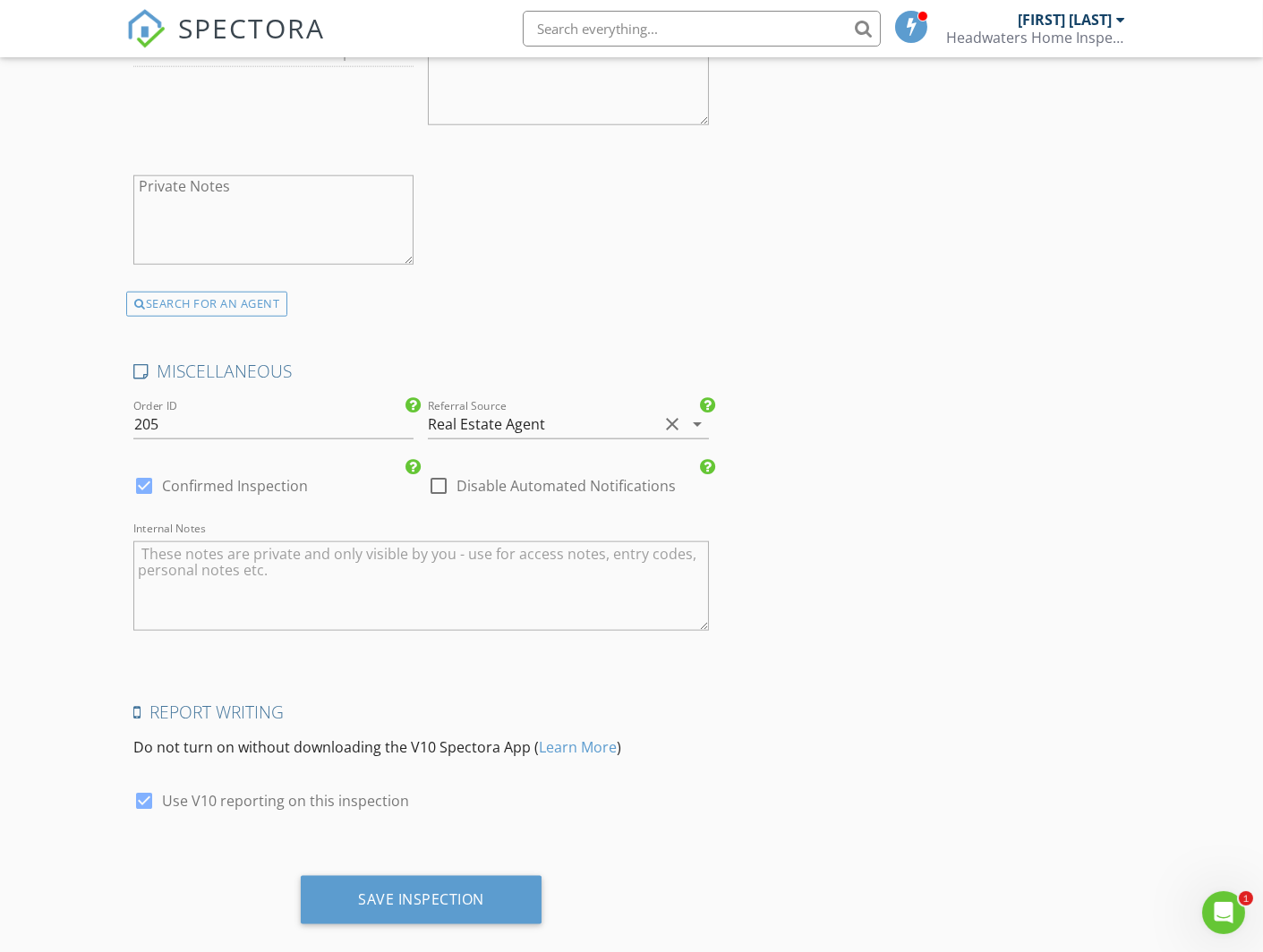 scroll, scrollTop: 3548, scrollLeft: 0, axis: vertical 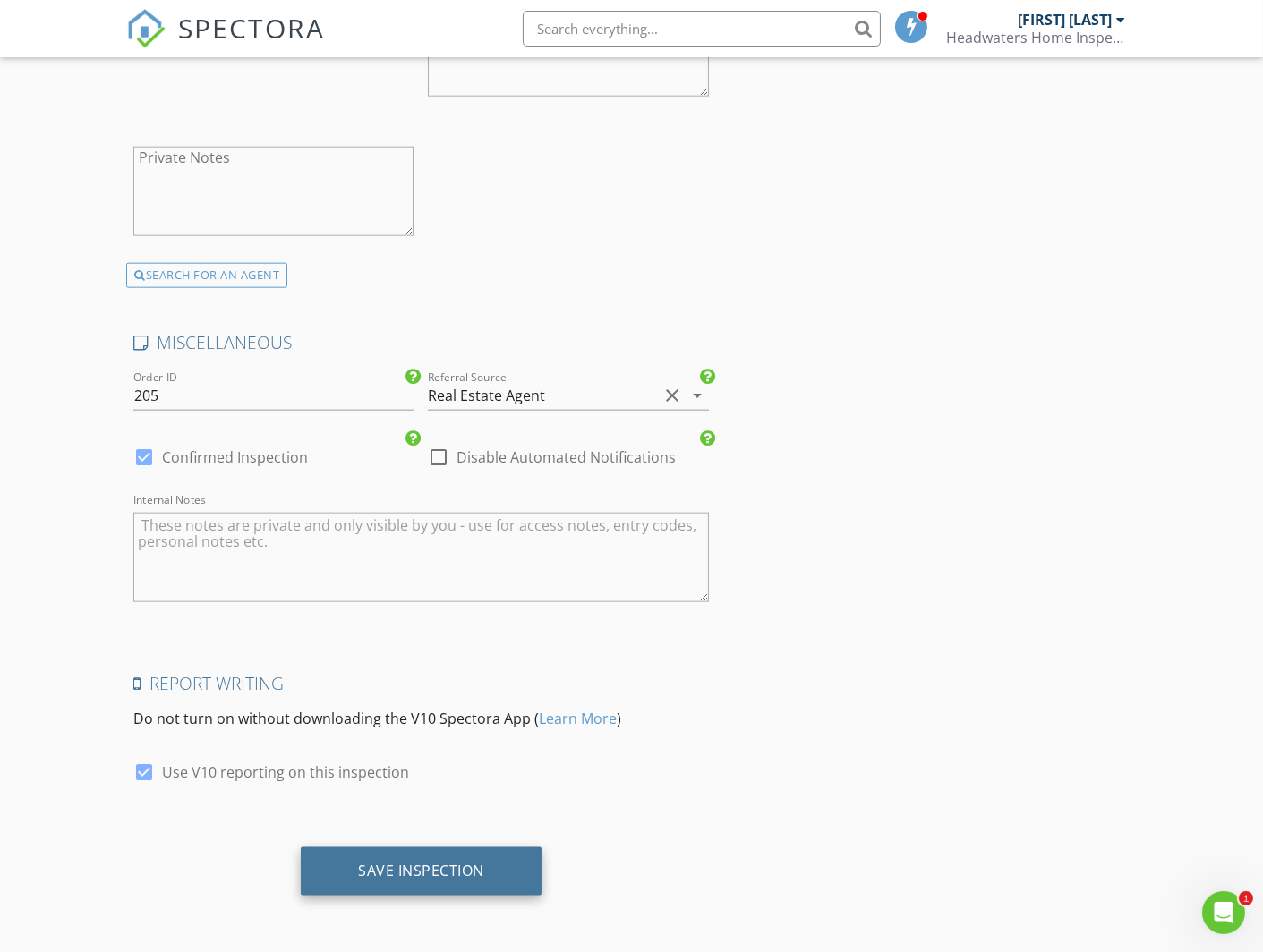 click on "Save Inspection" at bounding box center (421, 871) 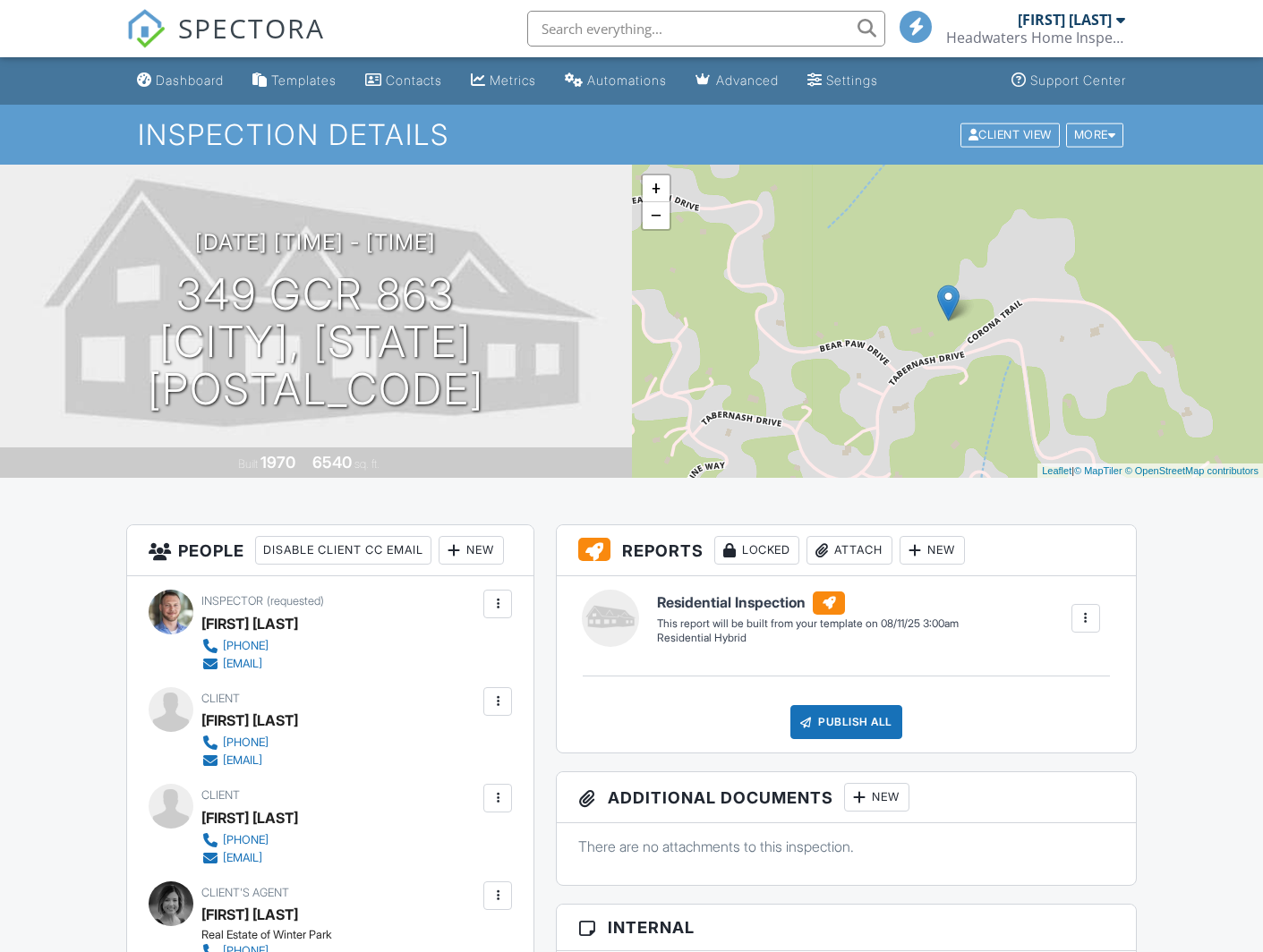 scroll, scrollTop: 0, scrollLeft: 0, axis: both 